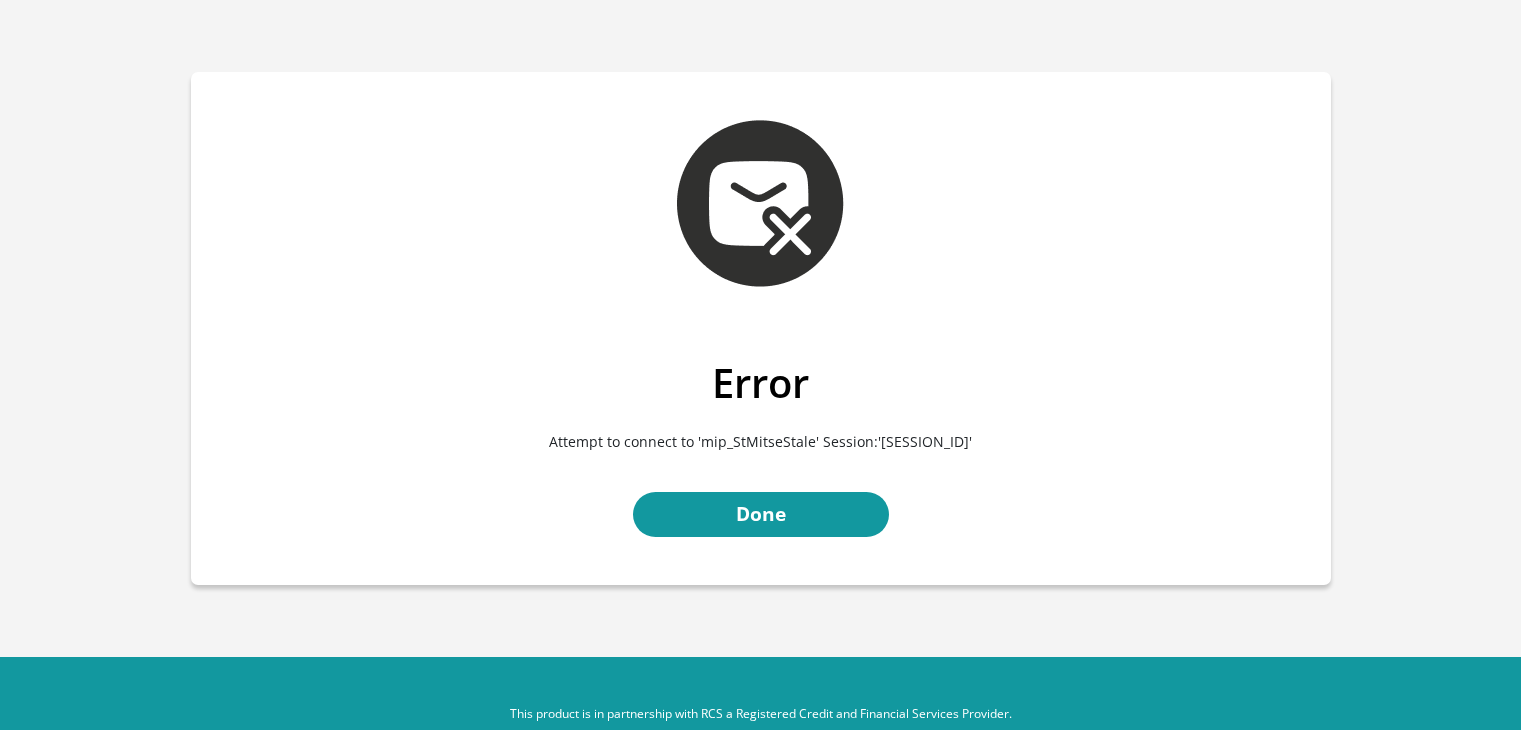 scroll, scrollTop: 0, scrollLeft: 0, axis: both 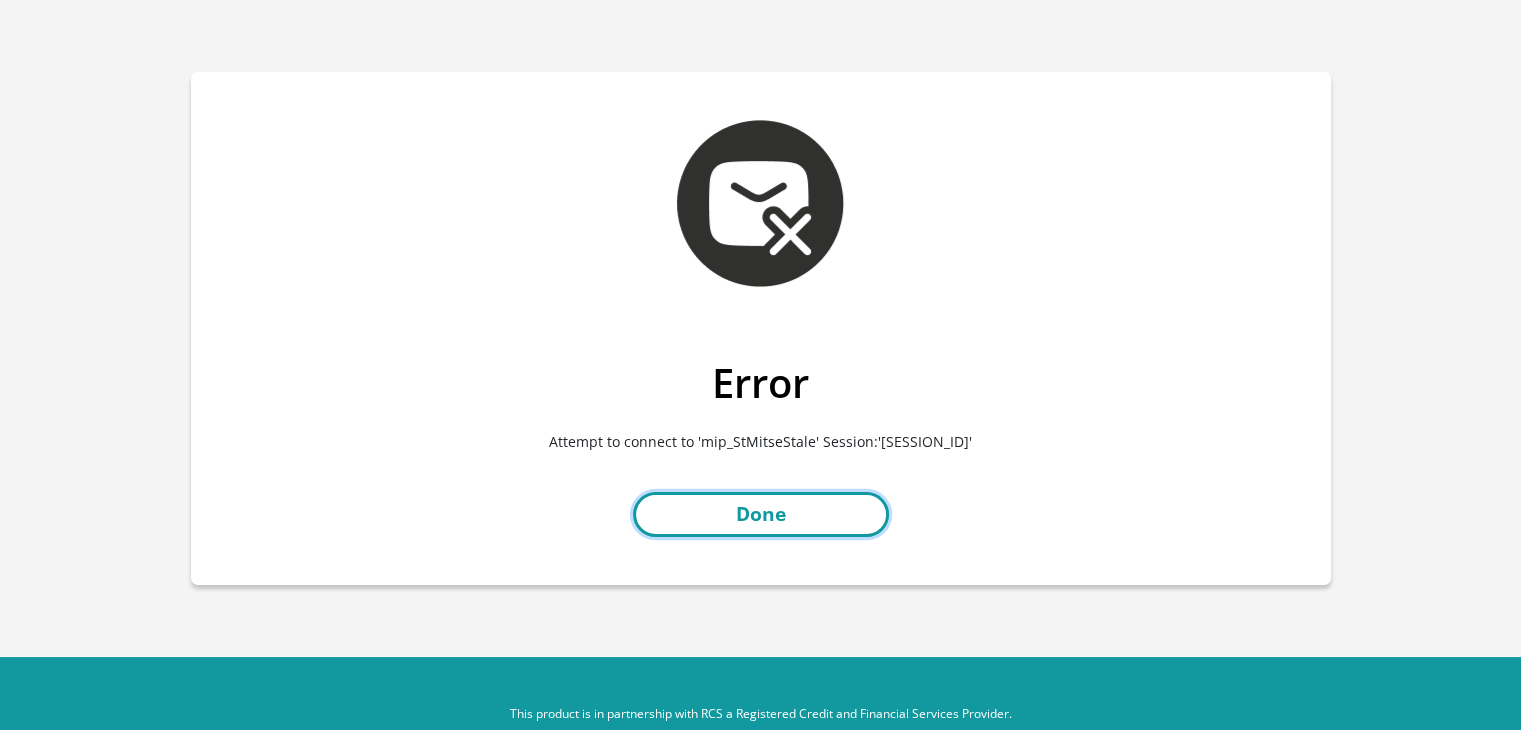 click on "Done" at bounding box center (761, 514) 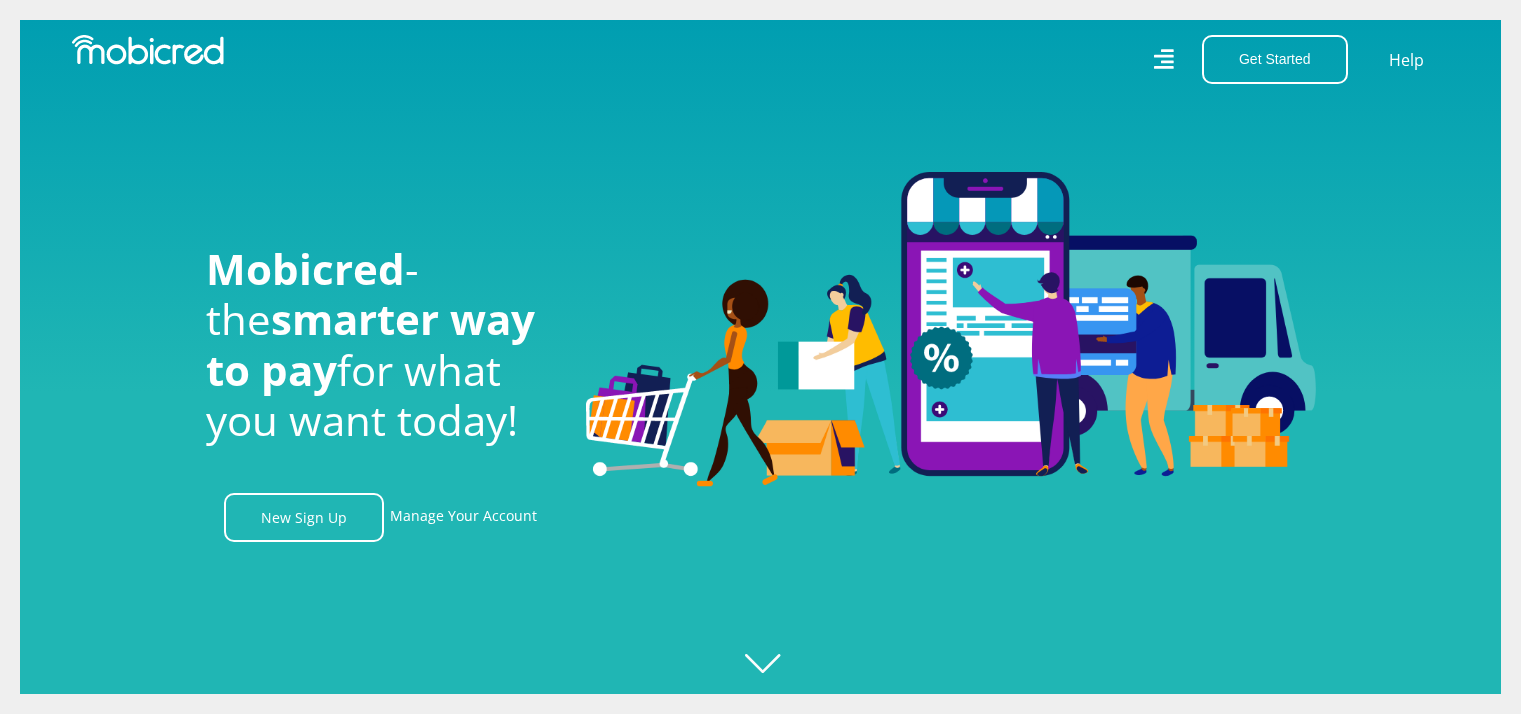 scroll, scrollTop: 0, scrollLeft: 0, axis: both 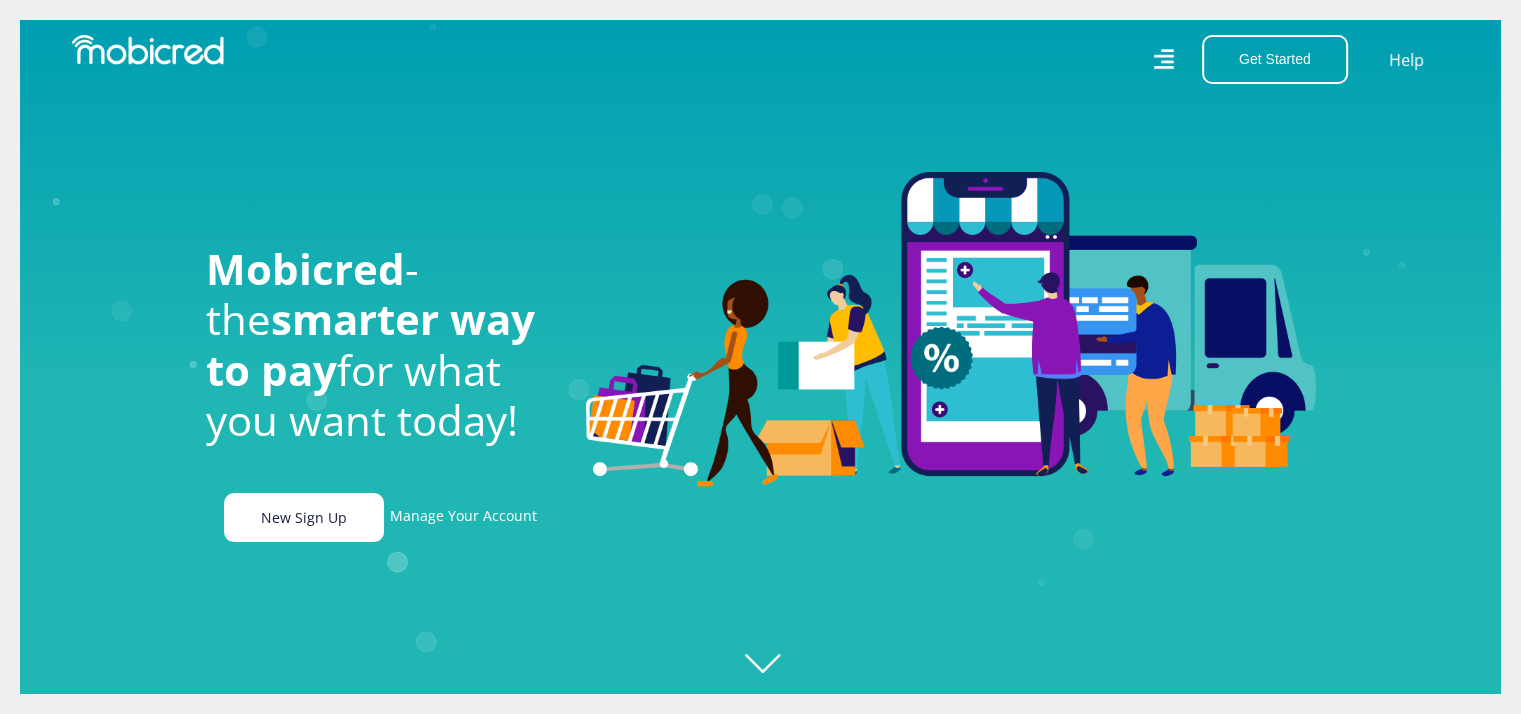 click on "New Sign Up" at bounding box center [304, 517] 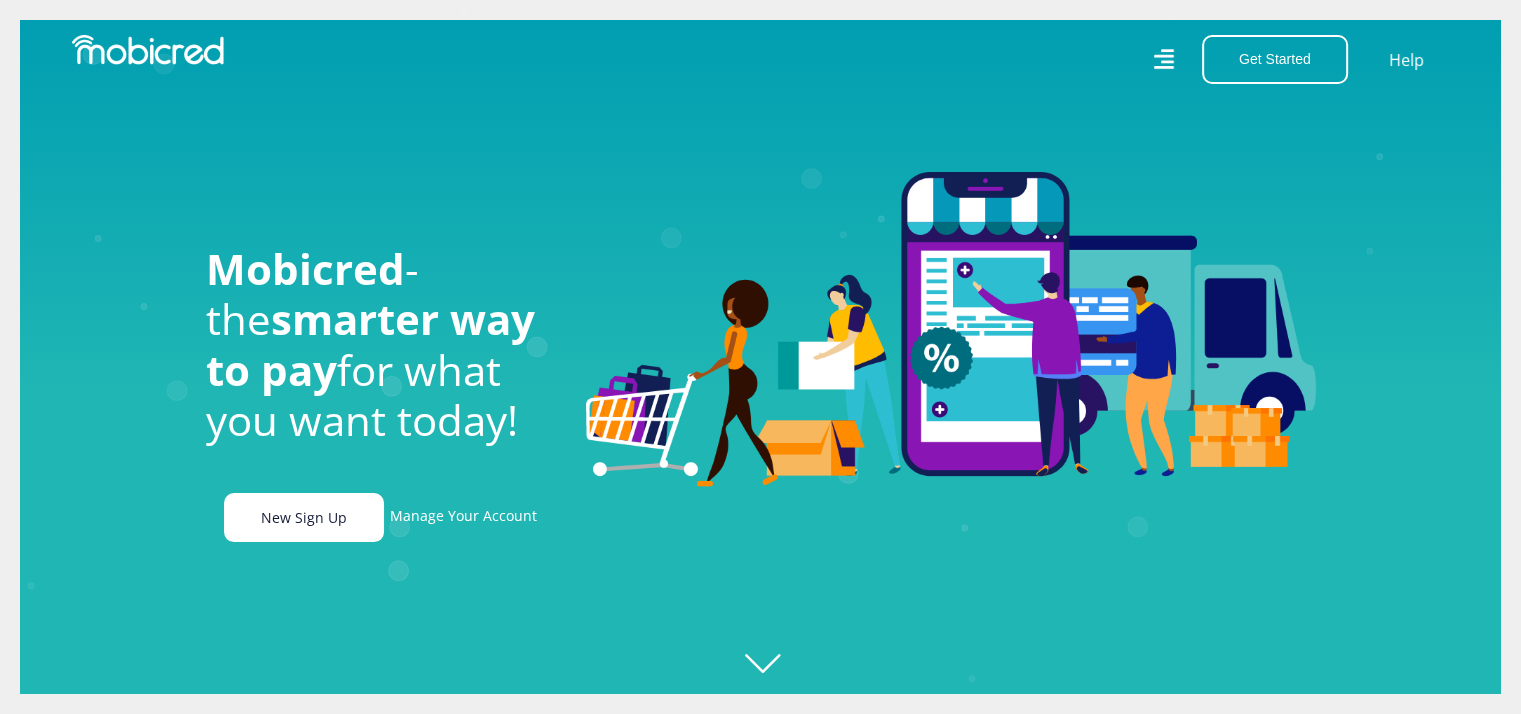 click on "New Sign Up" at bounding box center (304, 517) 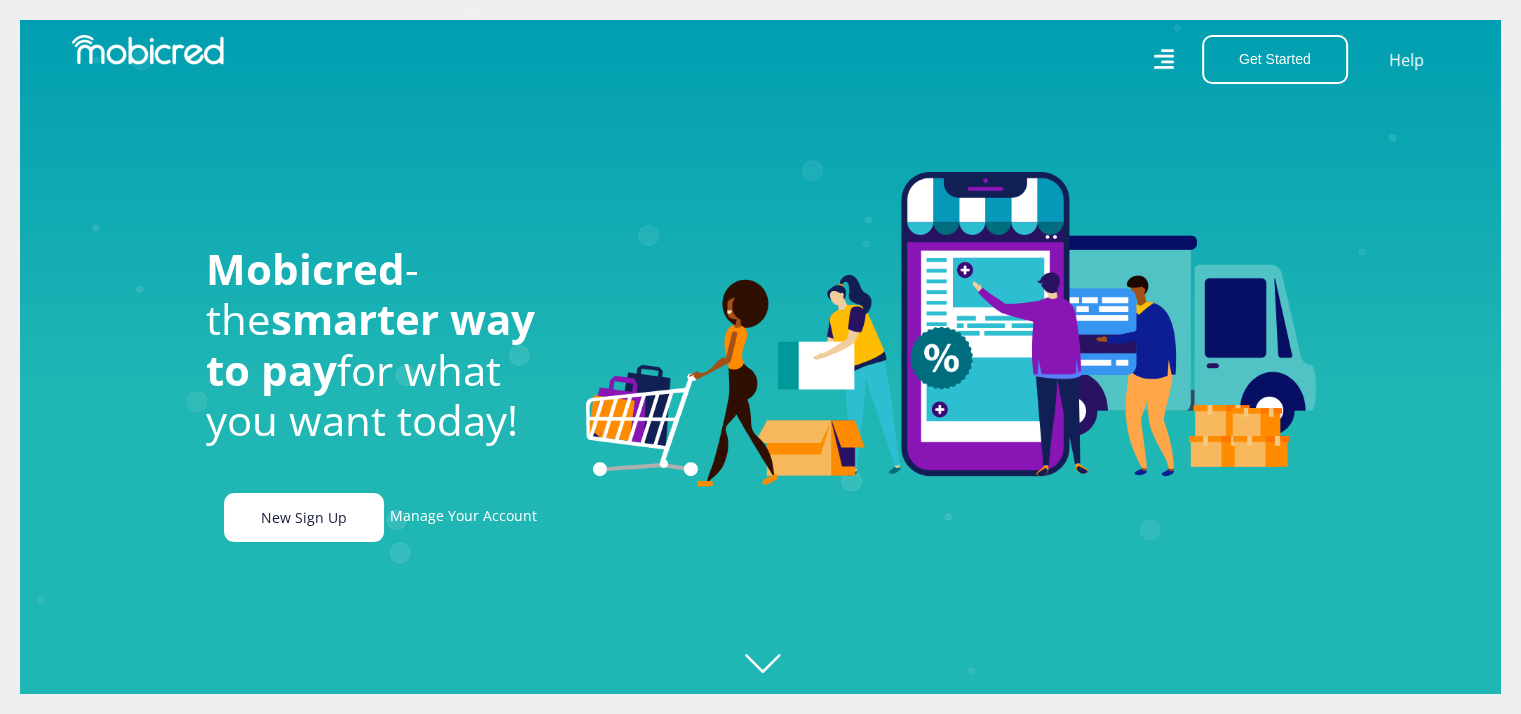 scroll, scrollTop: 0, scrollLeft: 2564, axis: horizontal 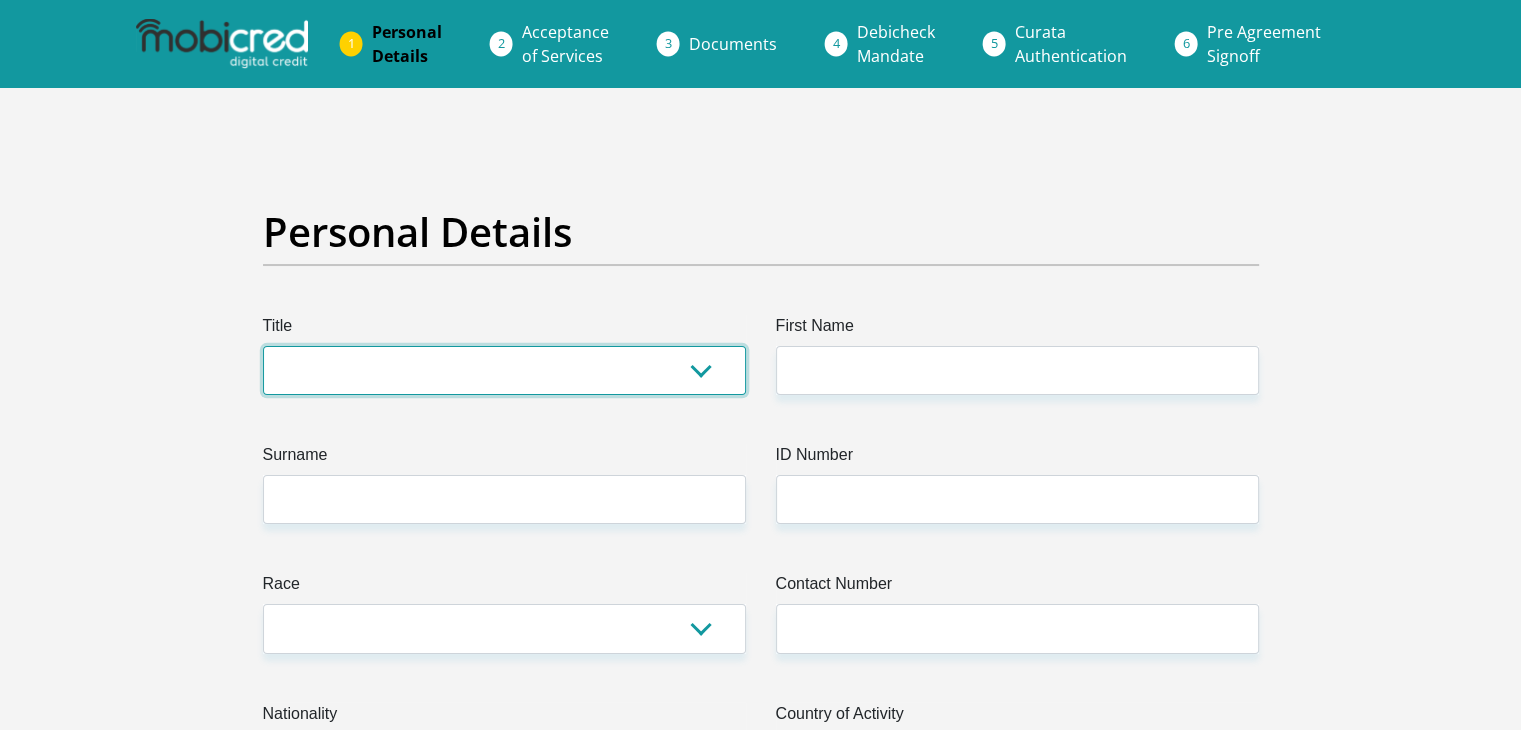 click on "Mr
Ms
Mrs
Dr
Other" at bounding box center (504, 370) 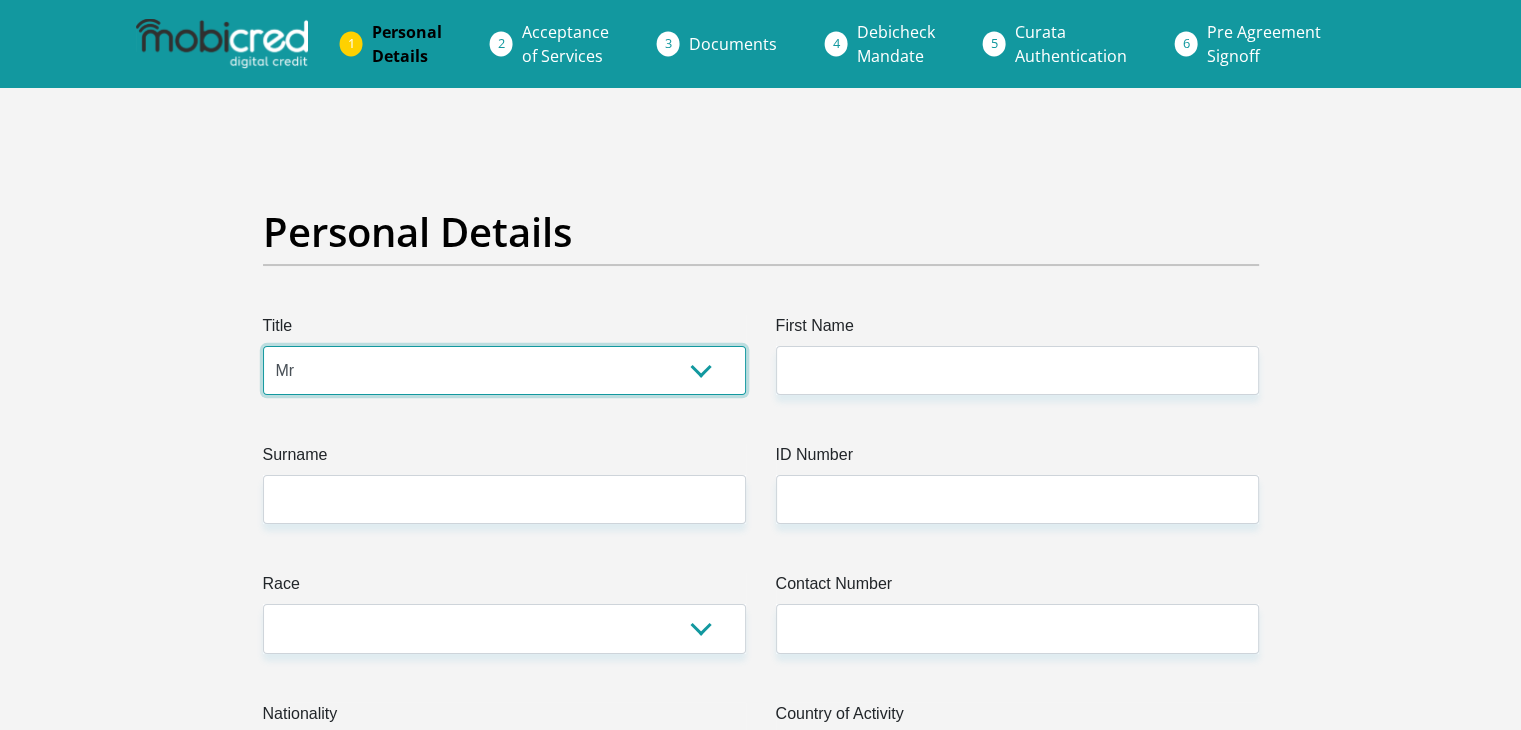 click on "Mr
Ms
Mrs
Dr
Other" at bounding box center (504, 370) 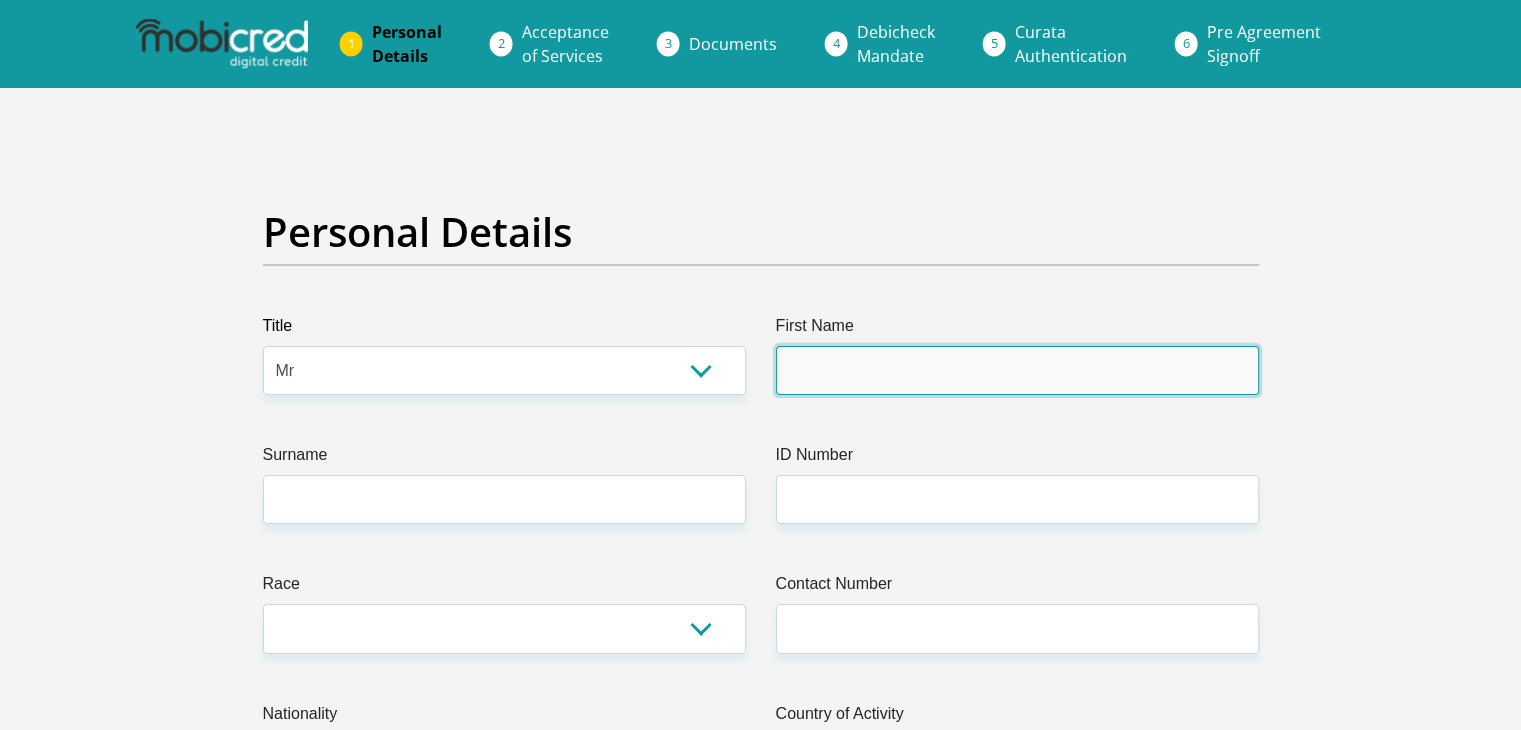 click on "First Name" at bounding box center (1017, 370) 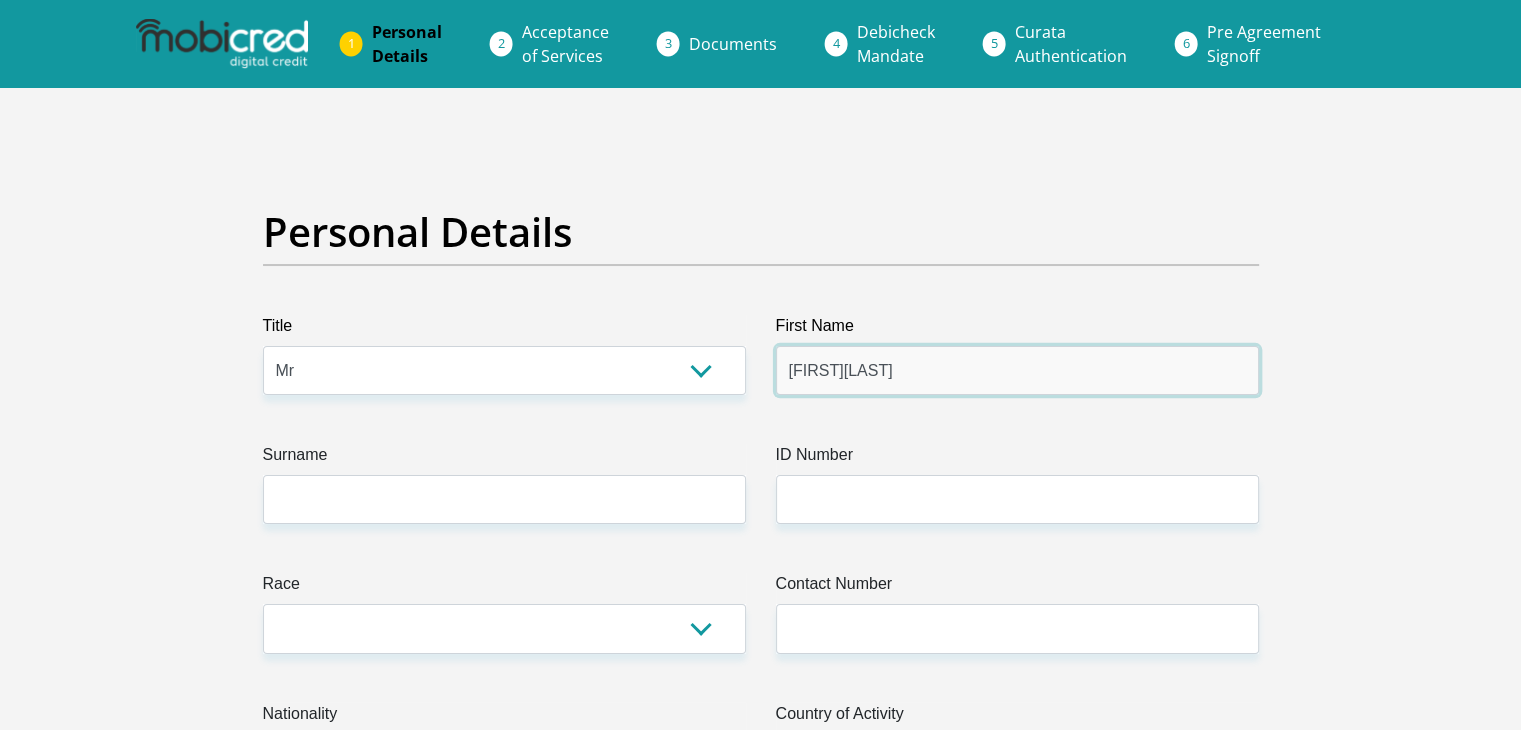 type on "LekentleAshley" 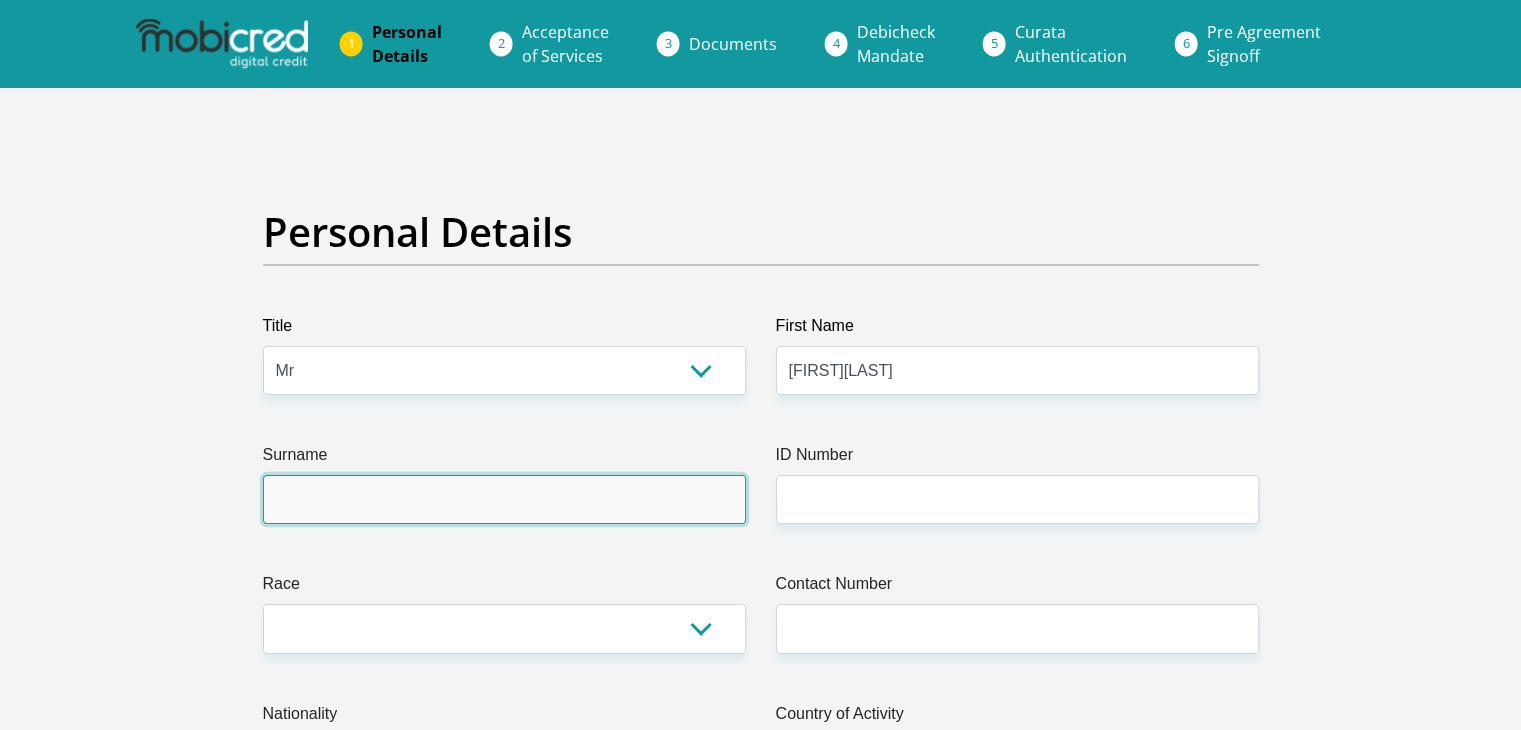 click on "Surname" at bounding box center [504, 499] 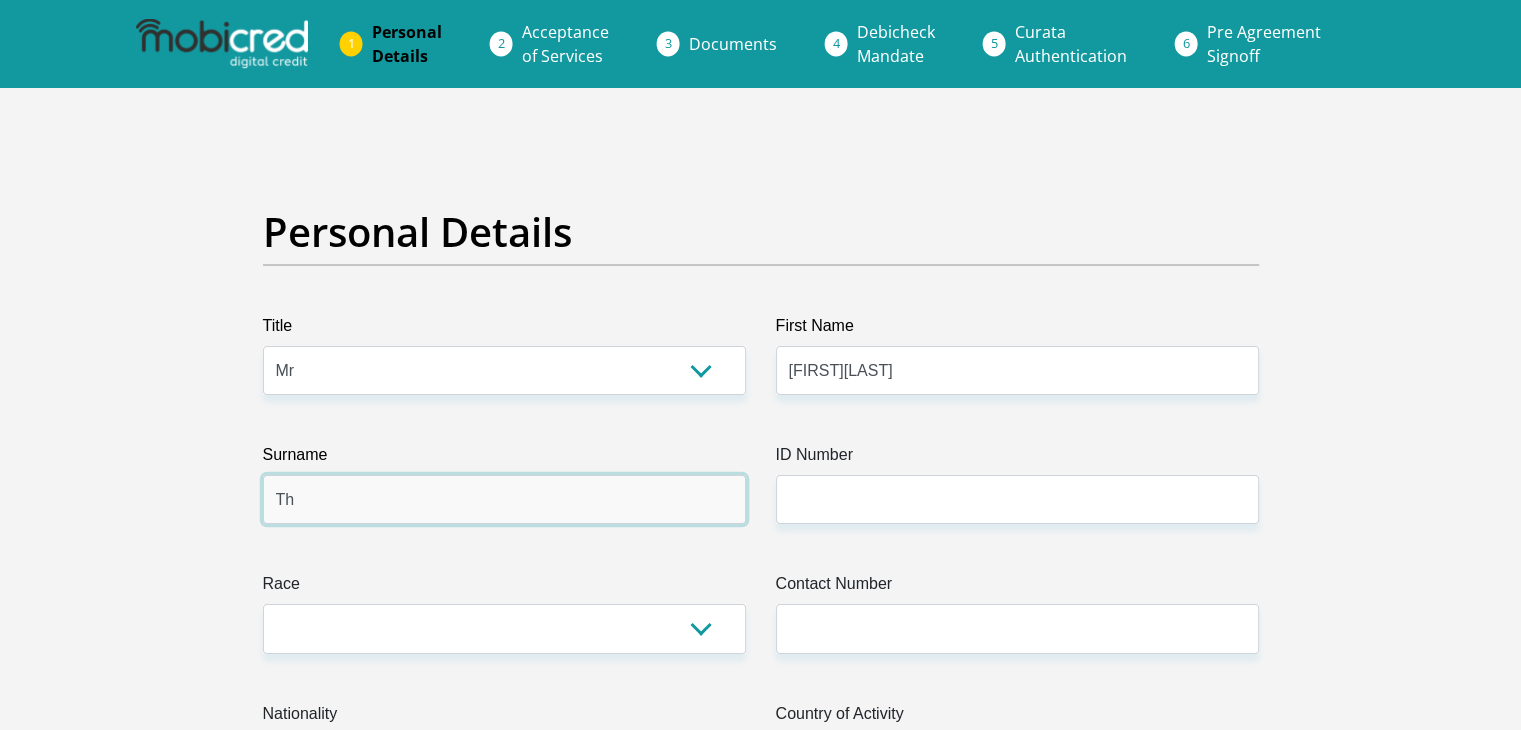 type on "Thobejane" 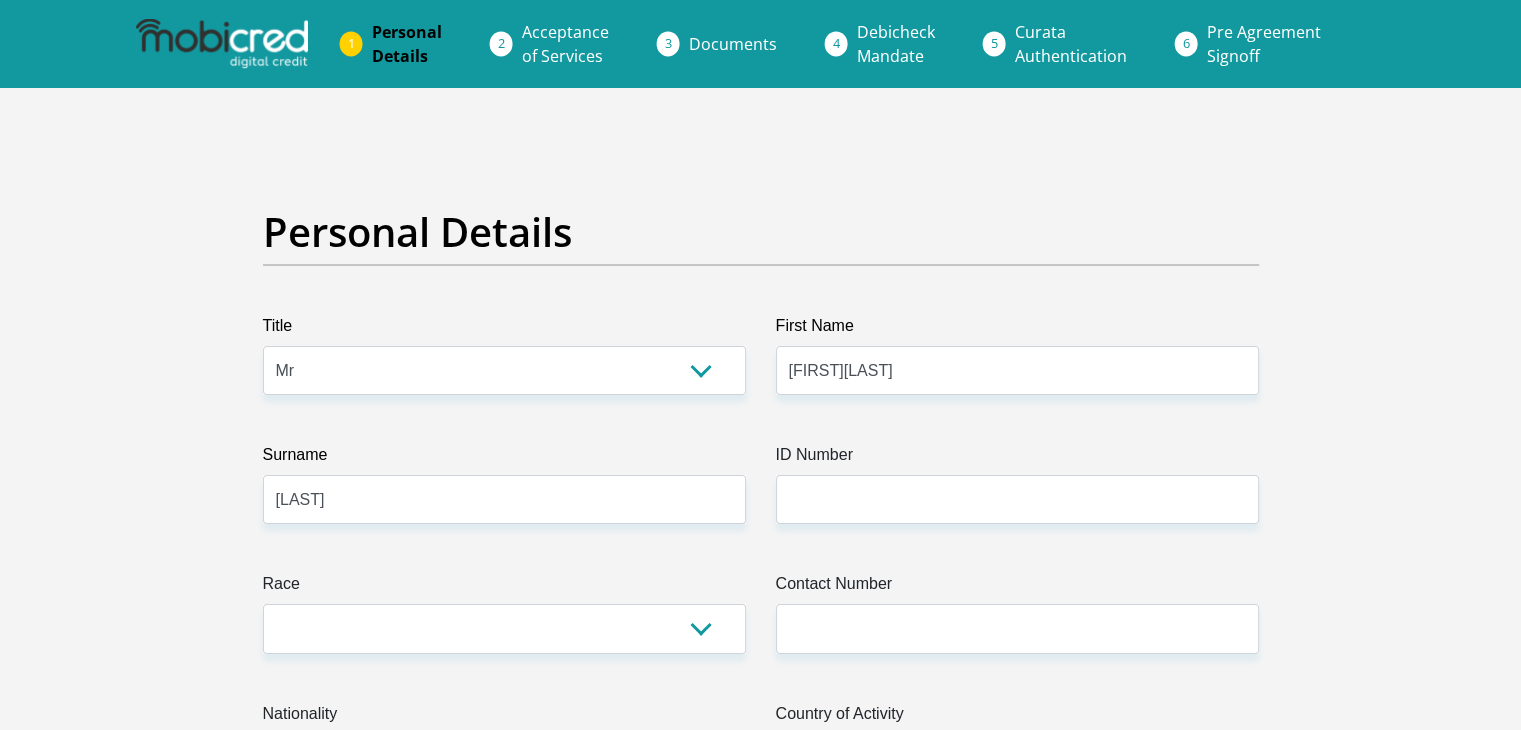 select on "ZAF" 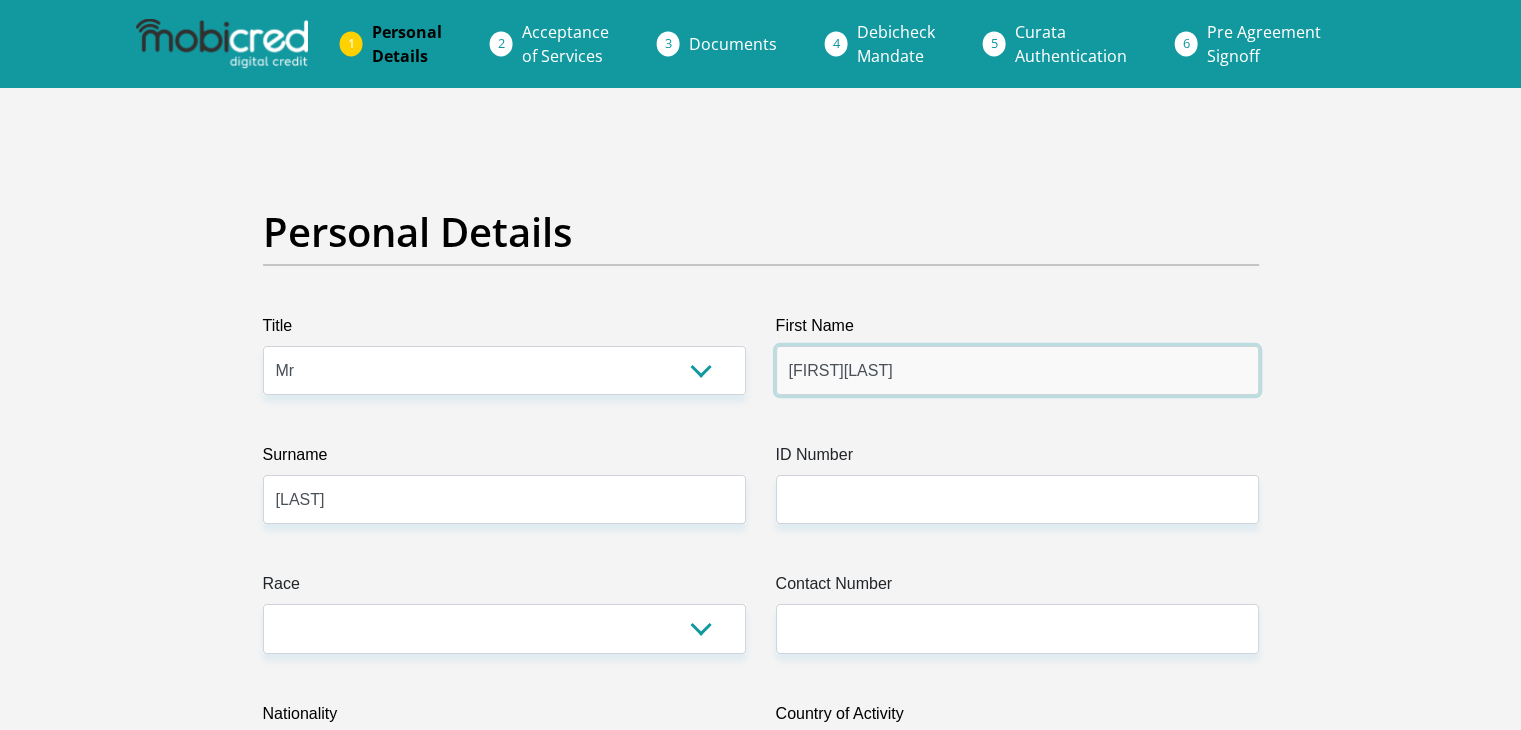 click on "LekentleAshley" at bounding box center [1017, 370] 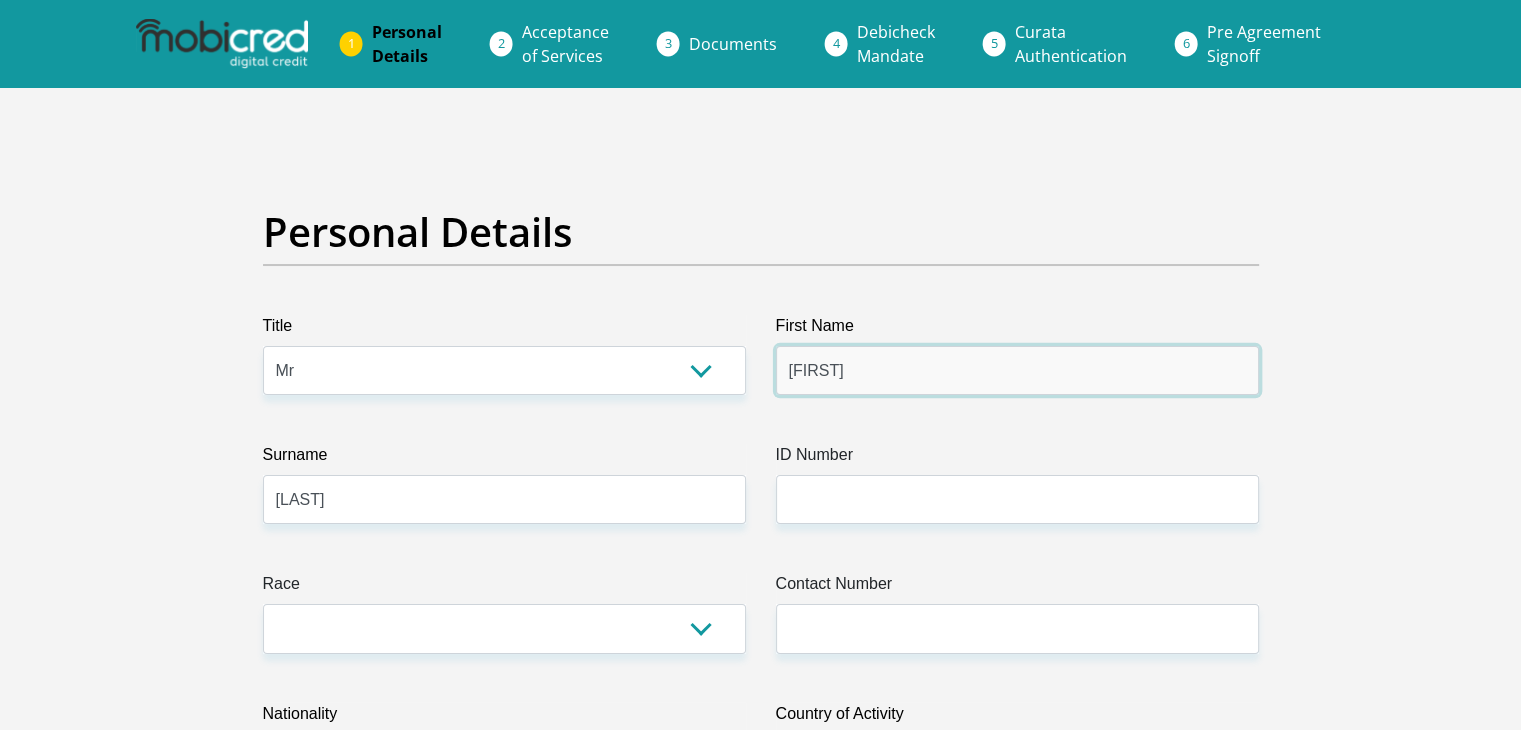 type on "Lekentle" 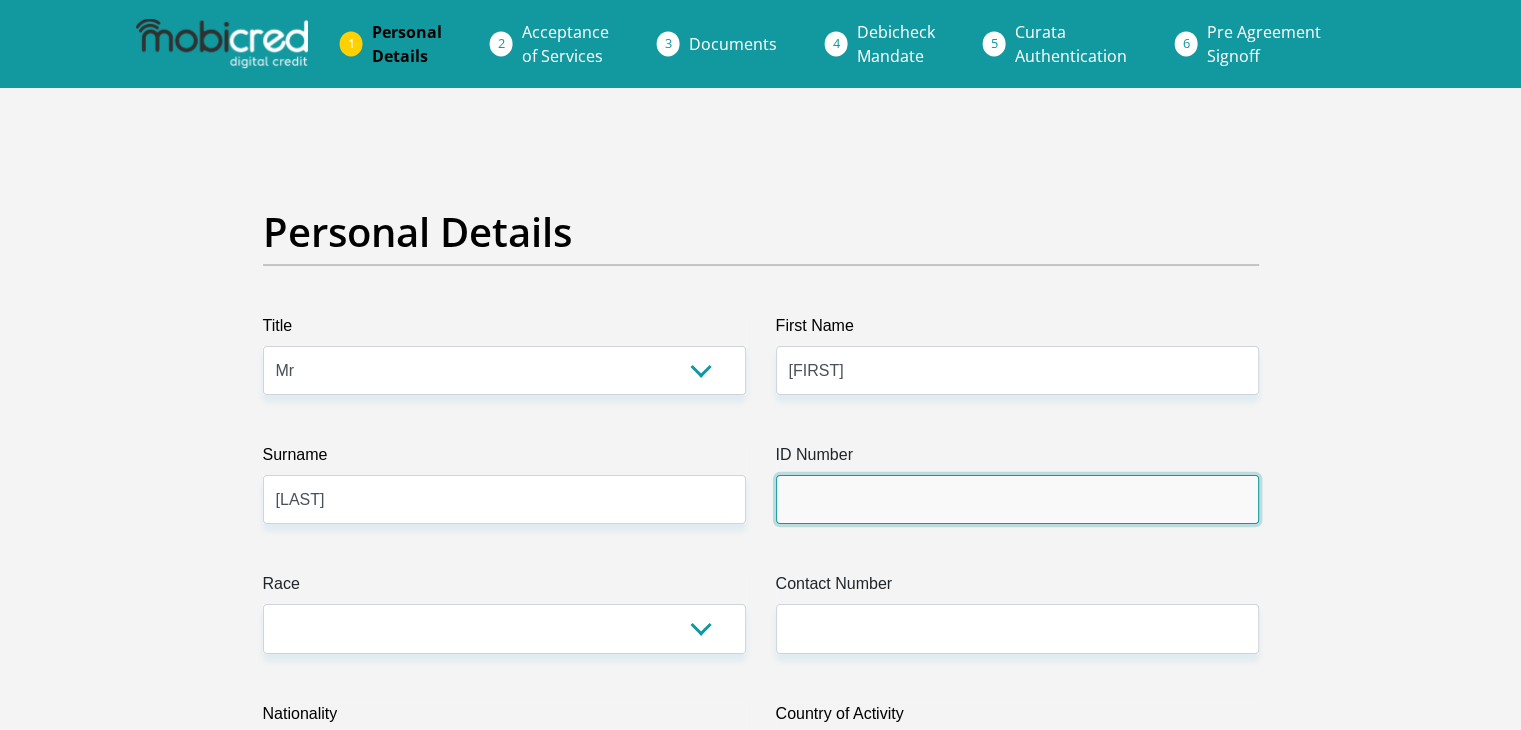 click on "ID Number" at bounding box center (1017, 499) 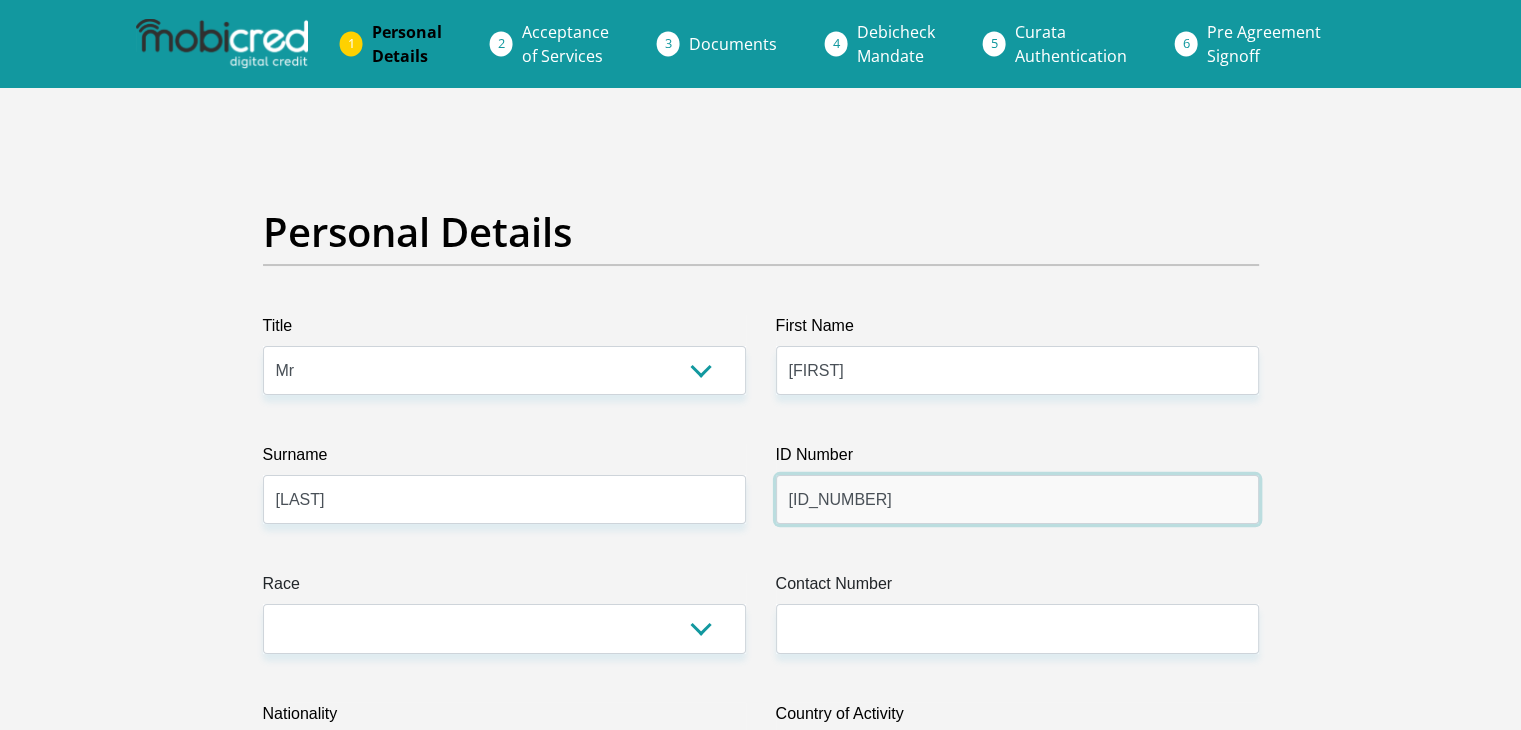 type on "8811275412080" 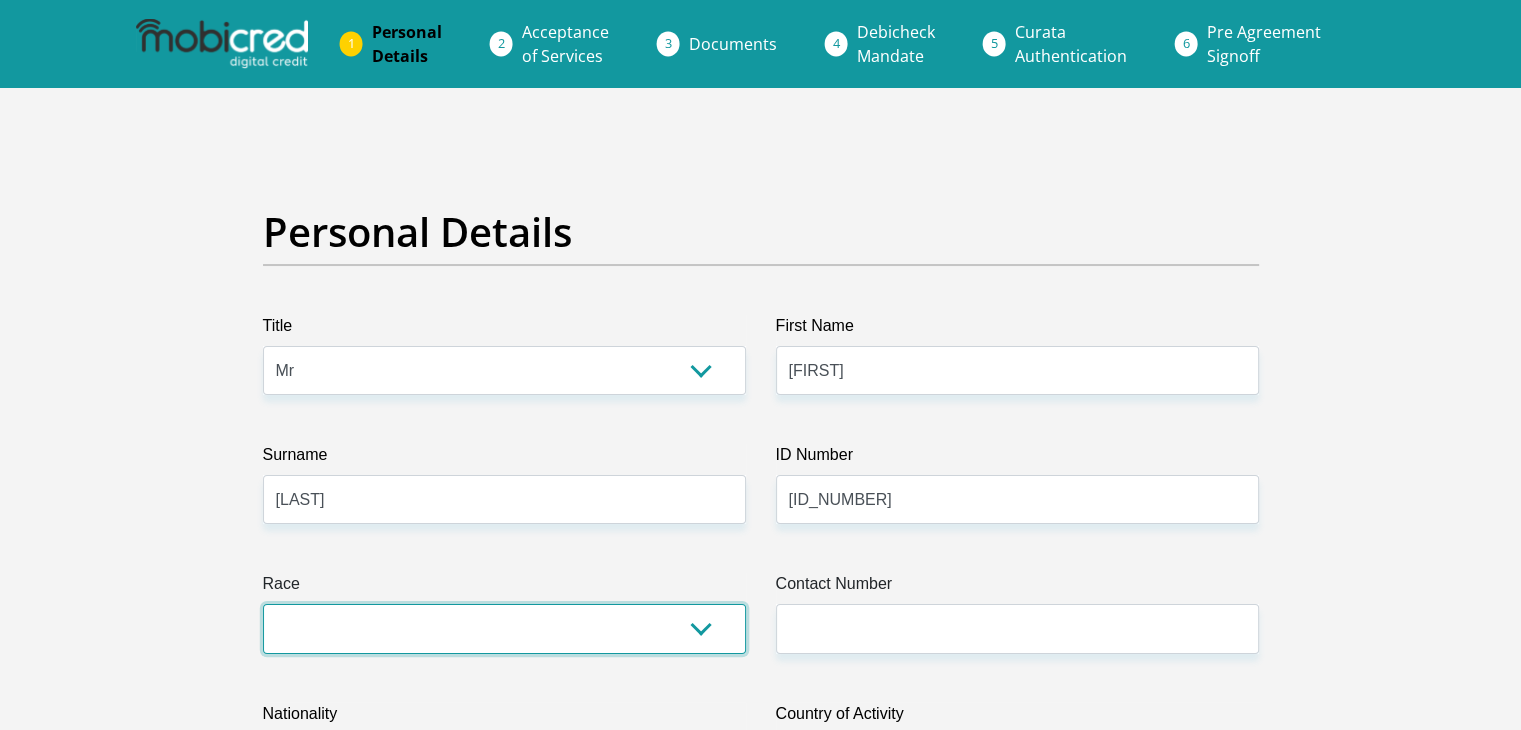 click on "Black
Coloured
Indian
White
Other" at bounding box center [504, 628] 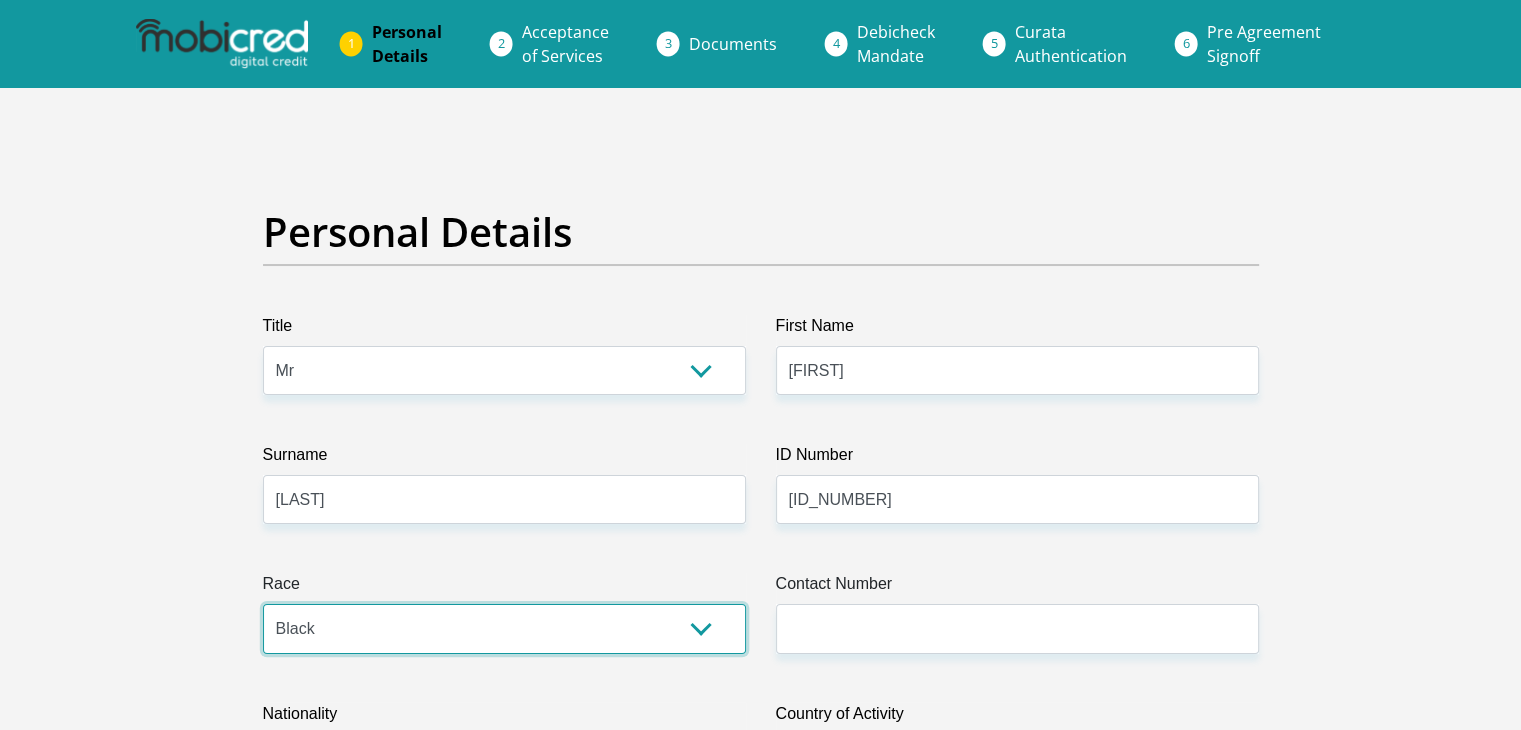 click on "Black
Coloured
Indian
White
Other" at bounding box center (504, 628) 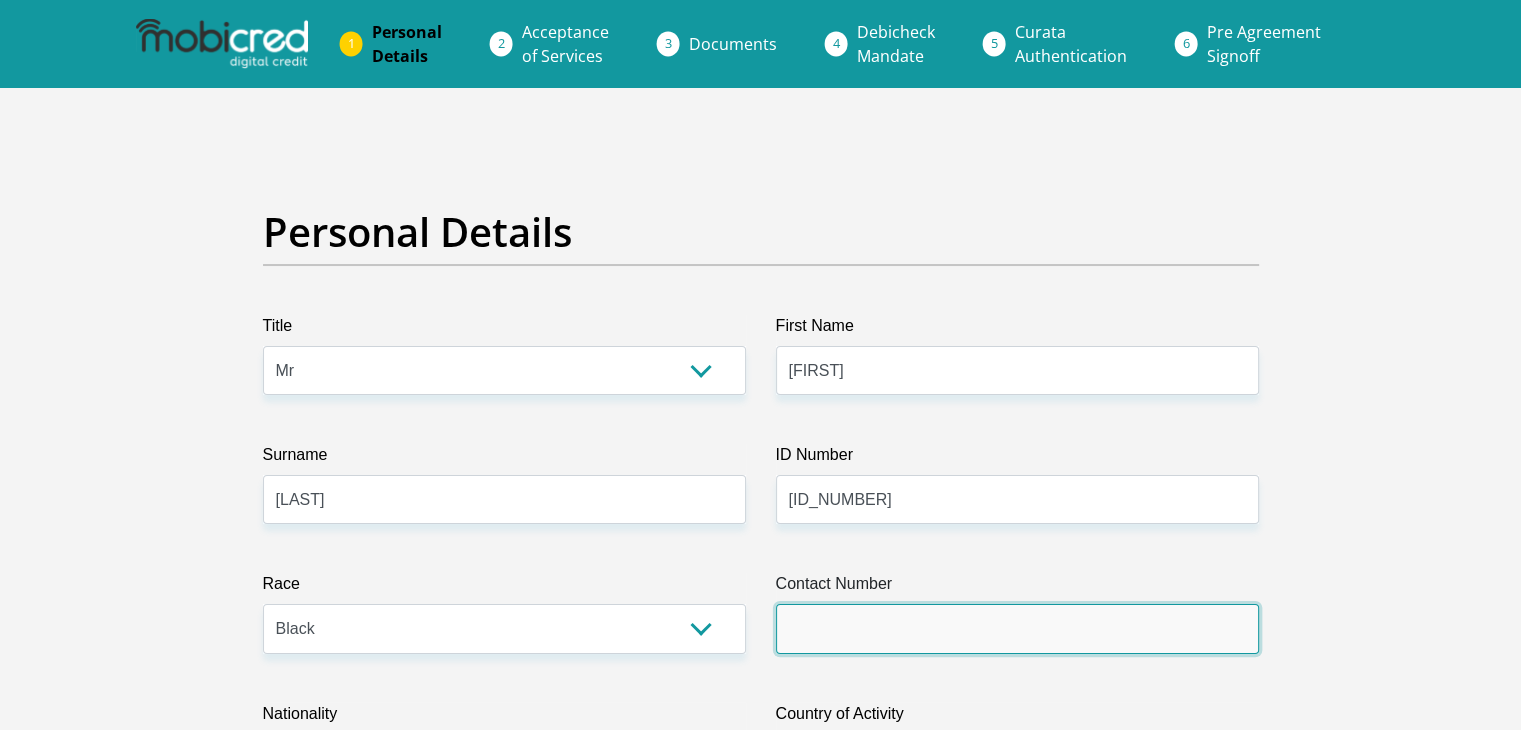 click on "Contact Number" at bounding box center (1017, 628) 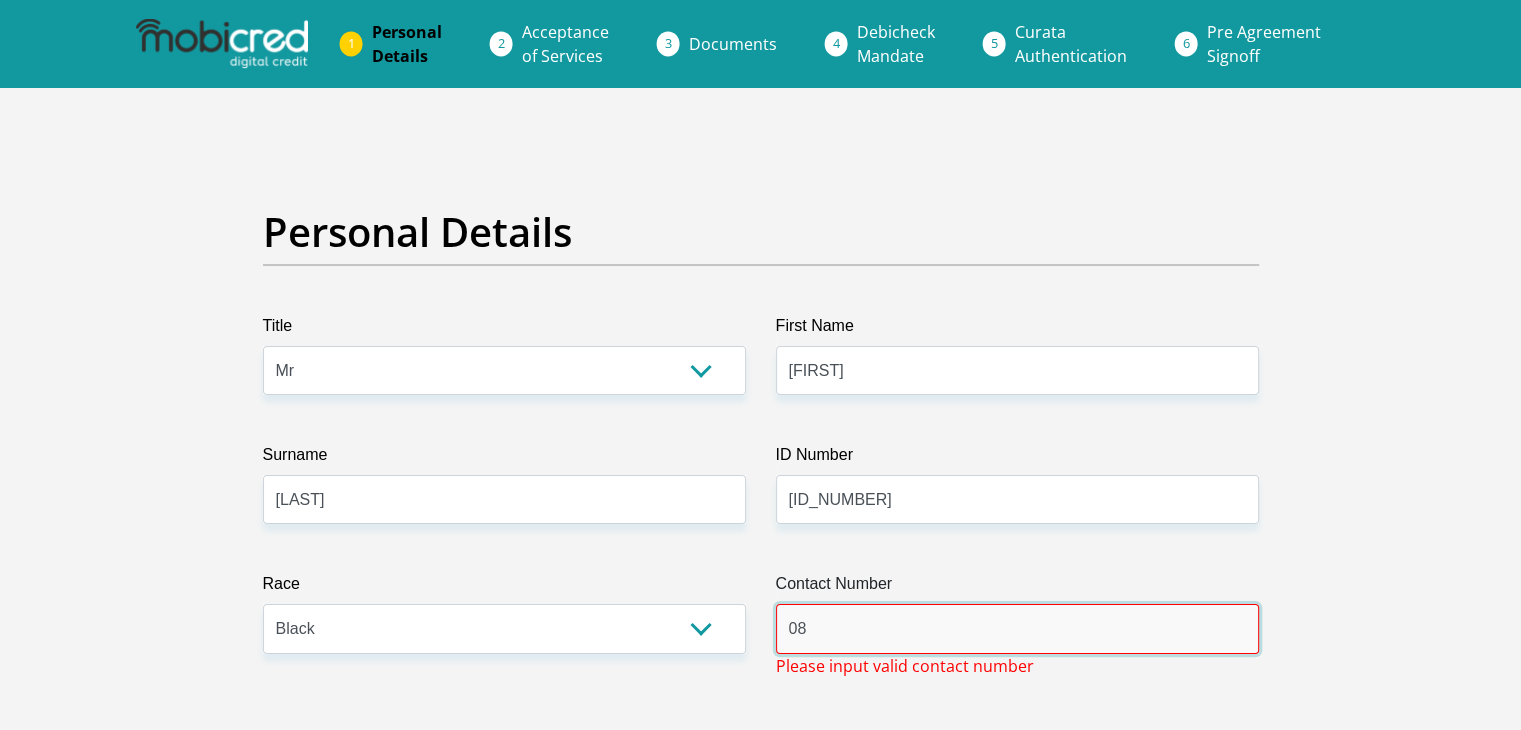 type on "0818159303" 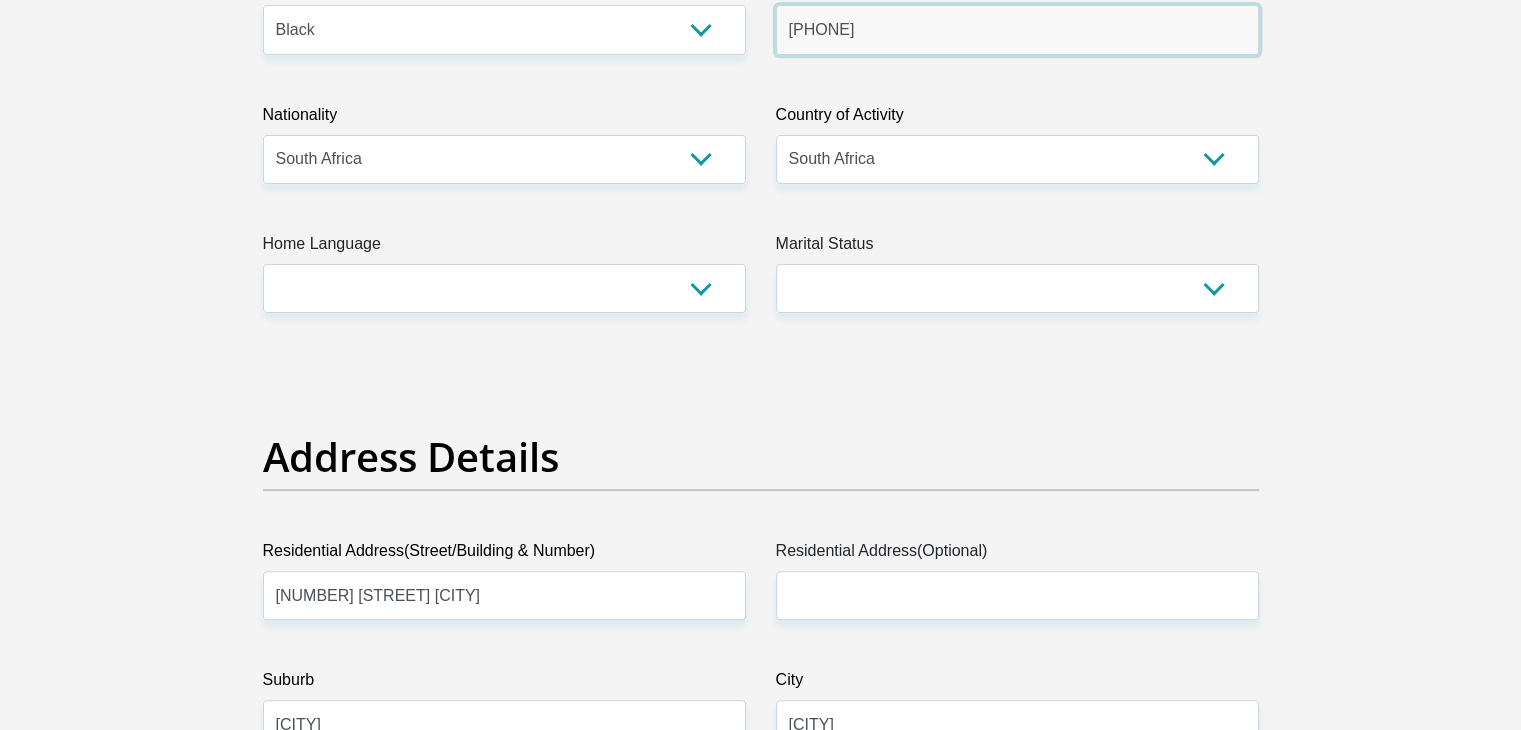 scroll, scrollTop: 600, scrollLeft: 0, axis: vertical 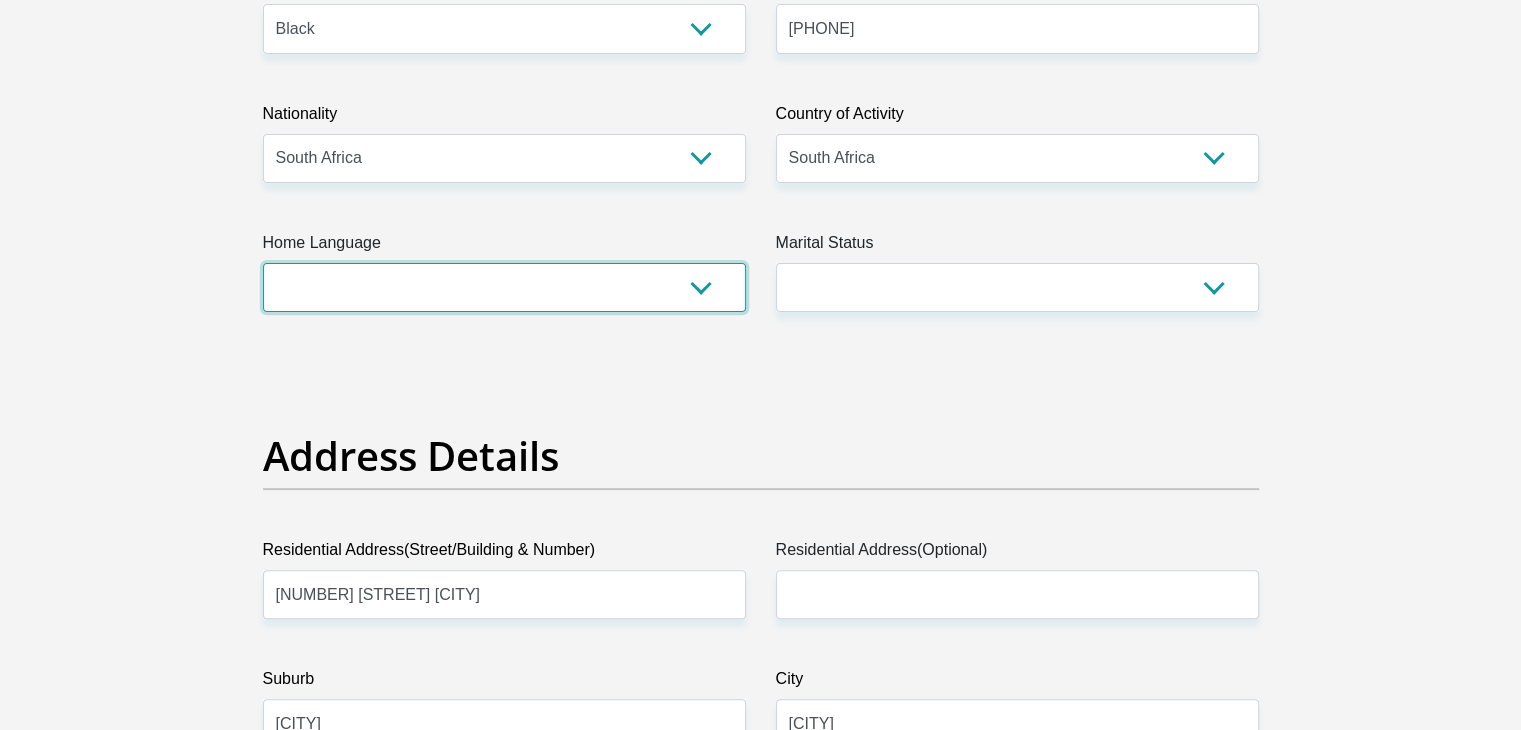 click on "Afrikaans
English
Sepedi
South Ndebele
Southern Sotho
Swati
Tsonga
Tswana
Venda
Xhosa
Zulu
Other" at bounding box center [504, 287] 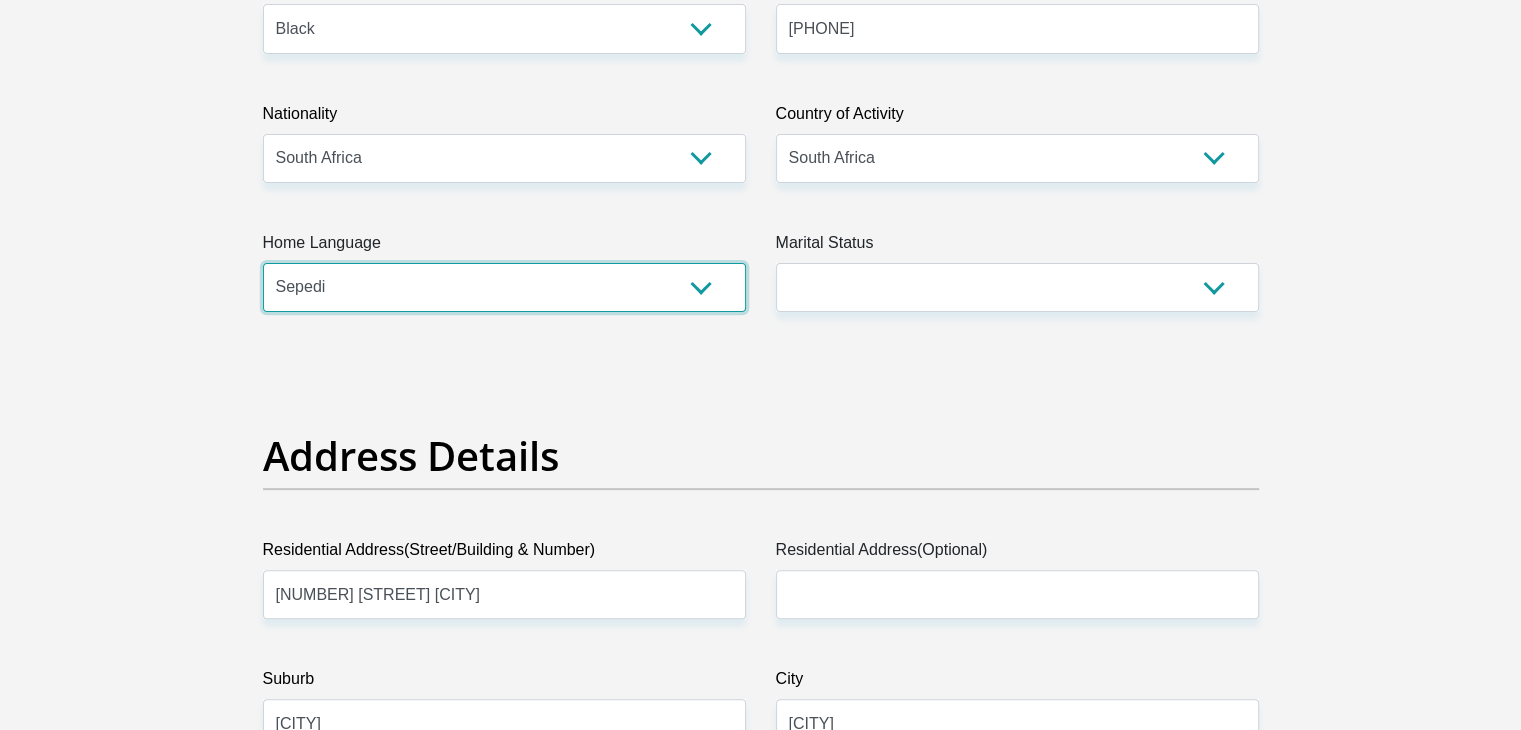 click on "Afrikaans
English
Sepedi
South Ndebele
Southern Sotho
Swati
Tsonga
Tswana
Venda
Xhosa
Zulu
Other" at bounding box center (504, 287) 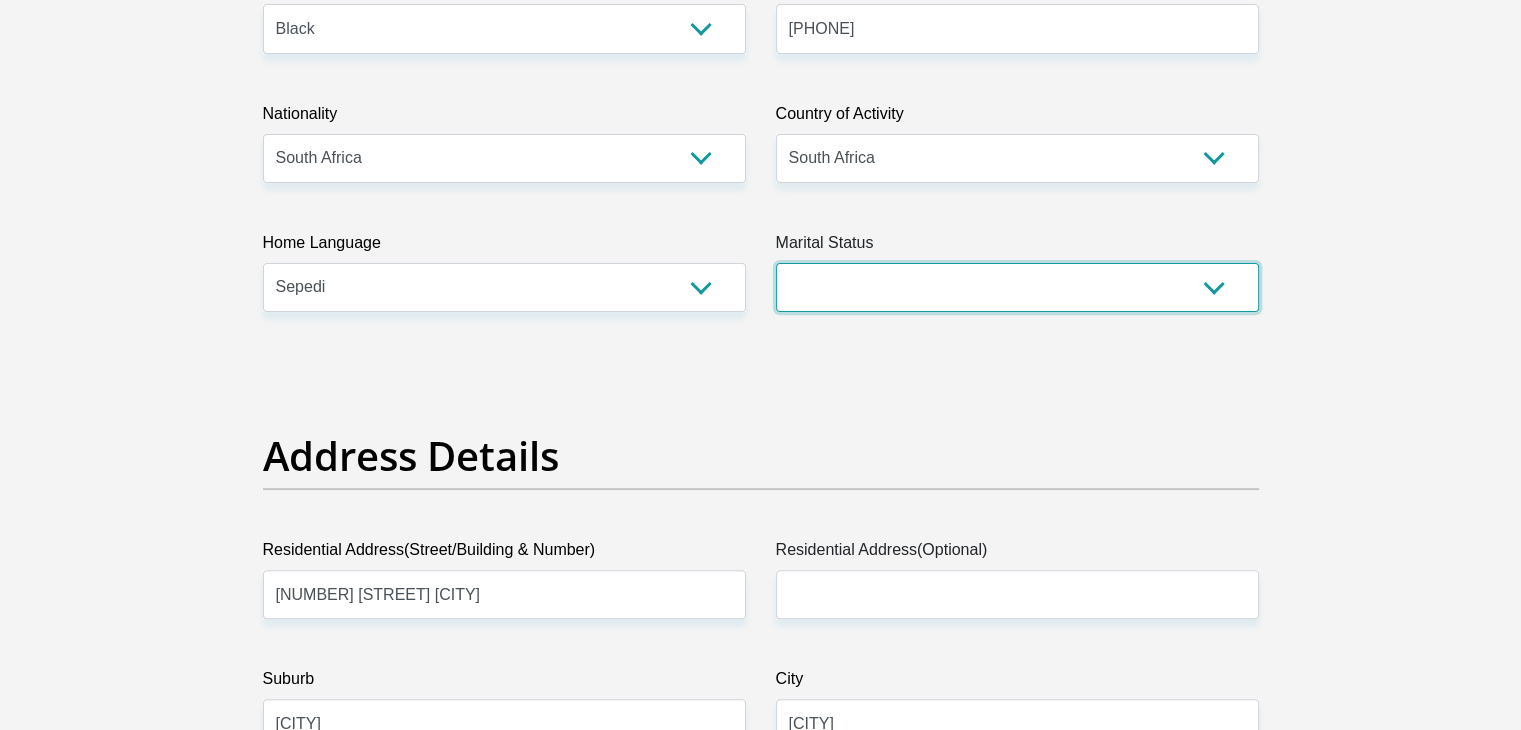 click on "Married ANC
Single
Divorced
Widowed
Married COP or Customary Law" at bounding box center [1017, 287] 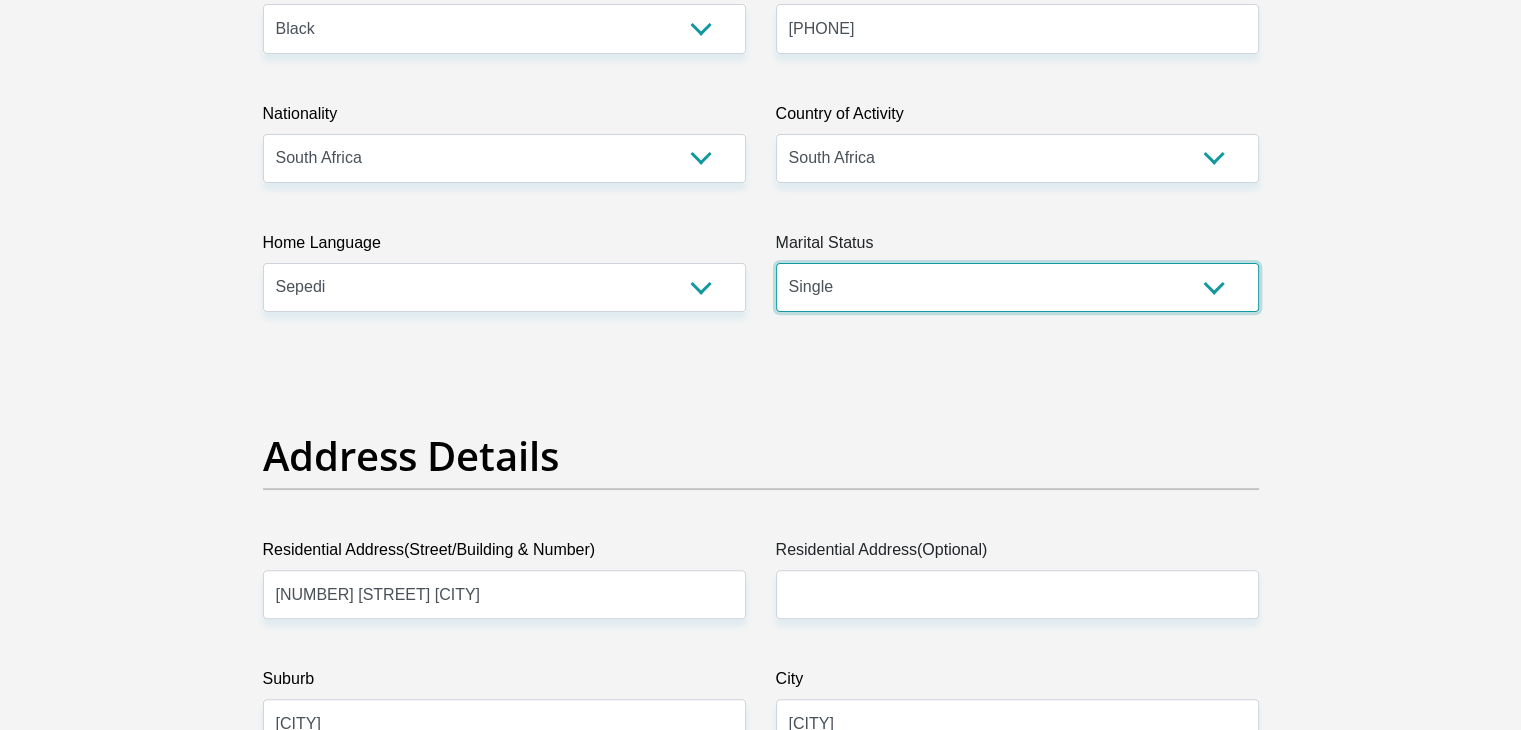 click on "Married ANC
Single
Divorced
Widowed
Married COP or Customary Law" at bounding box center [1017, 287] 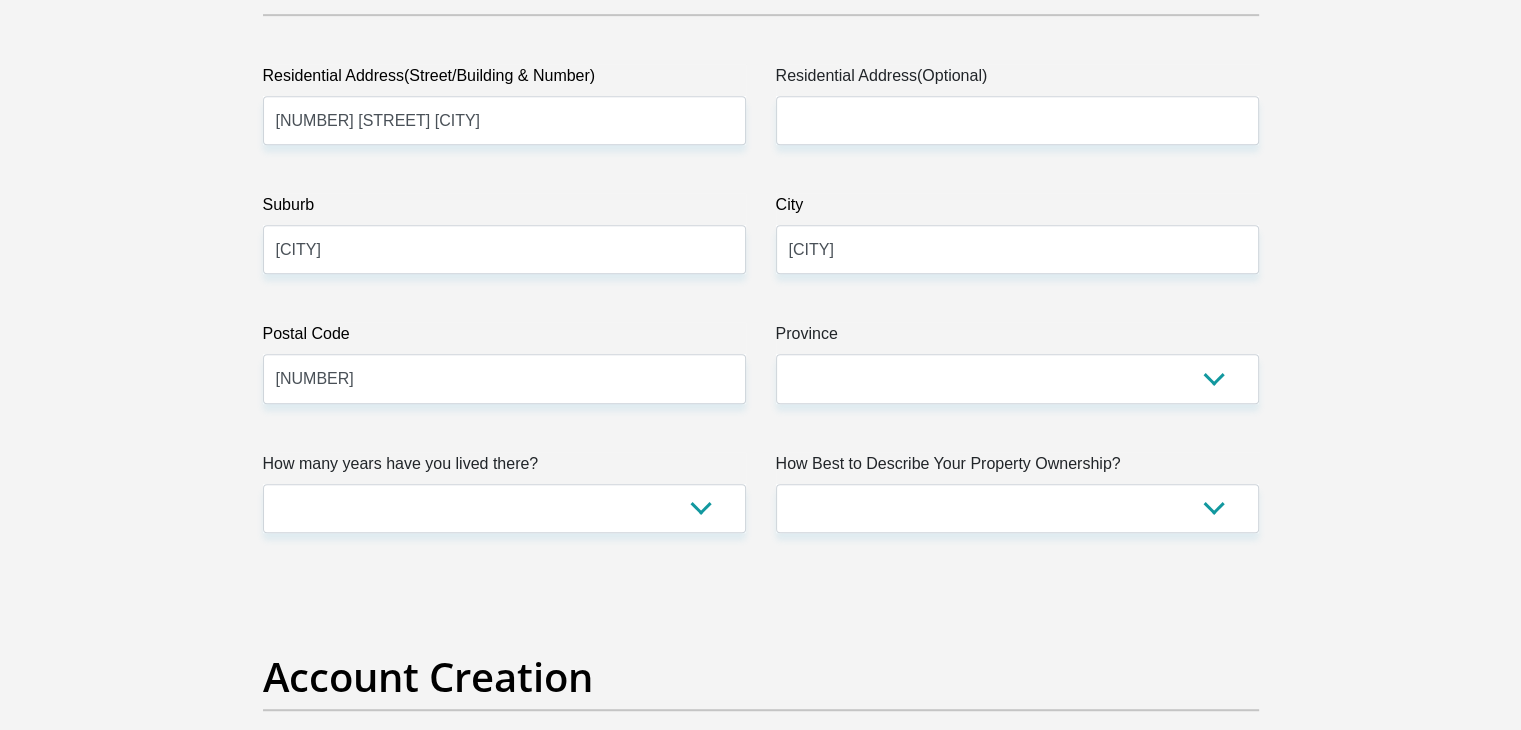 scroll, scrollTop: 1080, scrollLeft: 0, axis: vertical 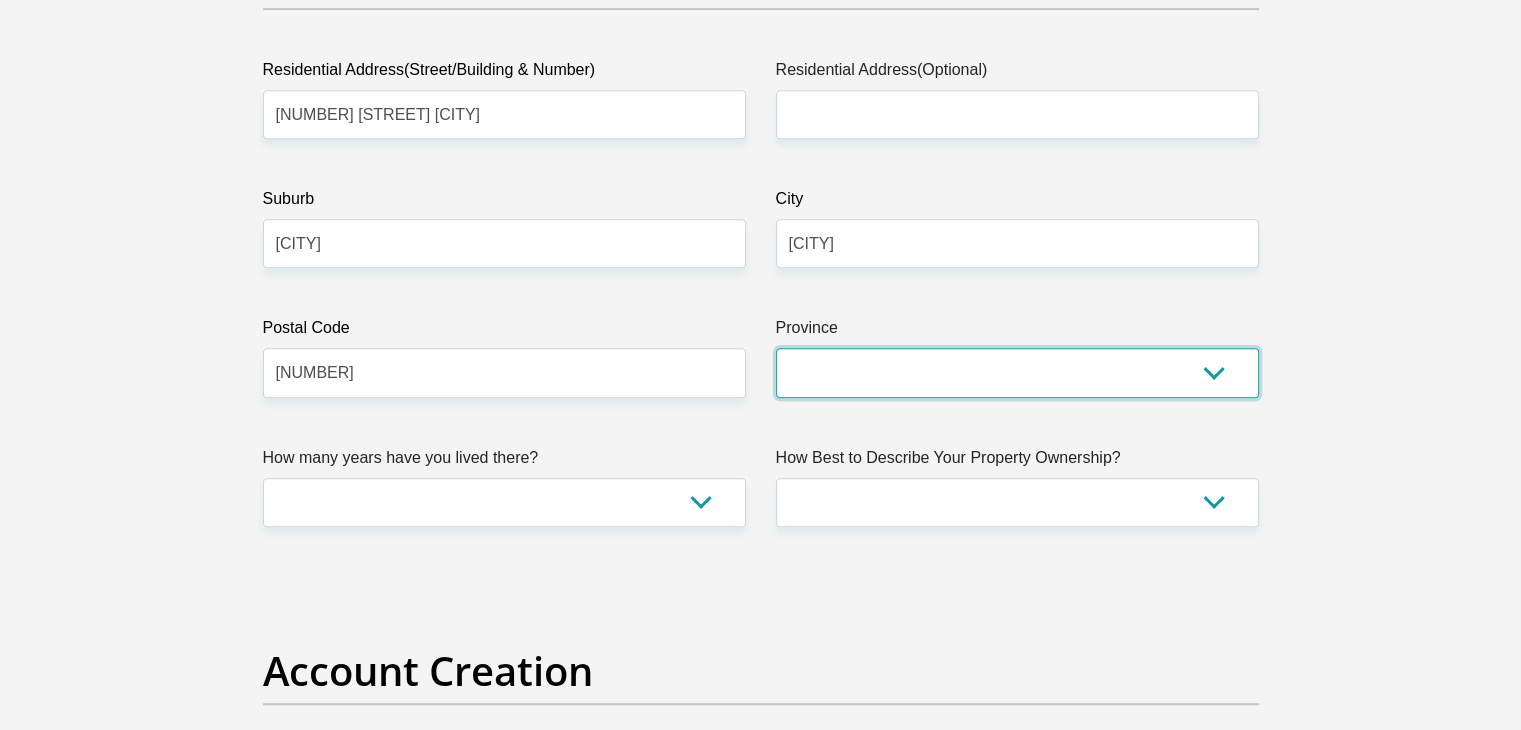 click on "Eastern Cape
Free State
Gauteng
KwaZulu-Natal
Limpopo
Mpumalanga
Northern Cape
North West
Western Cape" at bounding box center (1017, 372) 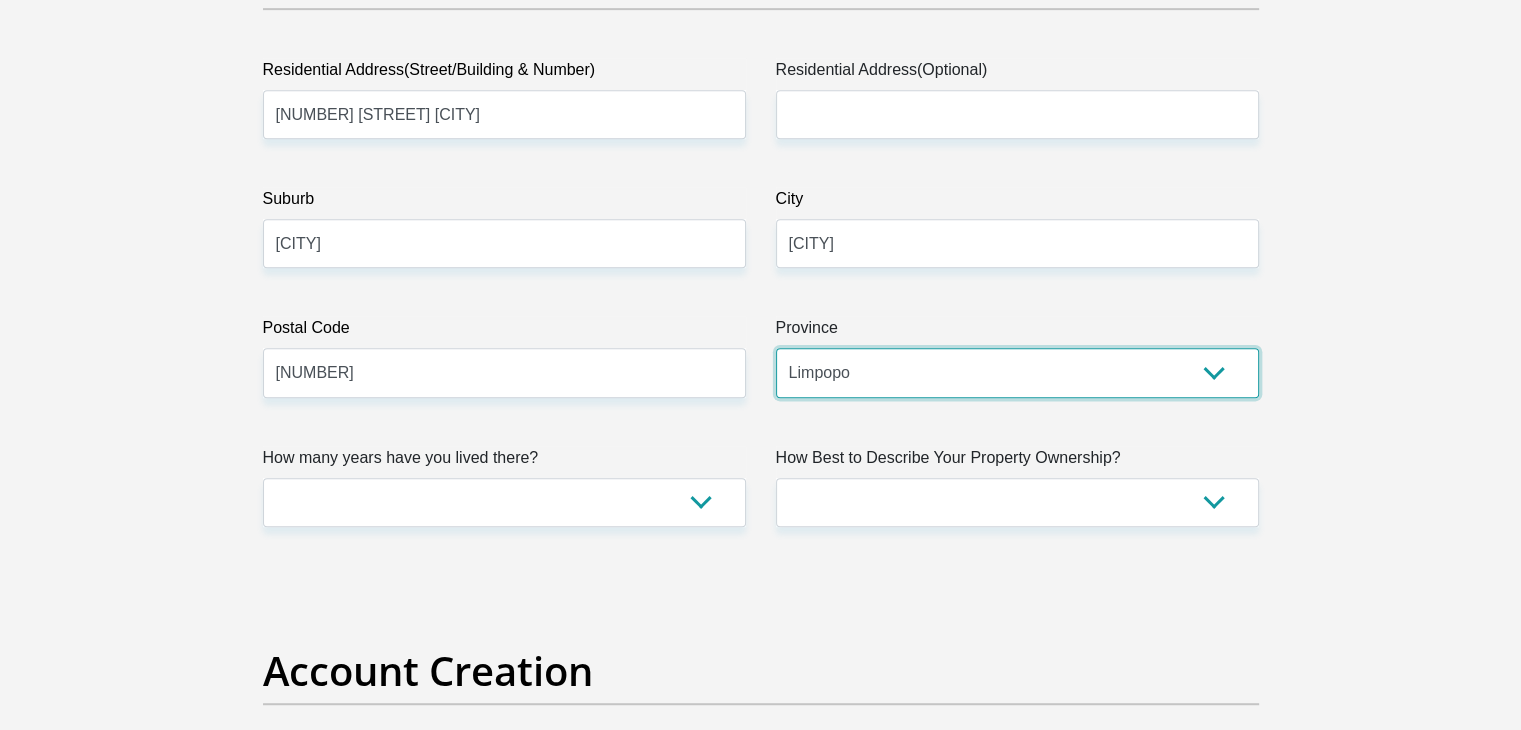click on "Eastern Cape
Free State
Gauteng
KwaZulu-Natal
Limpopo
Mpumalanga
Northern Cape
North West
Western Cape" at bounding box center [1017, 372] 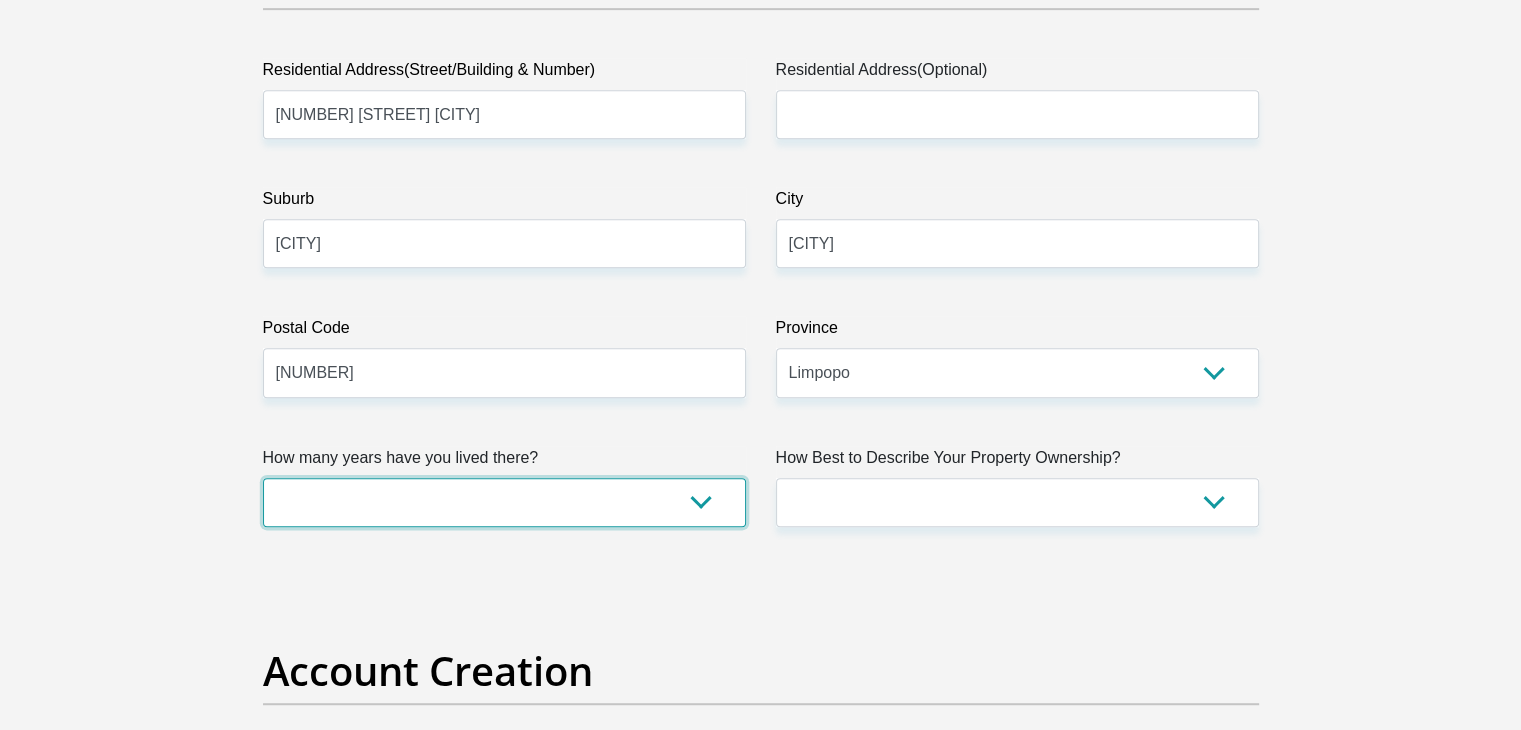 click on "less than 1 year
1-3 years
3-5 years
5+ years" at bounding box center (504, 502) 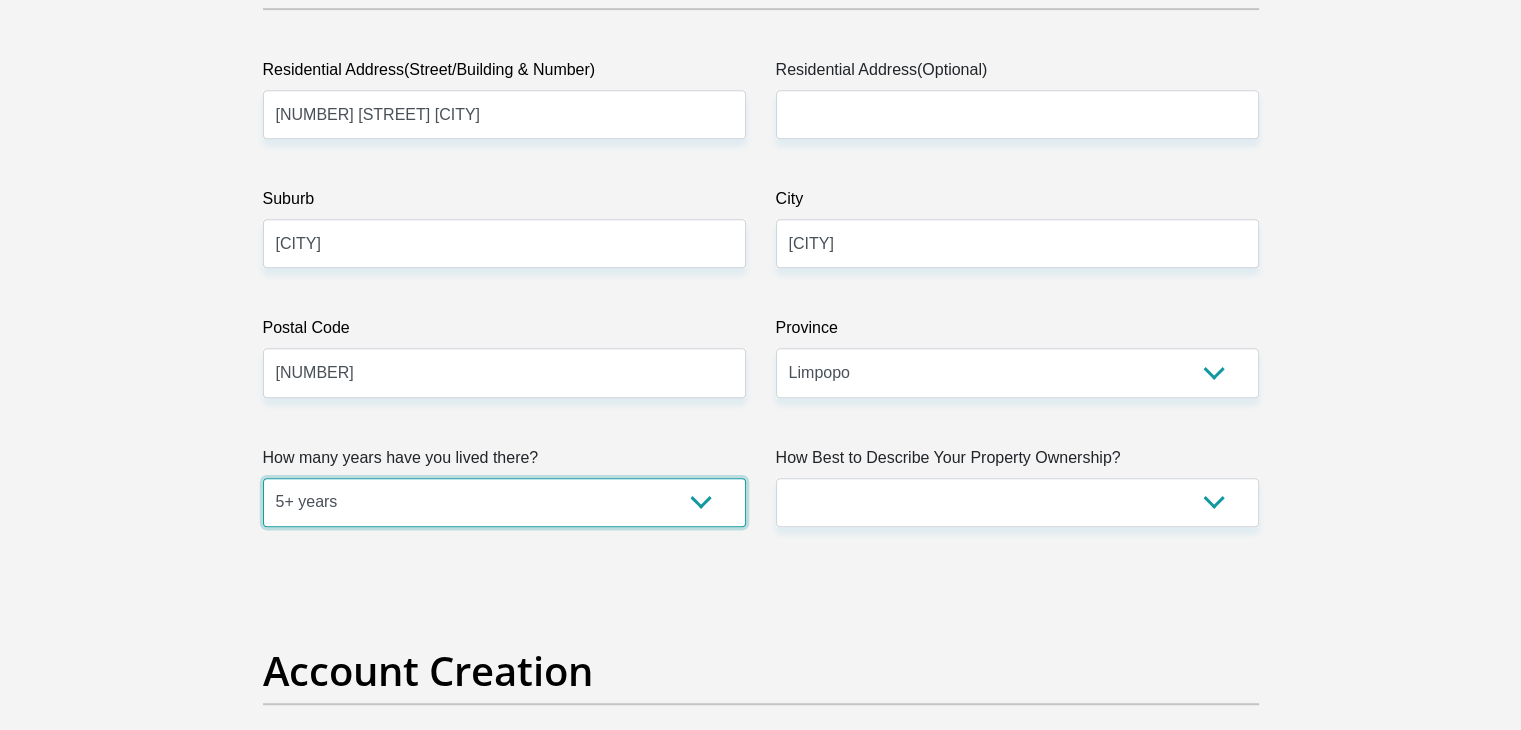 click on "less than 1 year
1-3 years
3-5 years
5+ years" at bounding box center (504, 502) 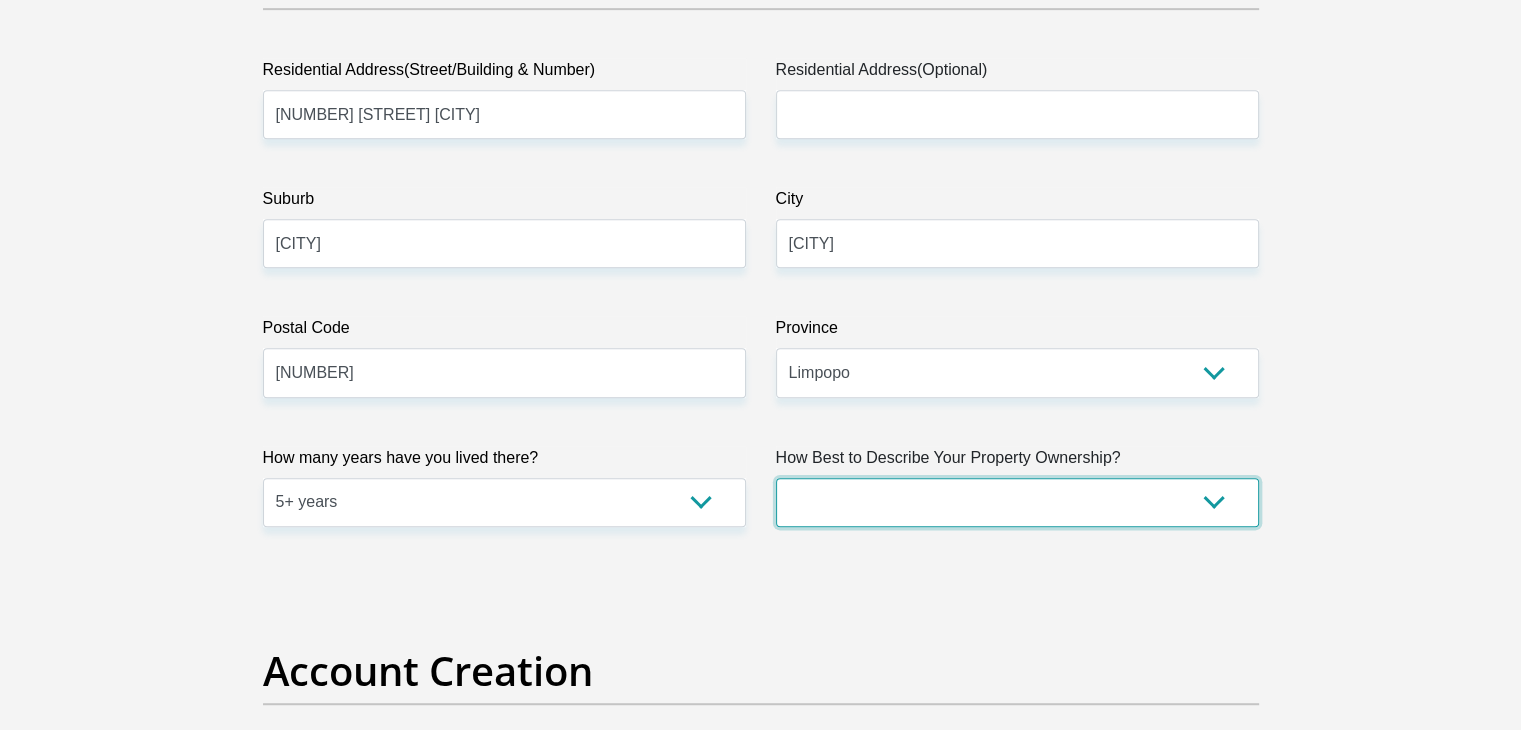 click on "Owned
Rented
Family Owned
Company Dwelling" at bounding box center (1017, 502) 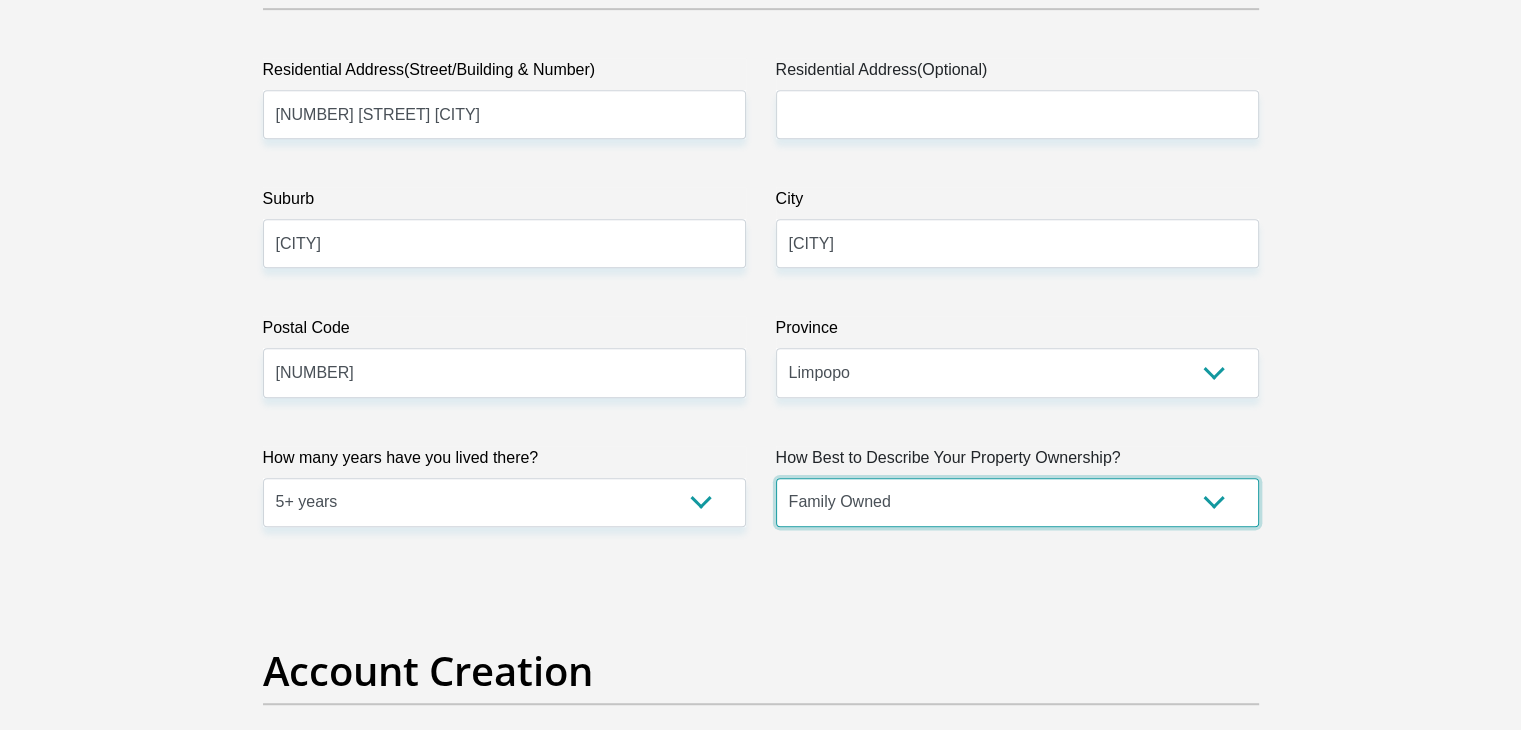 click on "Owned
Rented
Family Owned
Company Dwelling" at bounding box center (1017, 502) 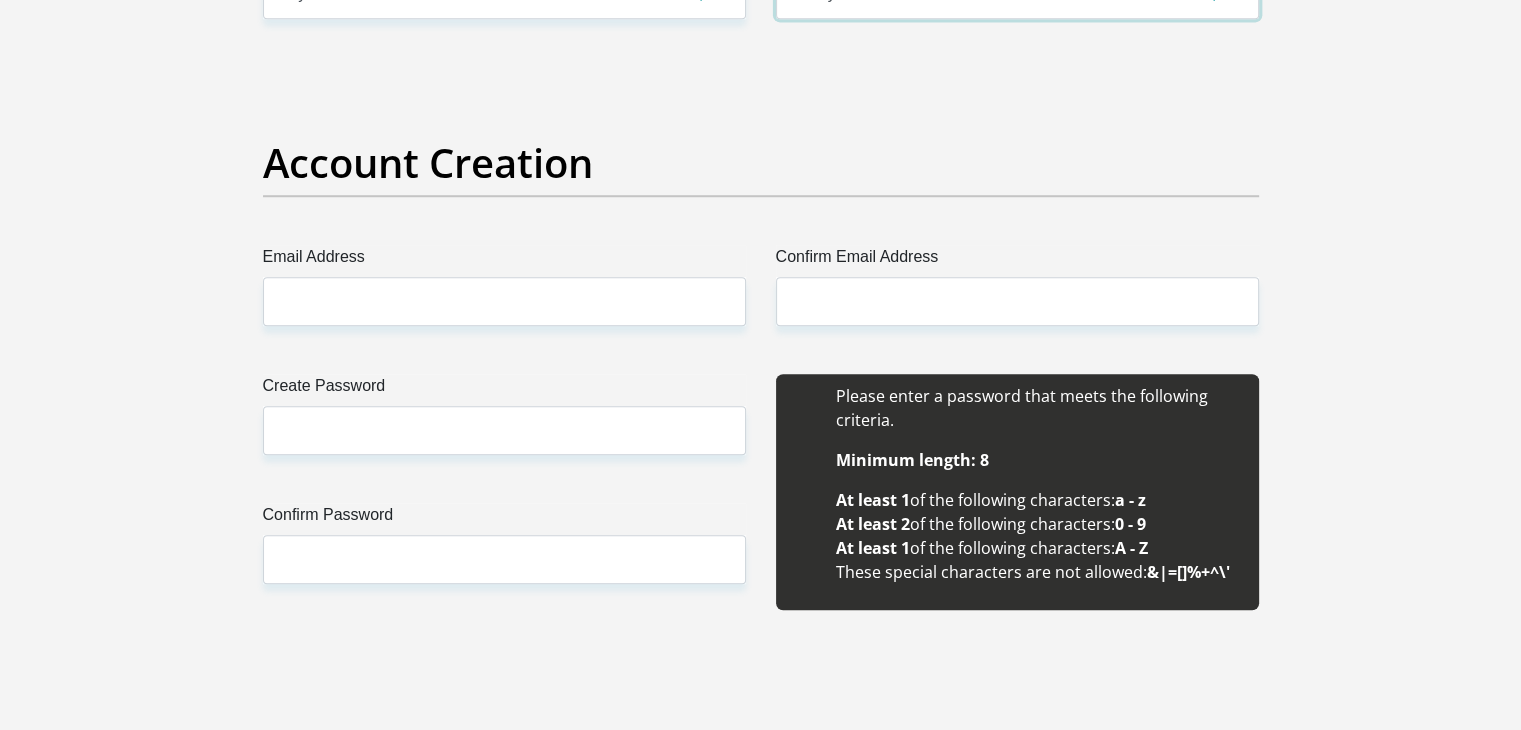 scroll, scrollTop: 1600, scrollLeft: 0, axis: vertical 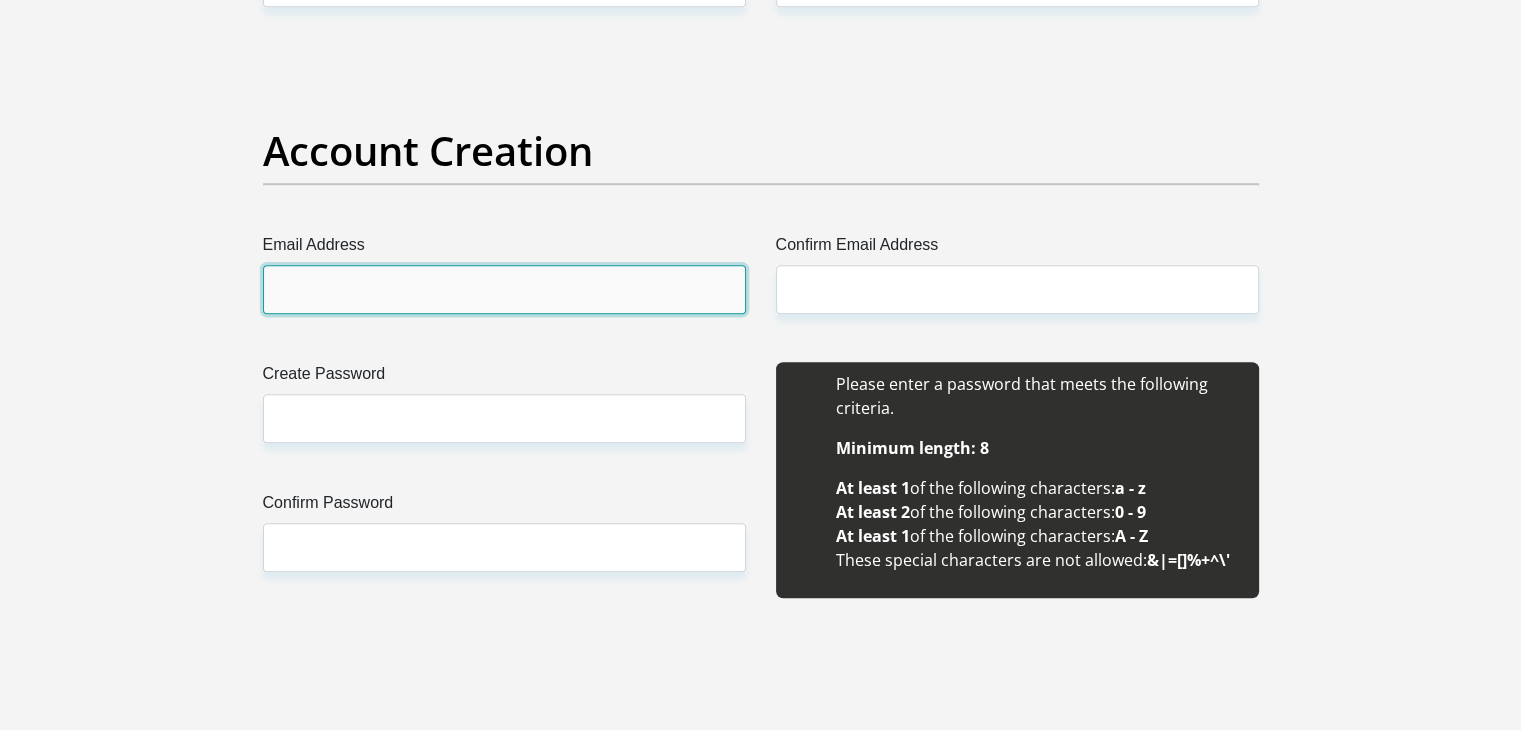 click on "Email Address" at bounding box center (504, 289) 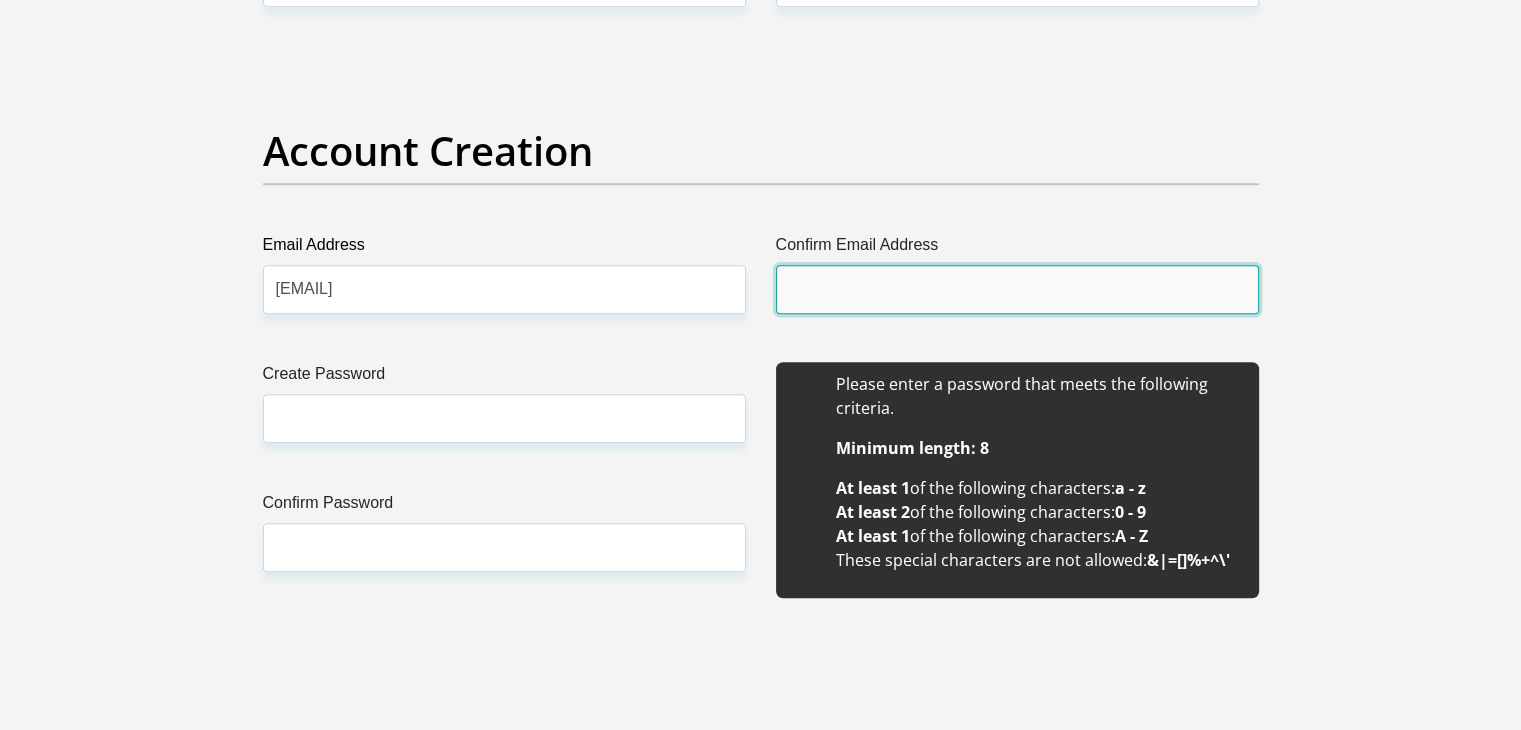 click on "Confirm Email Address" at bounding box center [1017, 289] 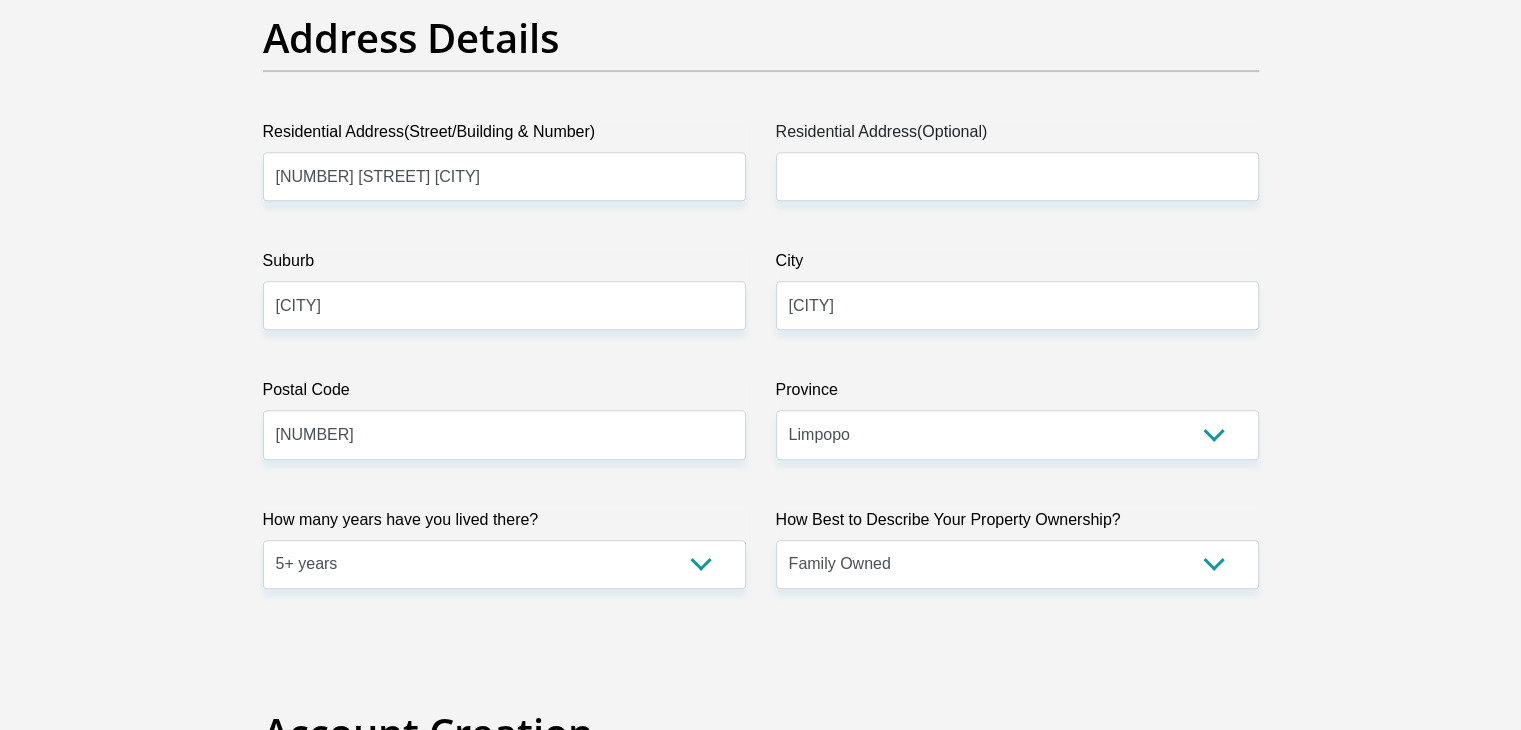 scroll, scrollTop: 1000, scrollLeft: 0, axis: vertical 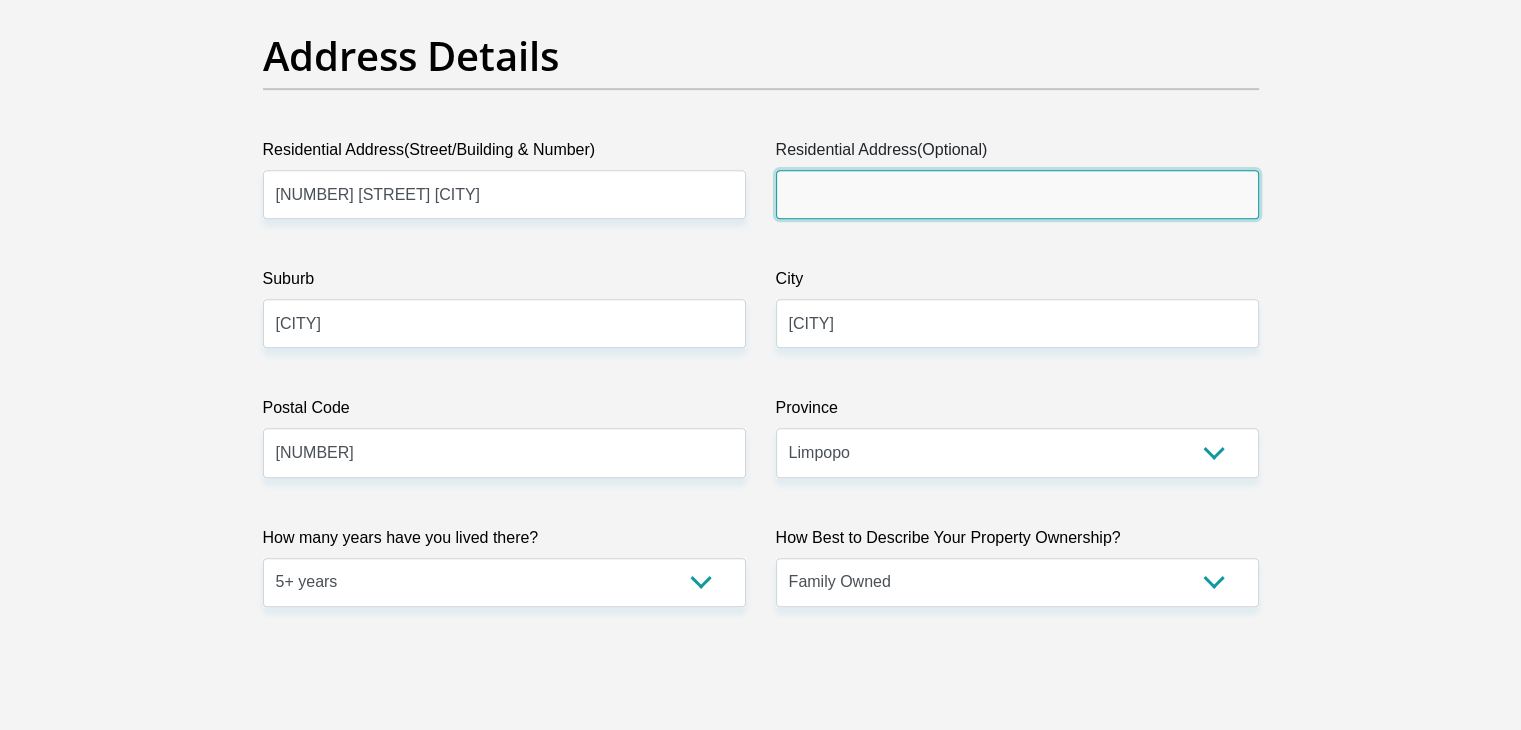 click on "Residential Address(Optional)" at bounding box center [1017, 194] 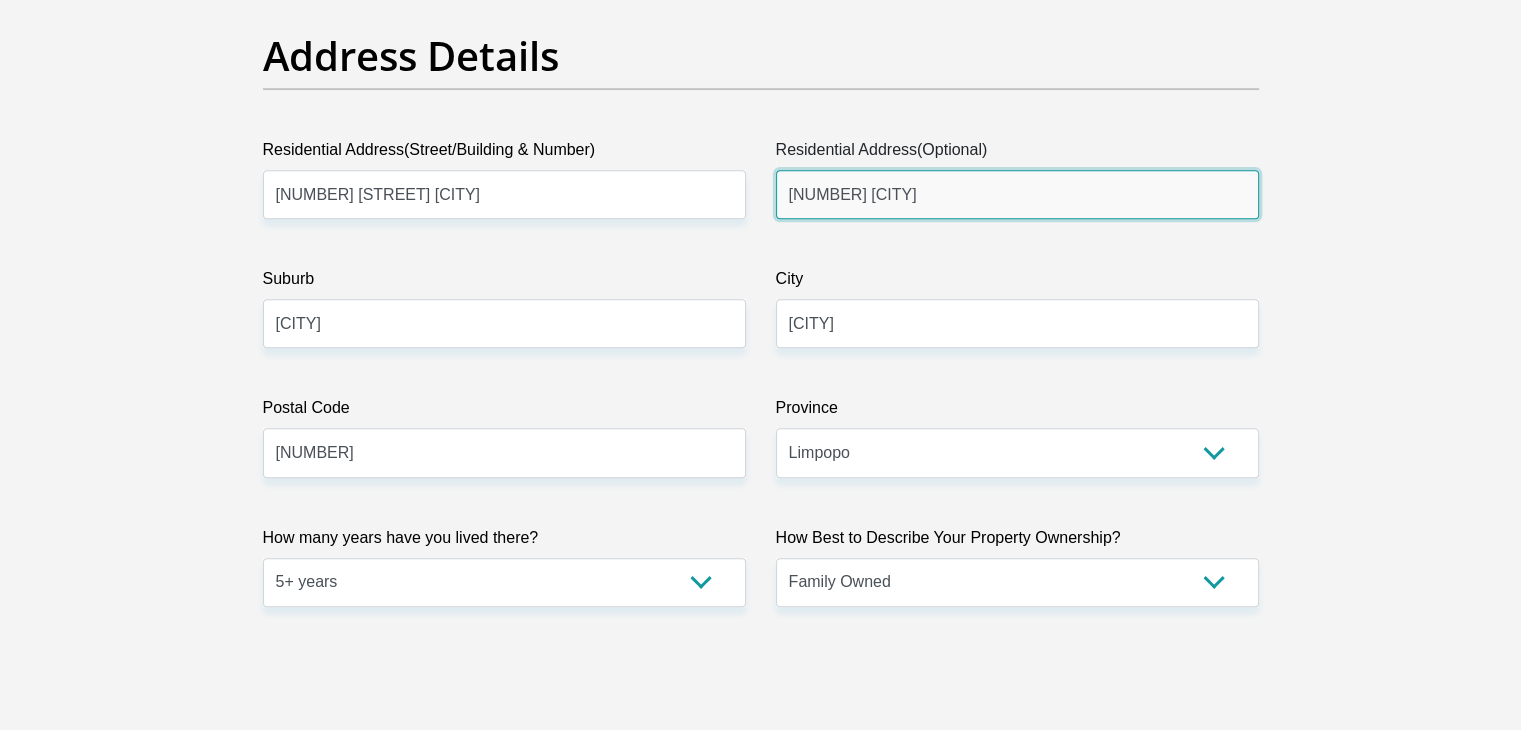 click on "658 Phokeng Rustenburg" at bounding box center [1017, 194] 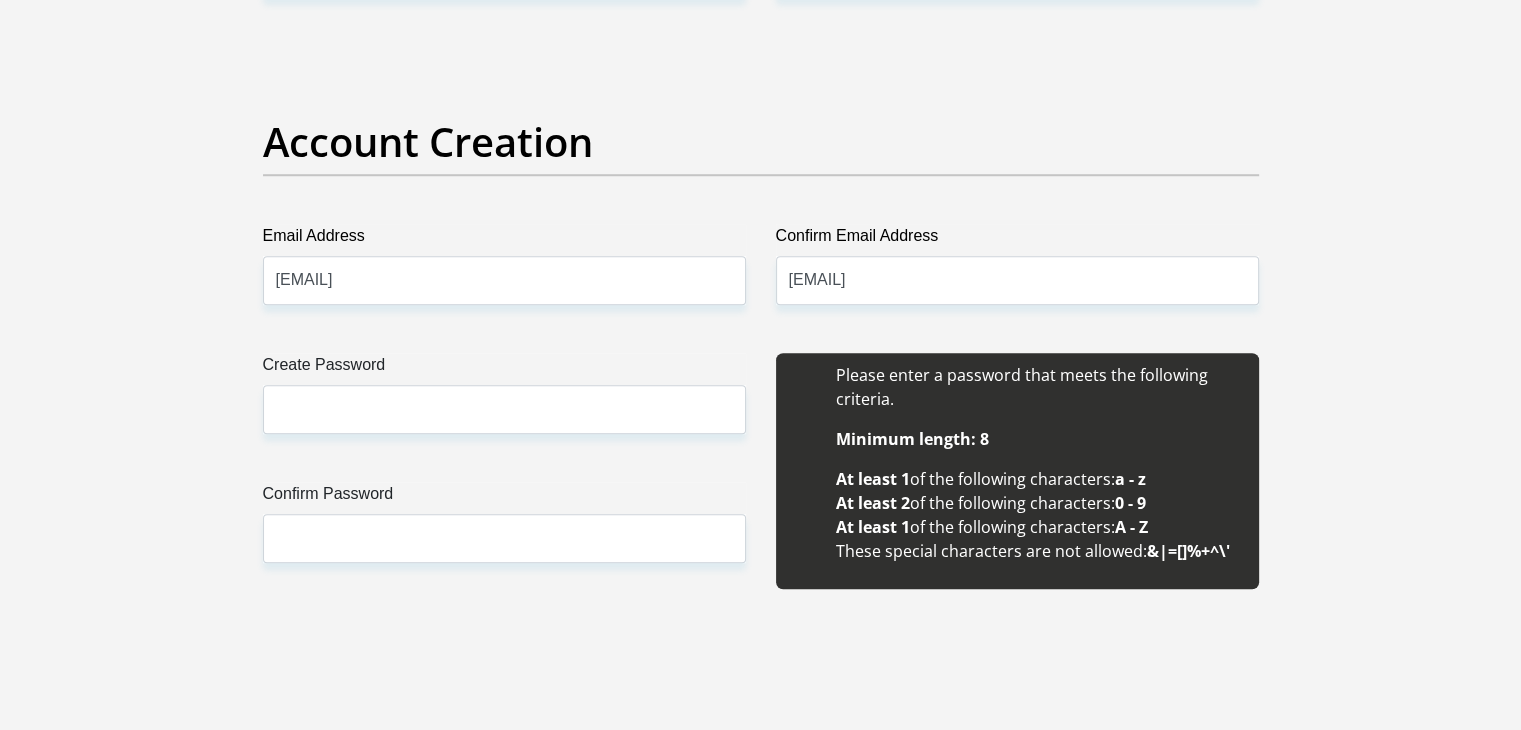 scroll, scrollTop: 1640, scrollLeft: 0, axis: vertical 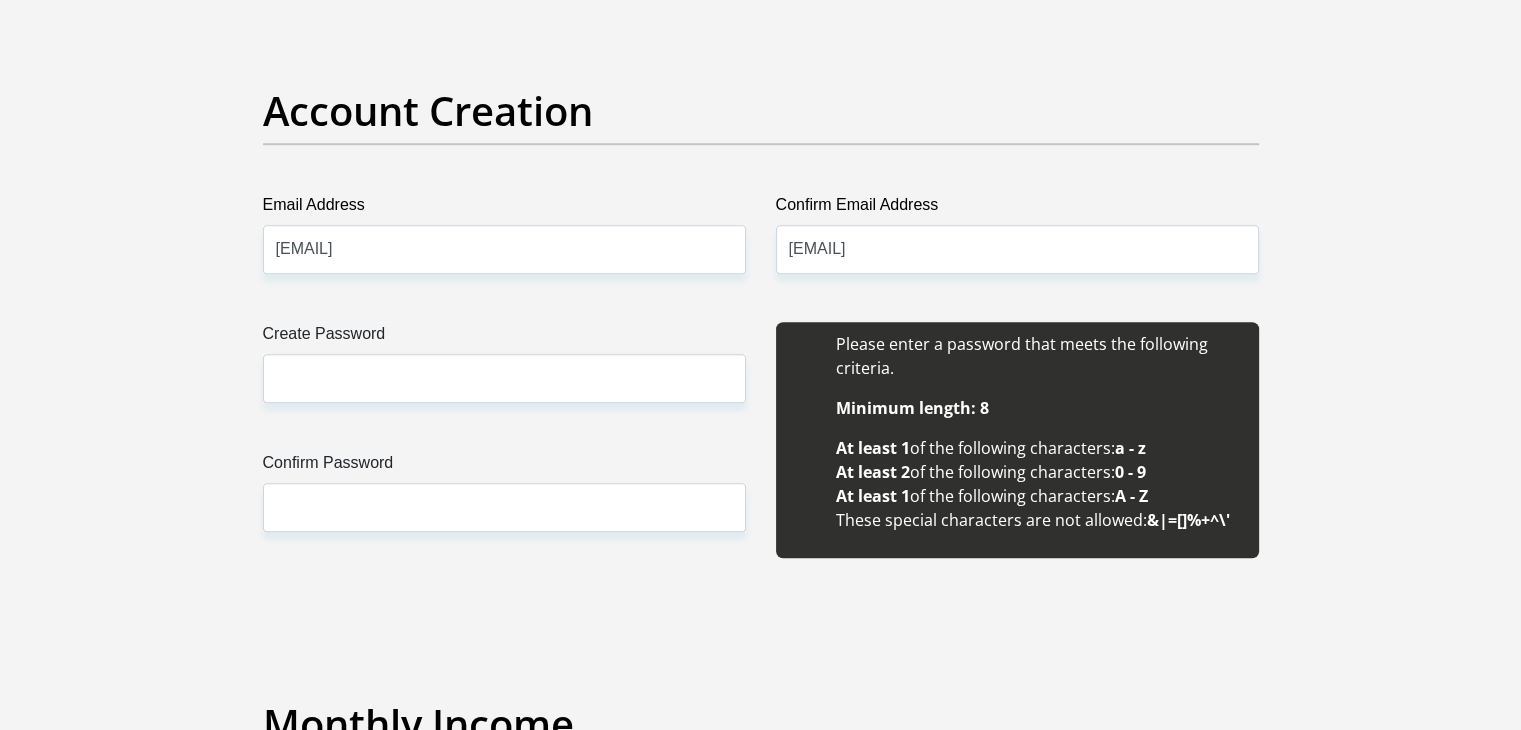 type on "658 Green side Phokeng Rustenburg" 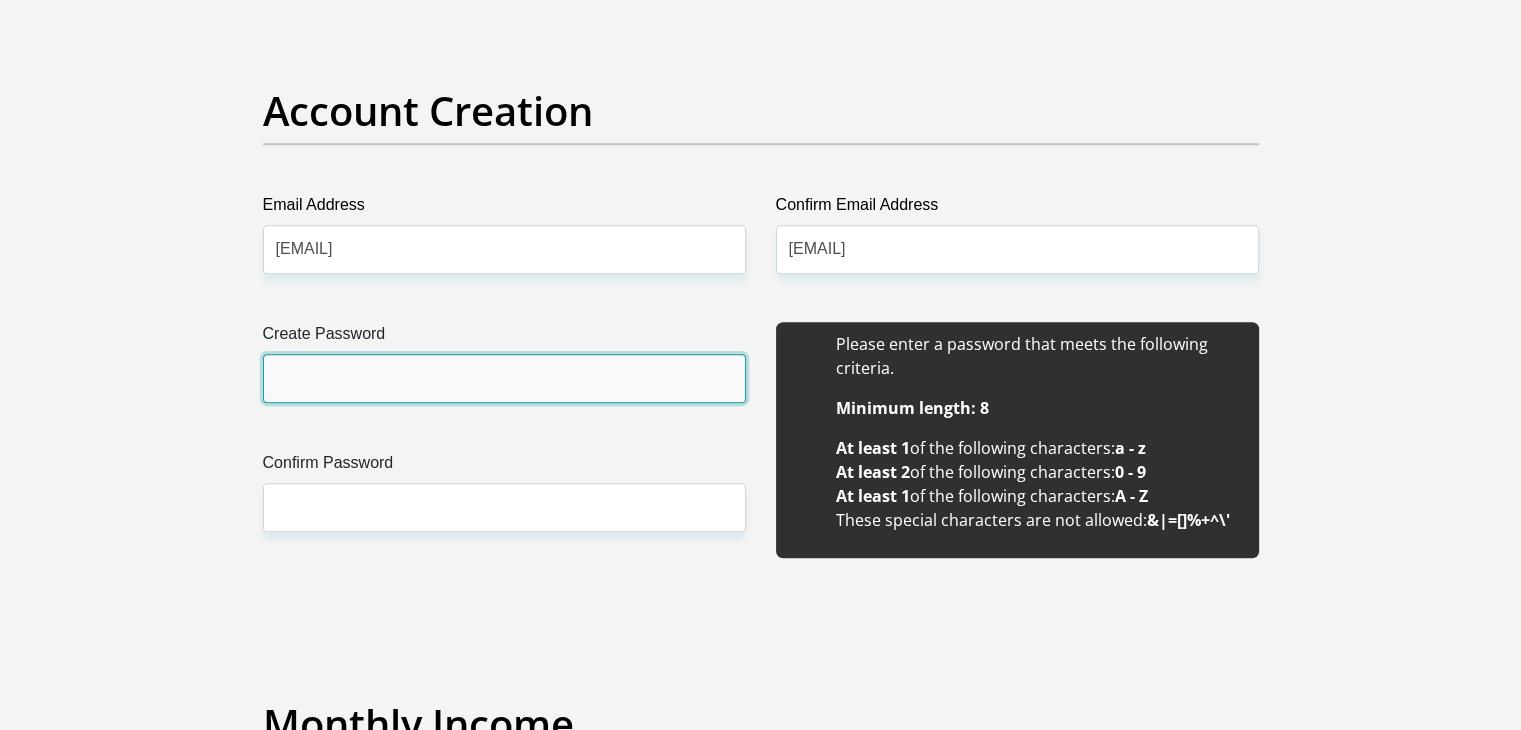 click on "Create Password" at bounding box center [504, 378] 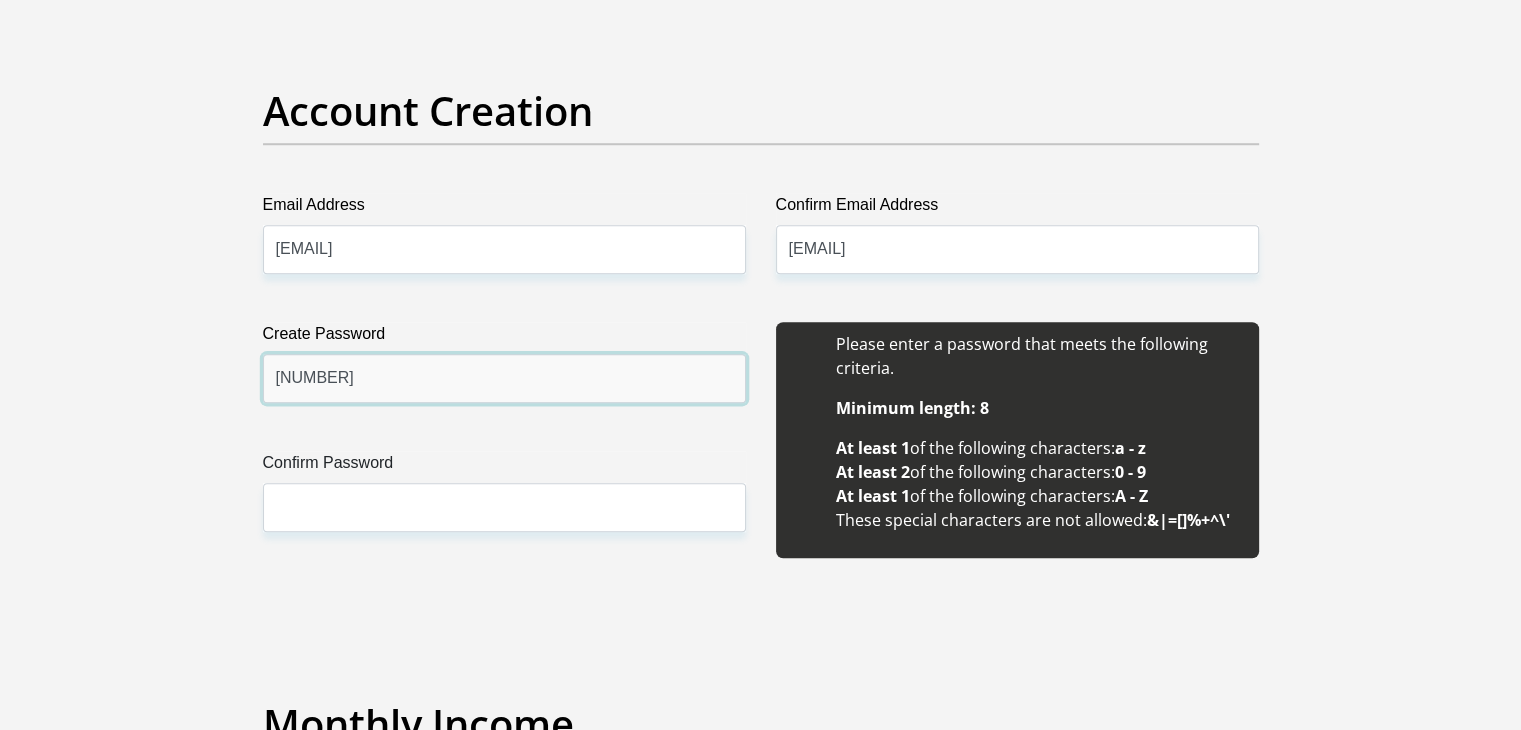 type on "1258846Ne#" 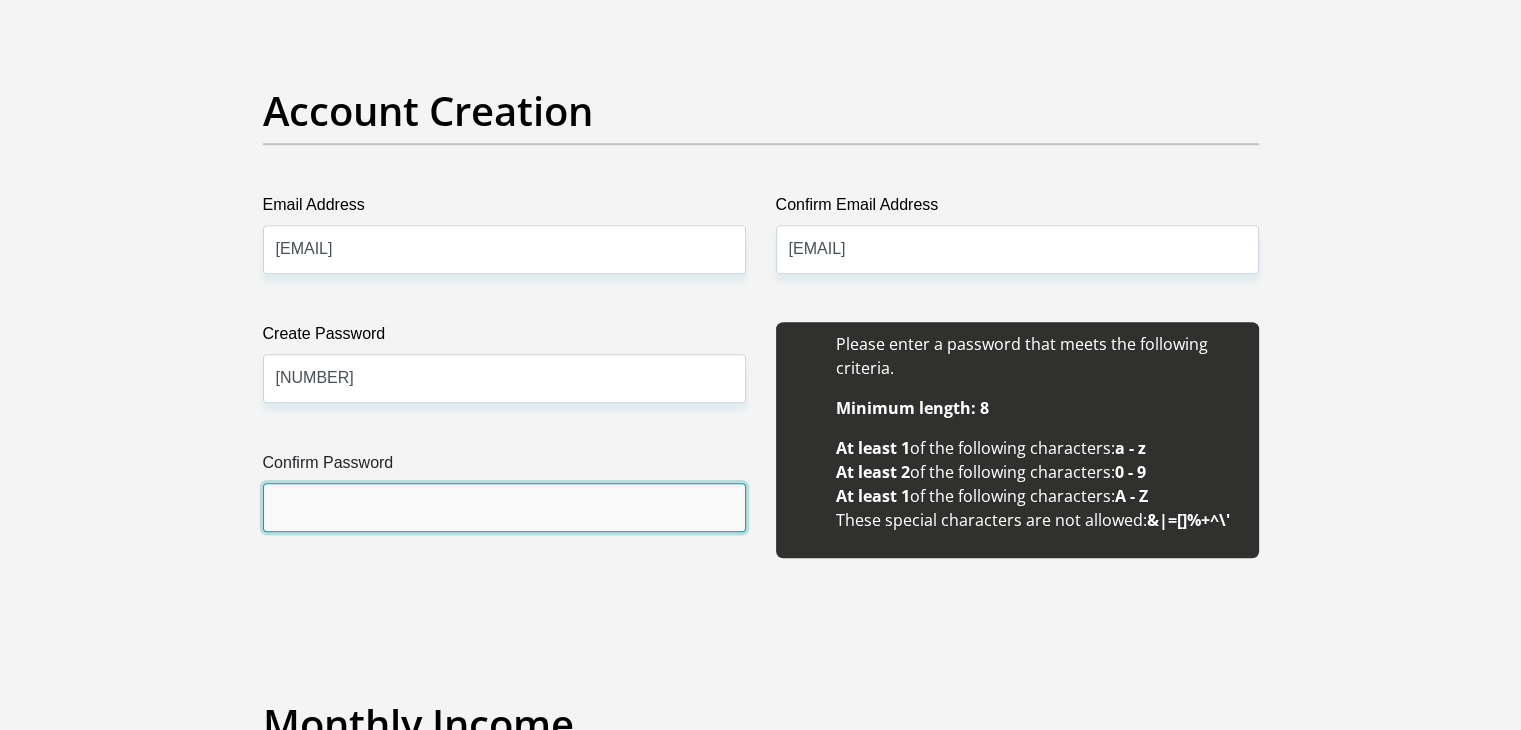 click on "Confirm Password" at bounding box center (504, 507) 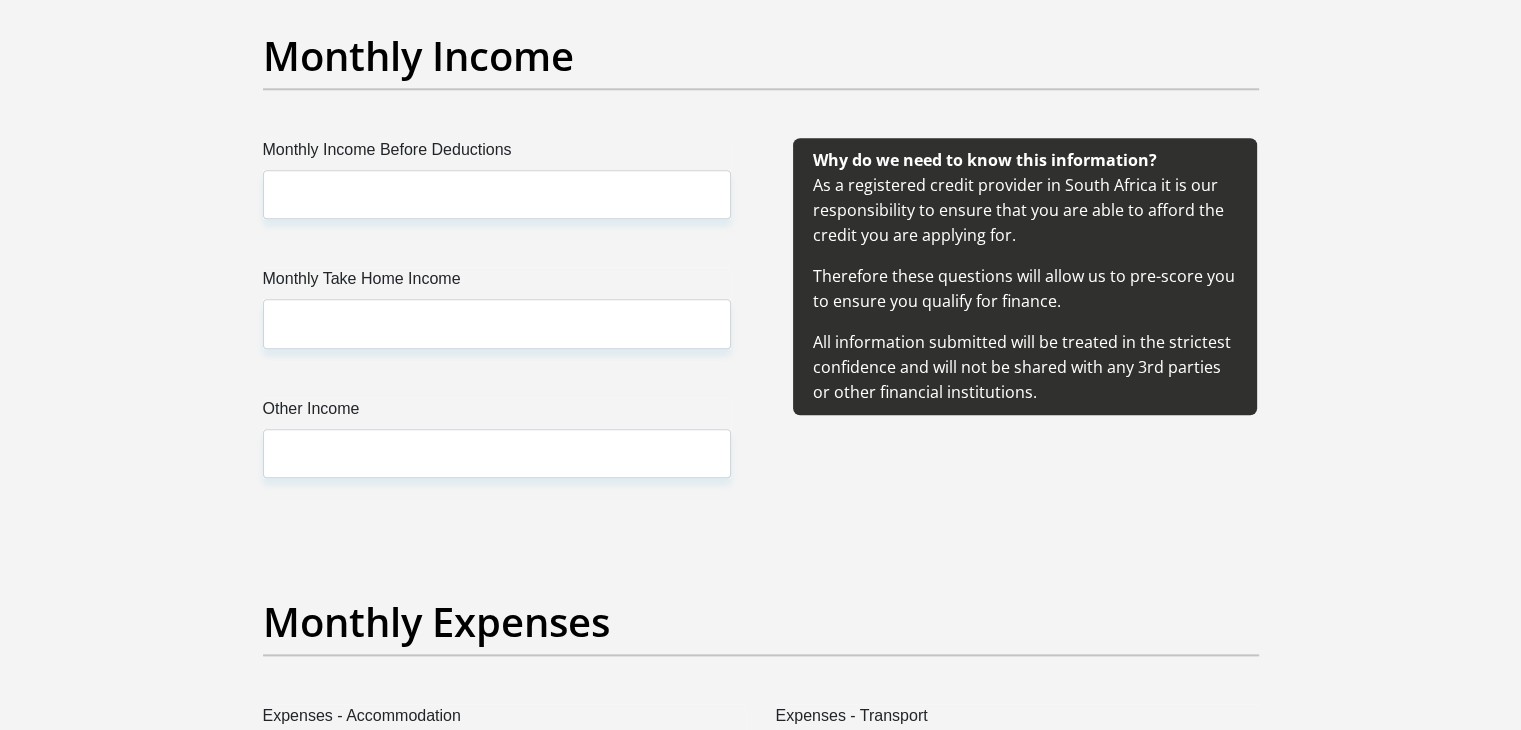 scroll, scrollTop: 2320, scrollLeft: 0, axis: vertical 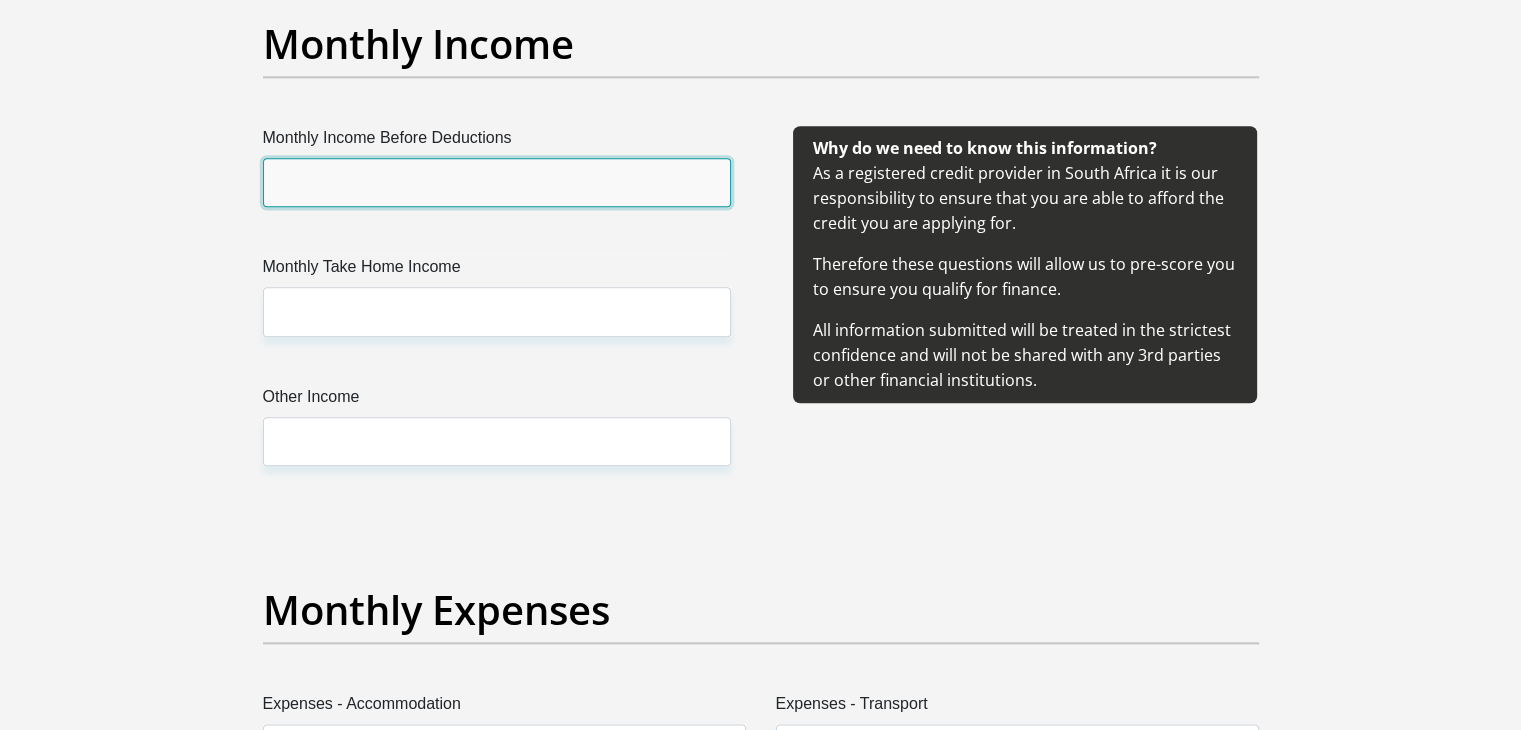 click on "Monthly Income Before Deductions" at bounding box center [497, 182] 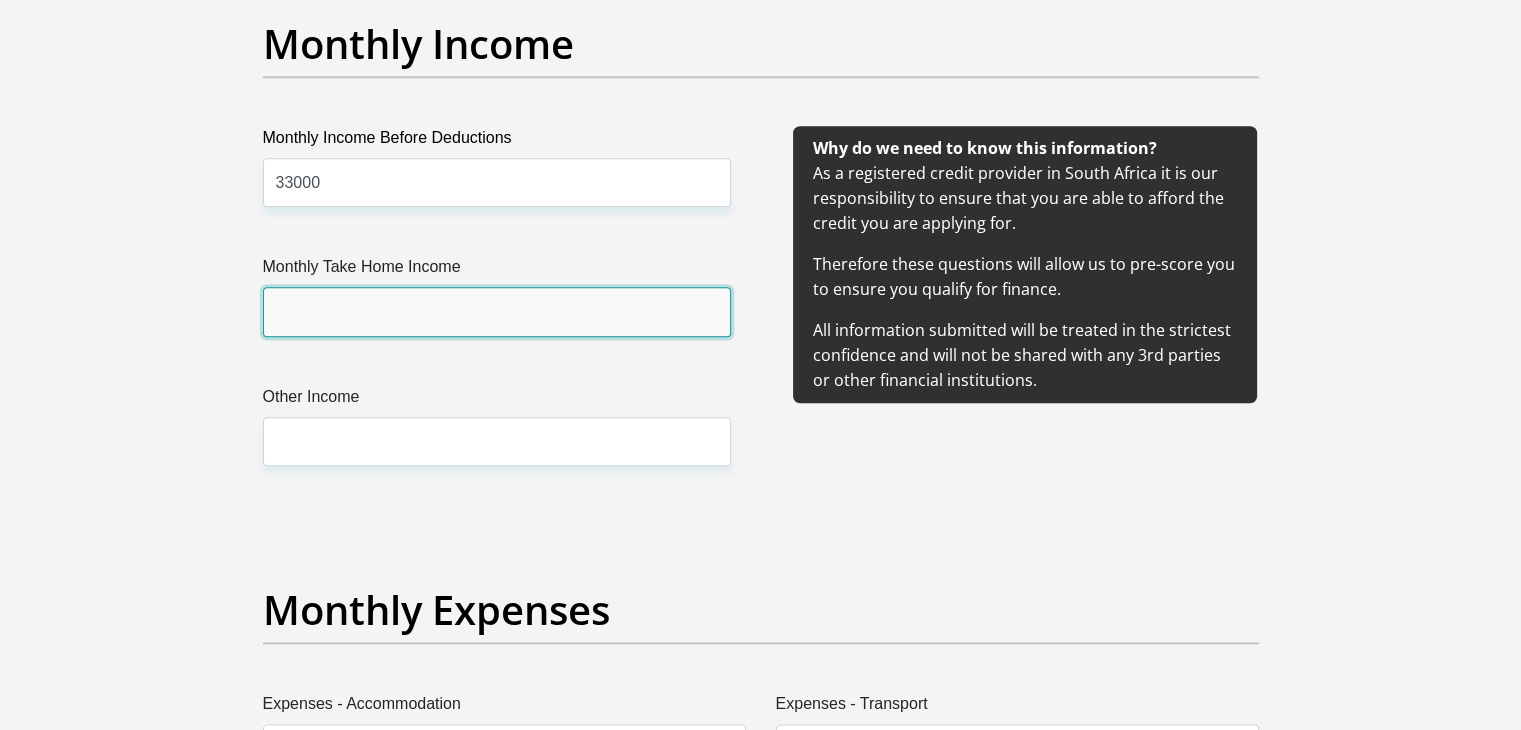 click on "Monthly Take Home Income" at bounding box center (497, 311) 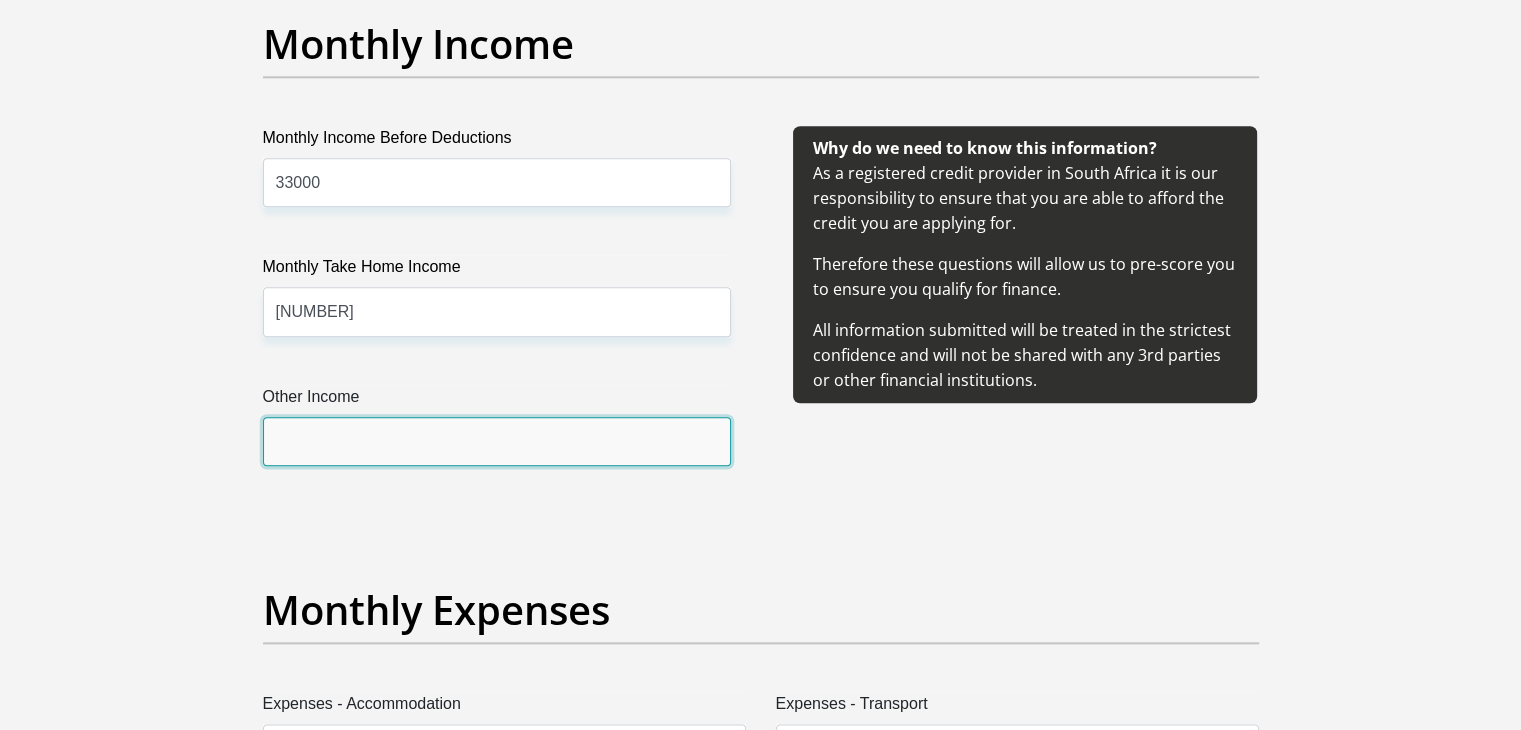 click on "Other Income" at bounding box center [497, 441] 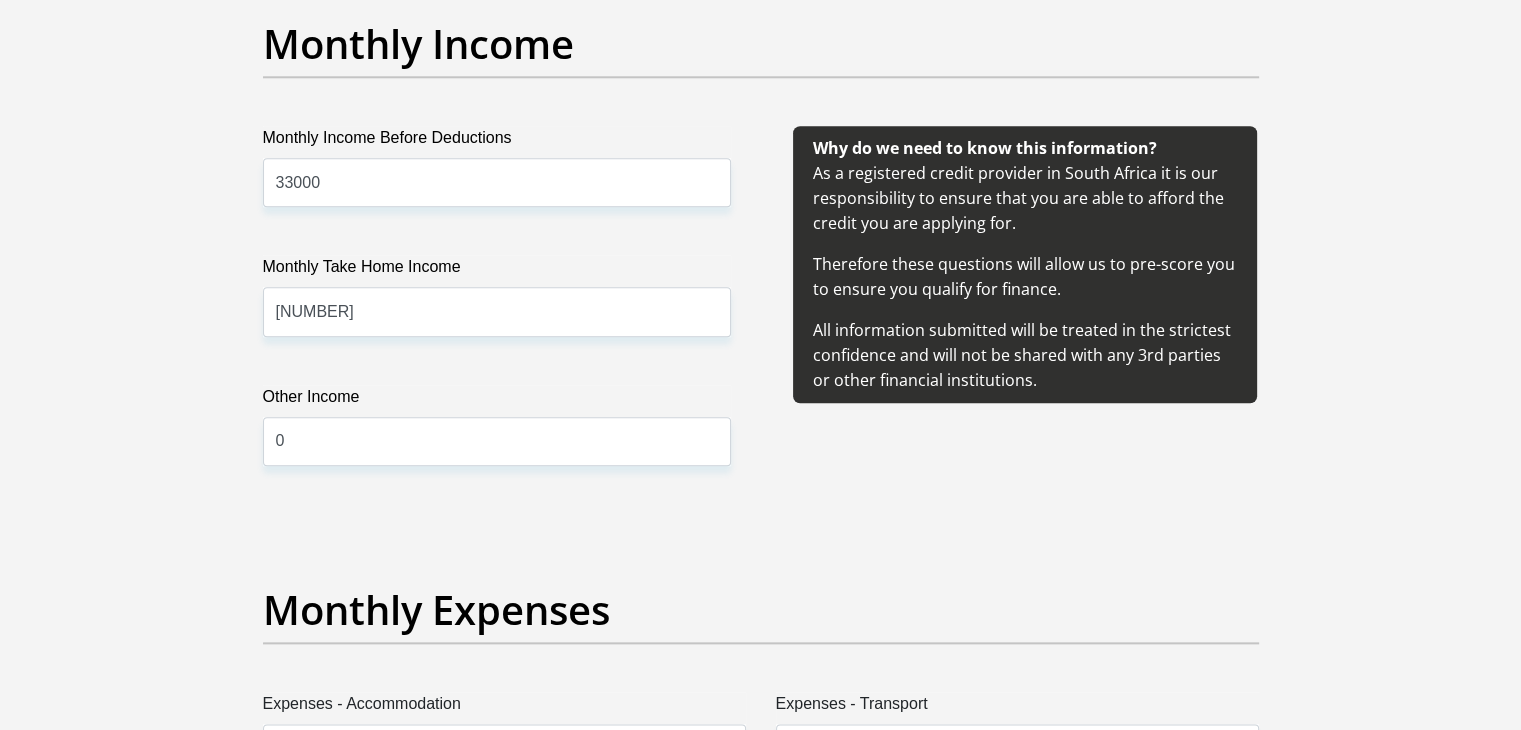 click on "Why do we need to know this information?
As a registered credit provider in South Africa it is our responsibility
to ensure that you are able to afford the credit you are applying for.
Therefore these questions will allow us to pre-score you to ensure you qualify for finance.
All information submitted will be treated in the strictest confidence
and will not be shared with any 3rd parties or other financial institutions." at bounding box center [1025, 320] 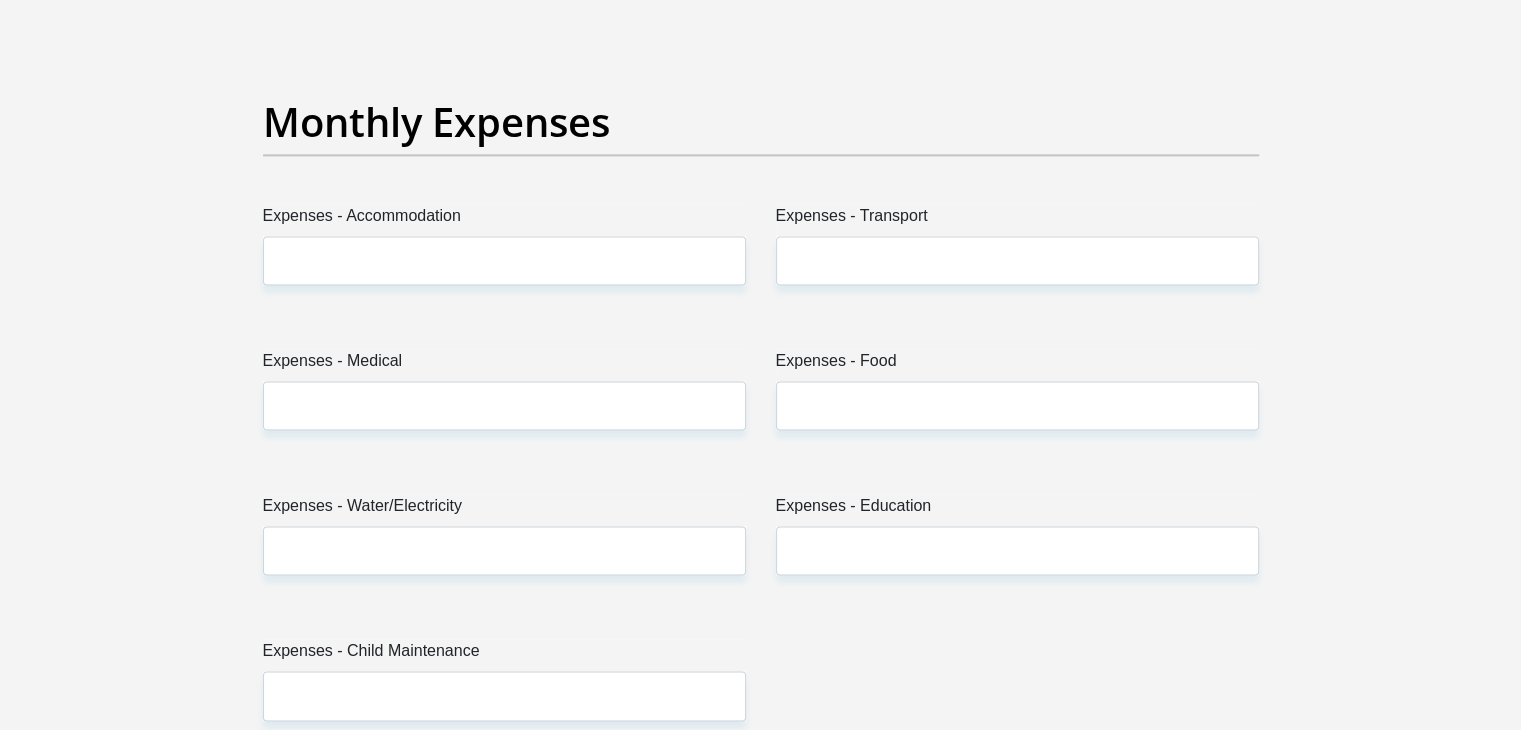 scroll, scrollTop: 2840, scrollLeft: 0, axis: vertical 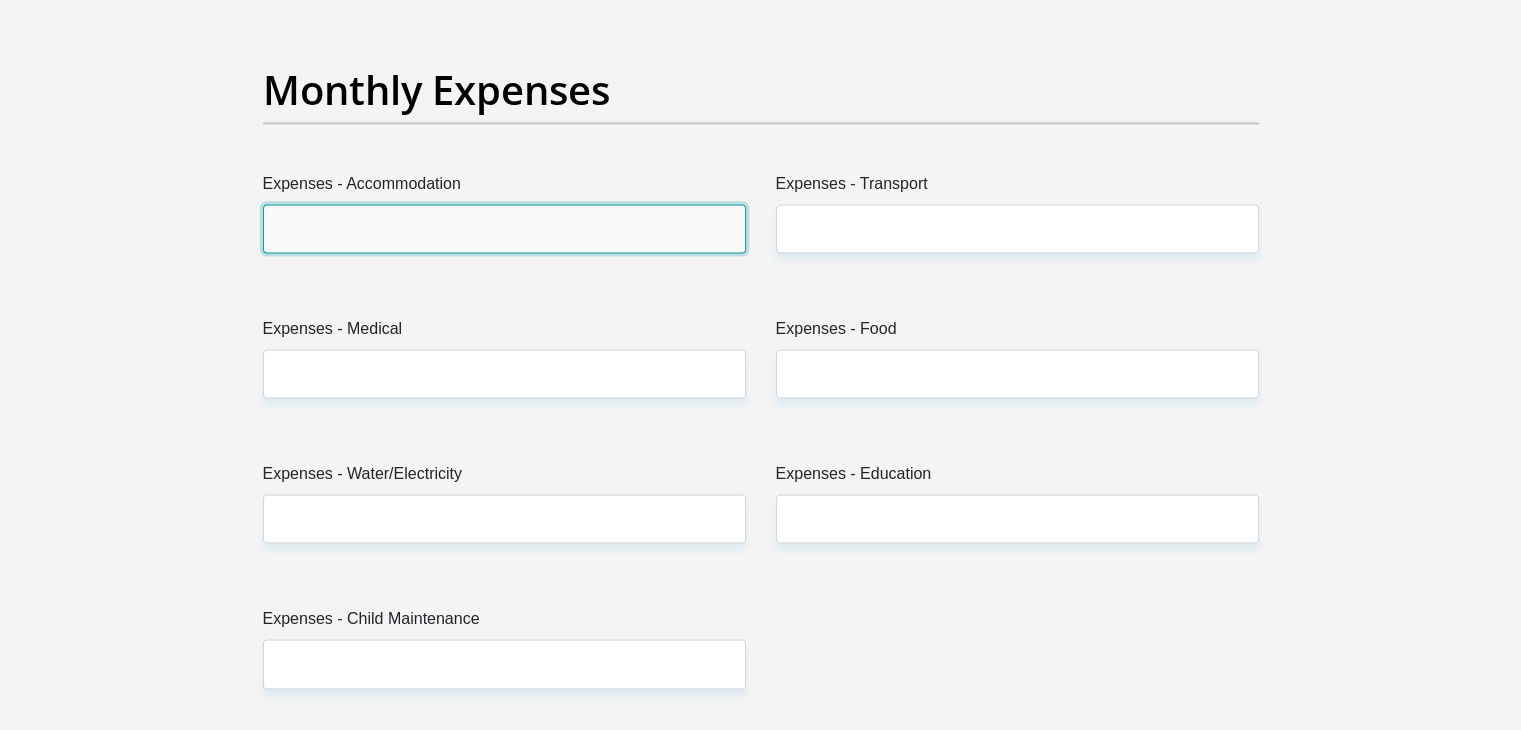 click on "Expenses - Accommodation" at bounding box center (504, 228) 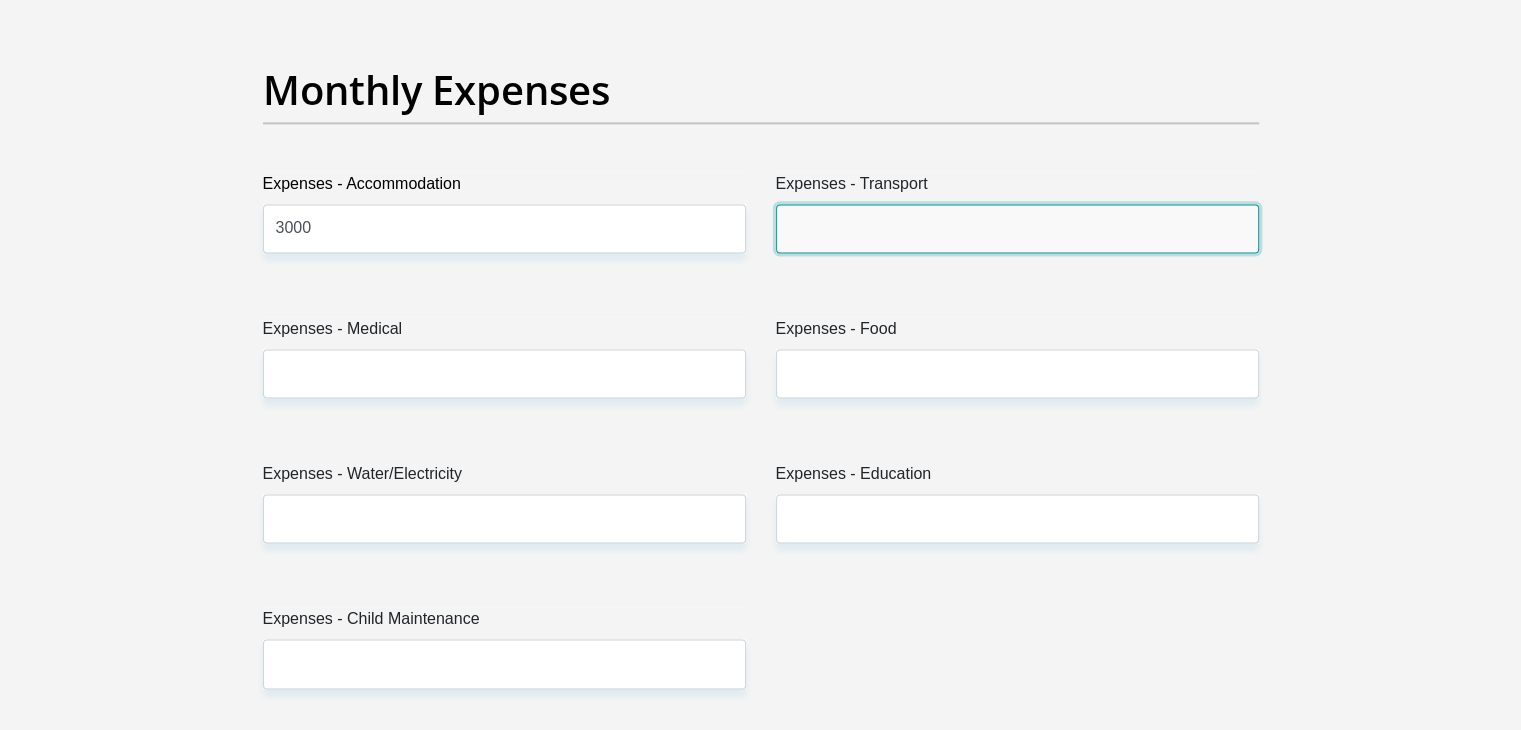 click on "Expenses - Transport" at bounding box center [1017, 228] 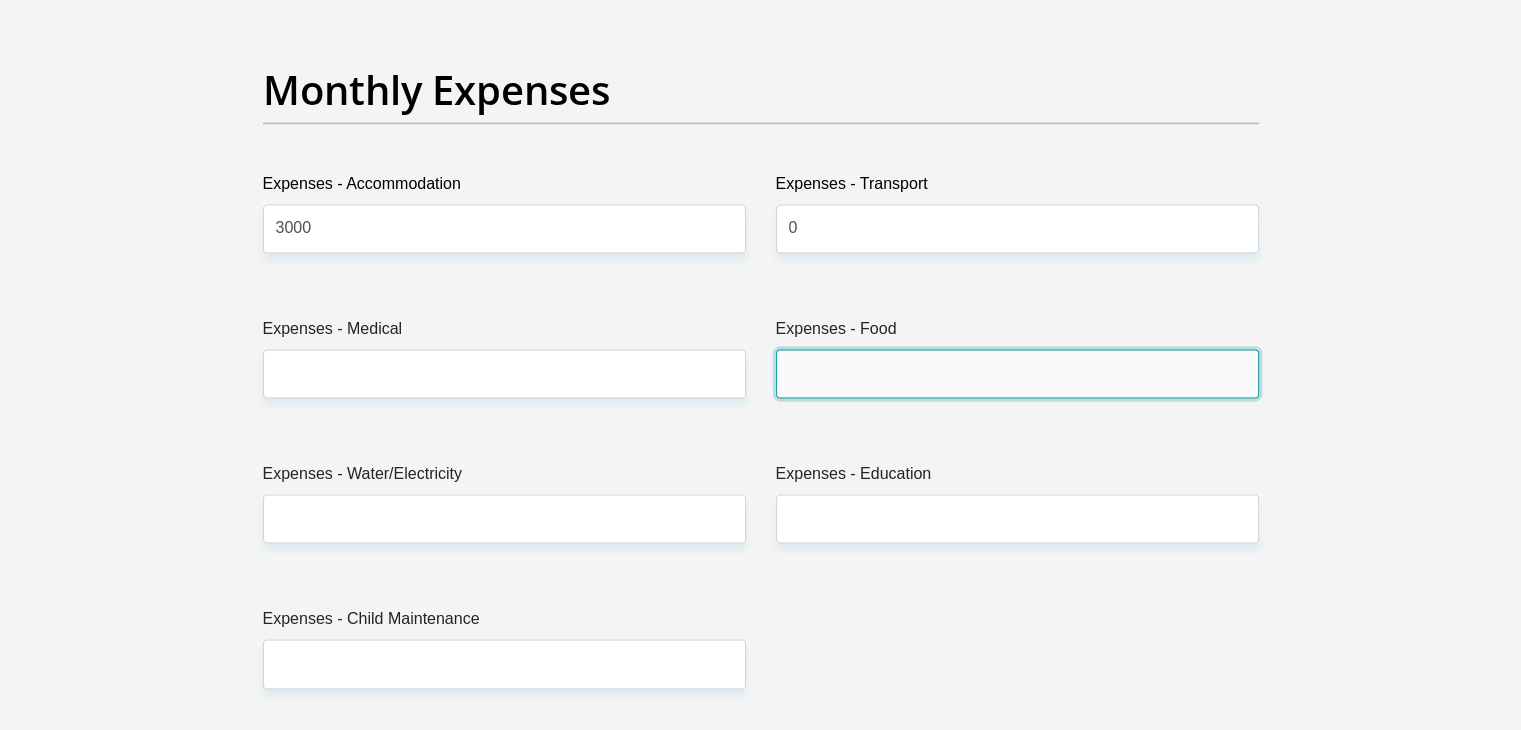 click on "Expenses - Food" at bounding box center [1017, 373] 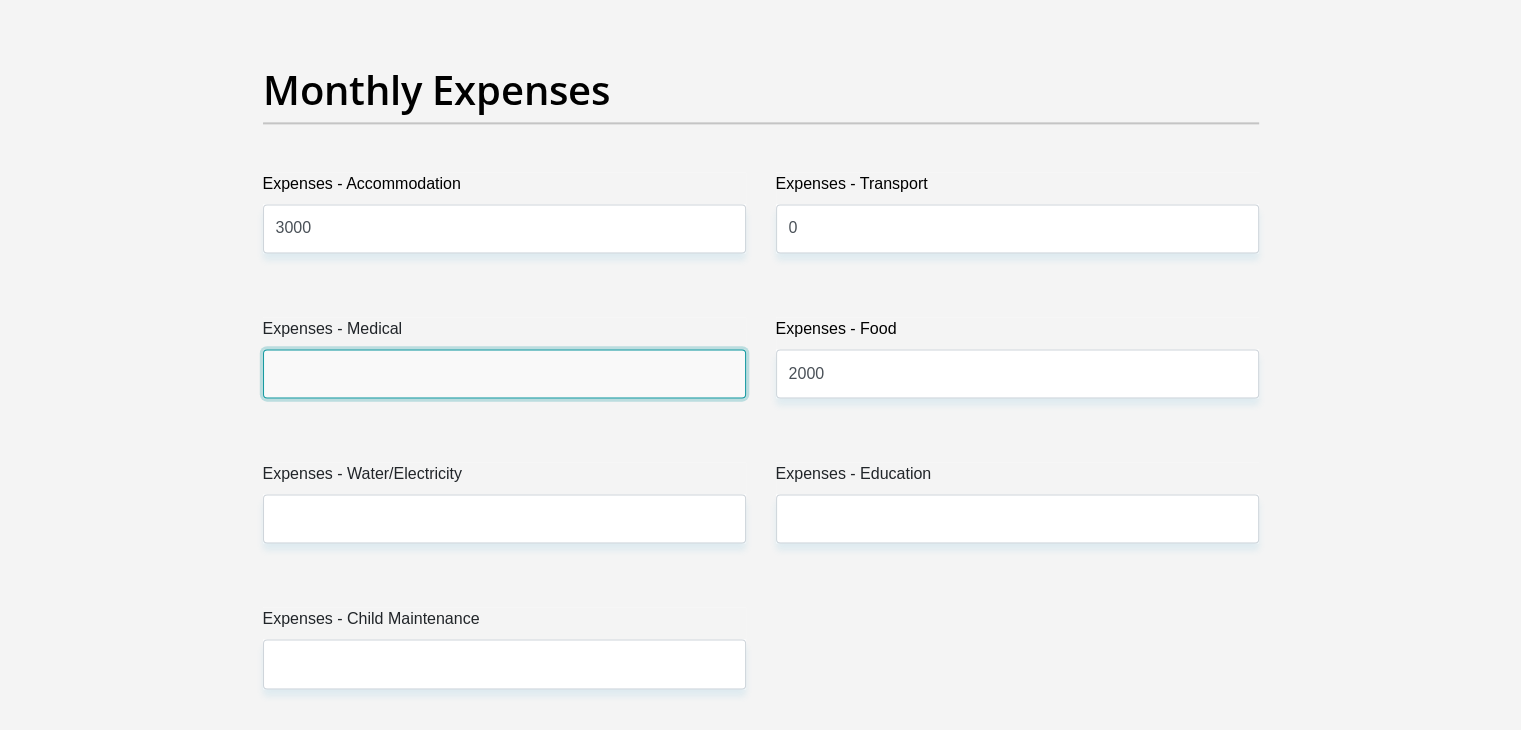 click on "Expenses - Medical" at bounding box center (504, 373) 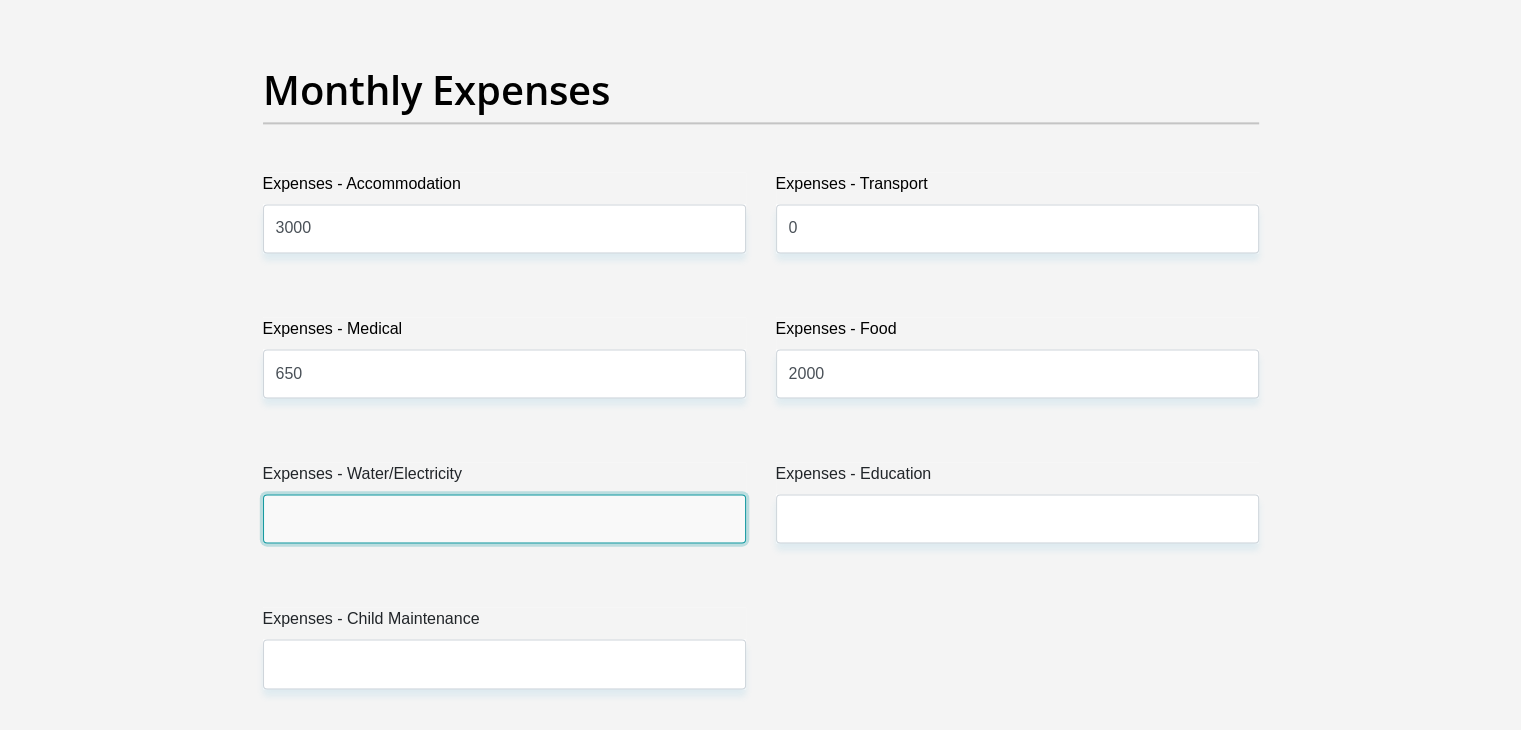 click on "Expenses - Water/Electricity" at bounding box center (504, 518) 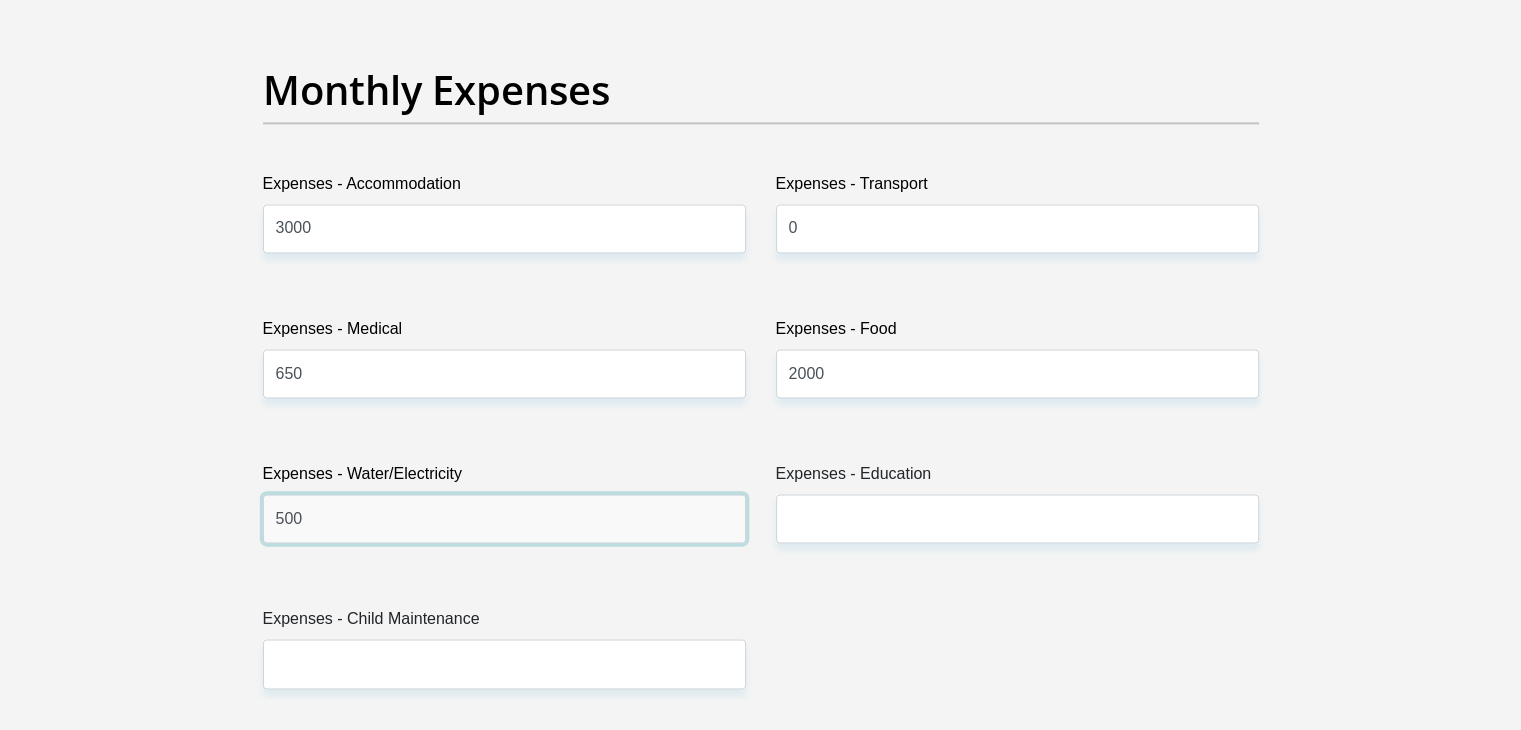 type on "500" 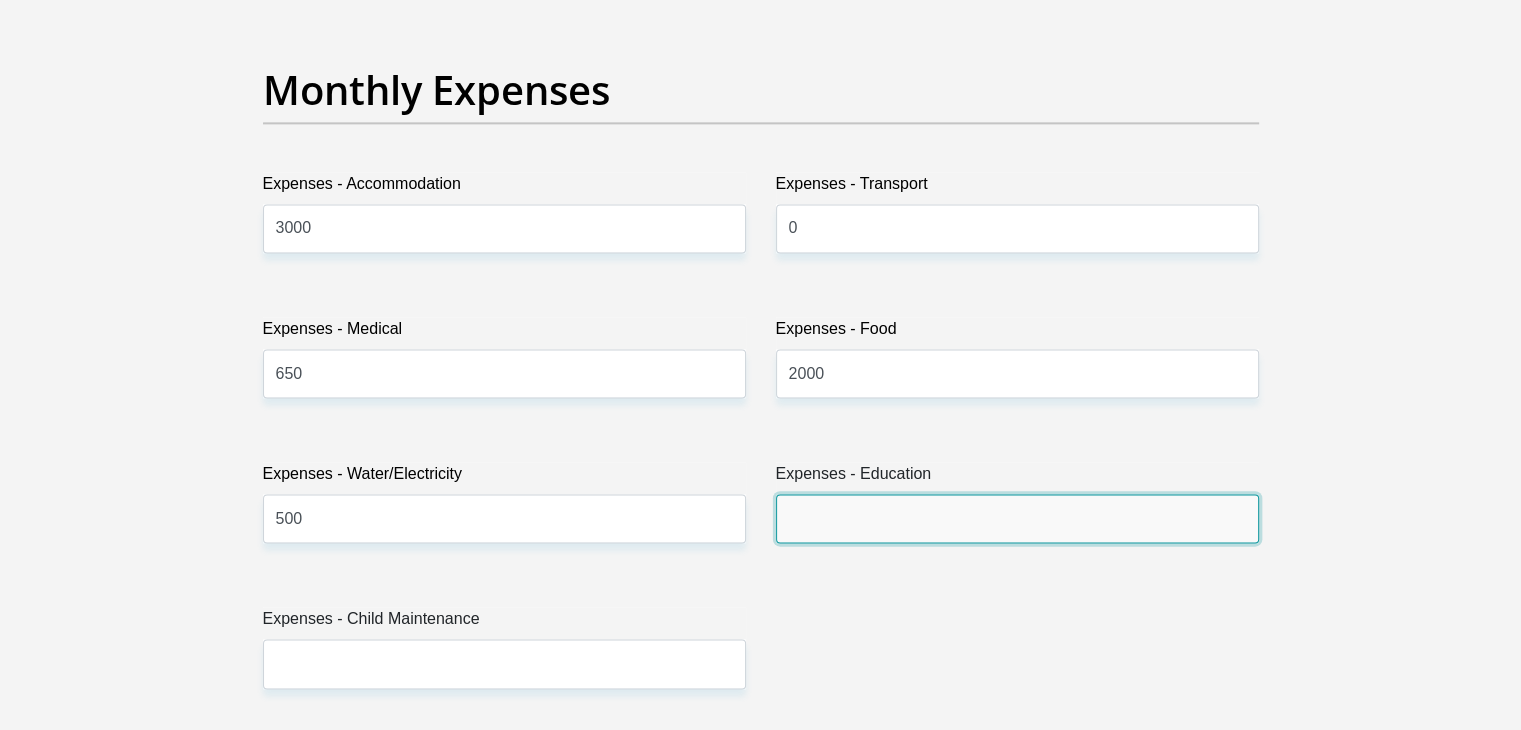 click on "Expenses - Education" at bounding box center (1017, 518) 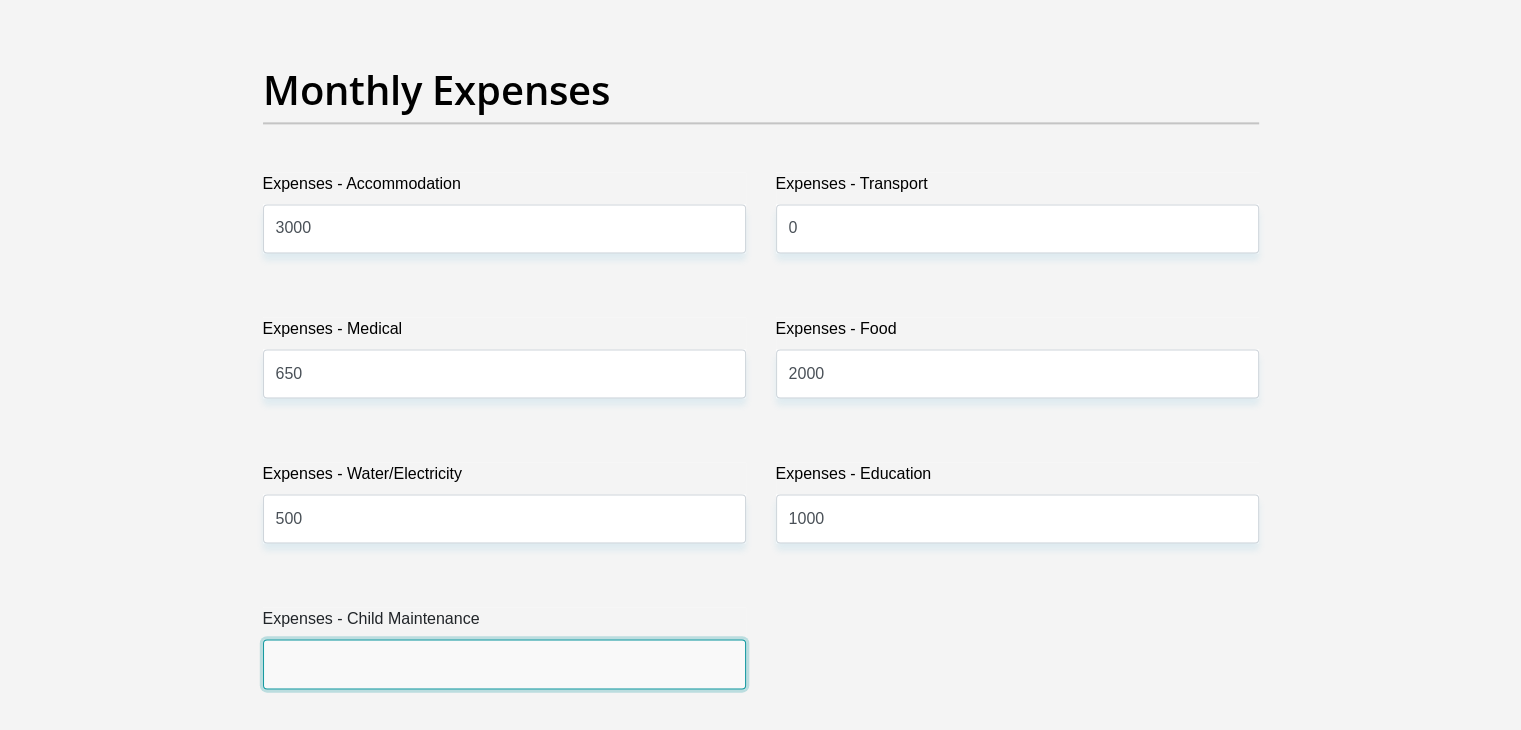 click on "Expenses - Child Maintenance" at bounding box center (504, 663) 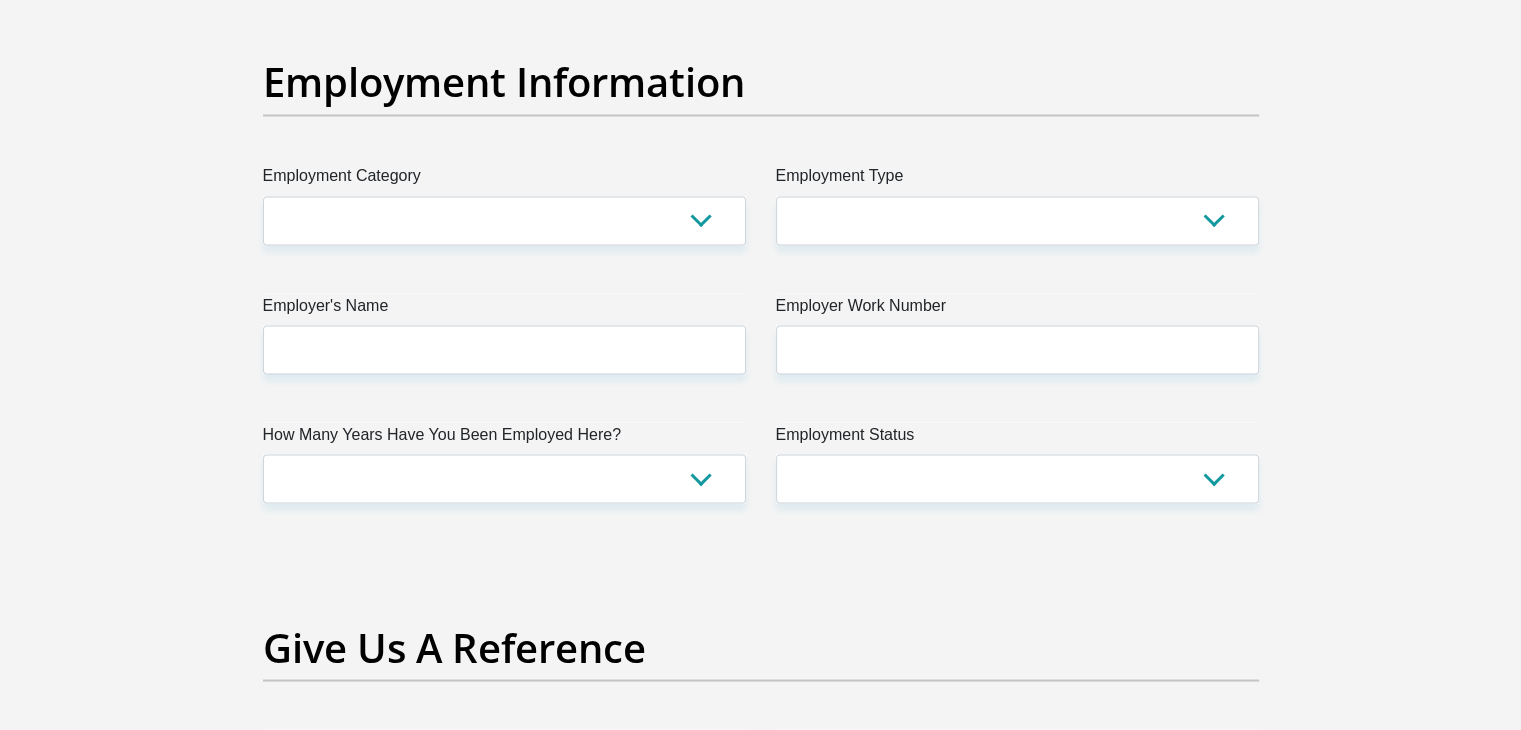 scroll, scrollTop: 3600, scrollLeft: 0, axis: vertical 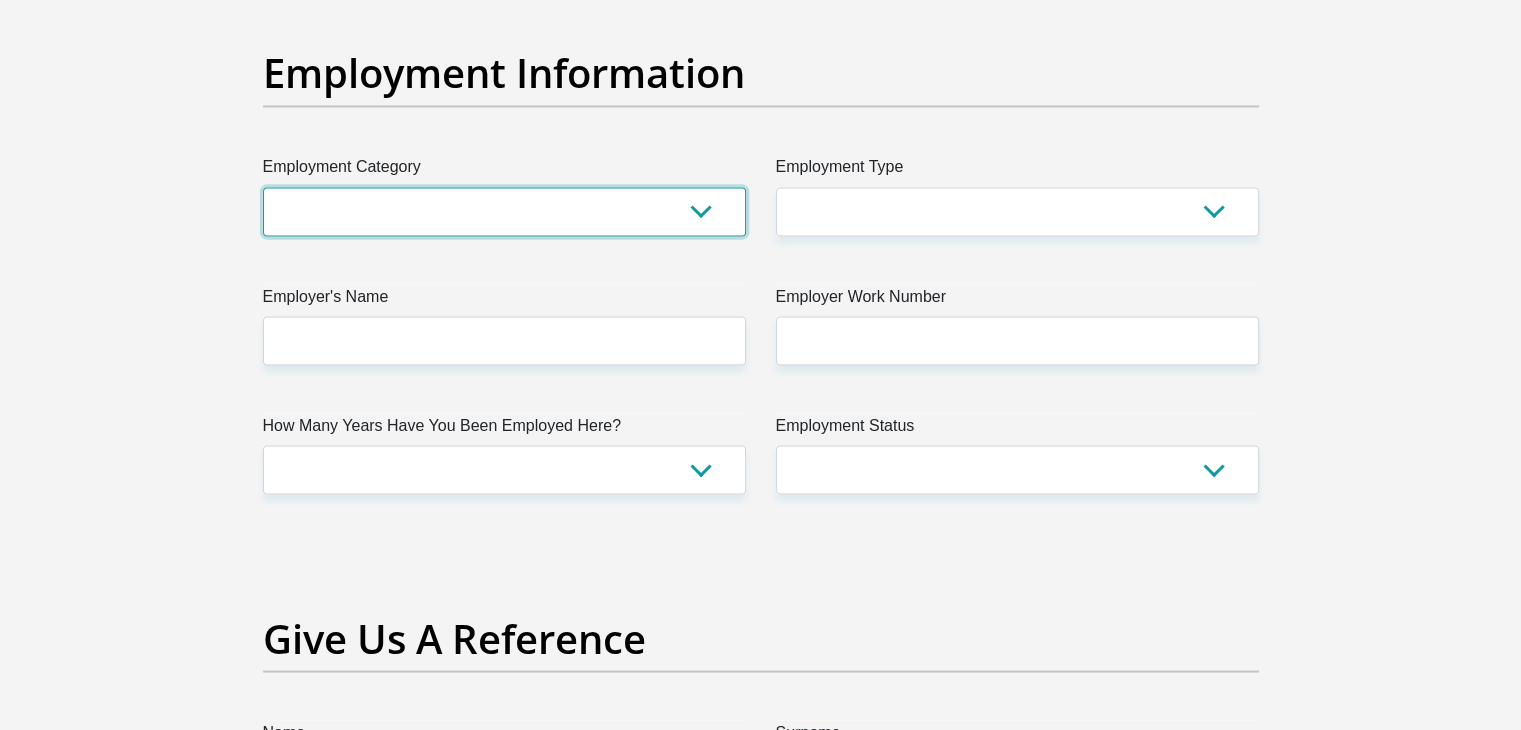 click on "AGRICULTURE
ALCOHOL & TOBACCO
CONSTRUCTION MATERIALS
METALLURGY
EQUIPMENT FOR RENEWABLE ENERGY
SPECIALIZED CONTRACTORS
CAR
GAMING (INCL. INTERNET
OTHER WHOLESALE
UNLICENSED PHARMACEUTICALS
CURRENCY EXCHANGE HOUSES
OTHER FINANCIAL INSTITUTIONS & INSURANCE
REAL ESTATE AGENTS
OIL & GAS
OTHER MATERIALS (E.G. IRON ORE)
PRECIOUS STONES & PRECIOUS METALS
POLITICAL ORGANIZATIONS
RELIGIOUS ORGANIZATIONS(NOT SECTS)
ACTI. HAVING BUSINESS DEAL WITH PUBLIC ADMINISTRATION
LAUNDROMATS" at bounding box center (504, 211) 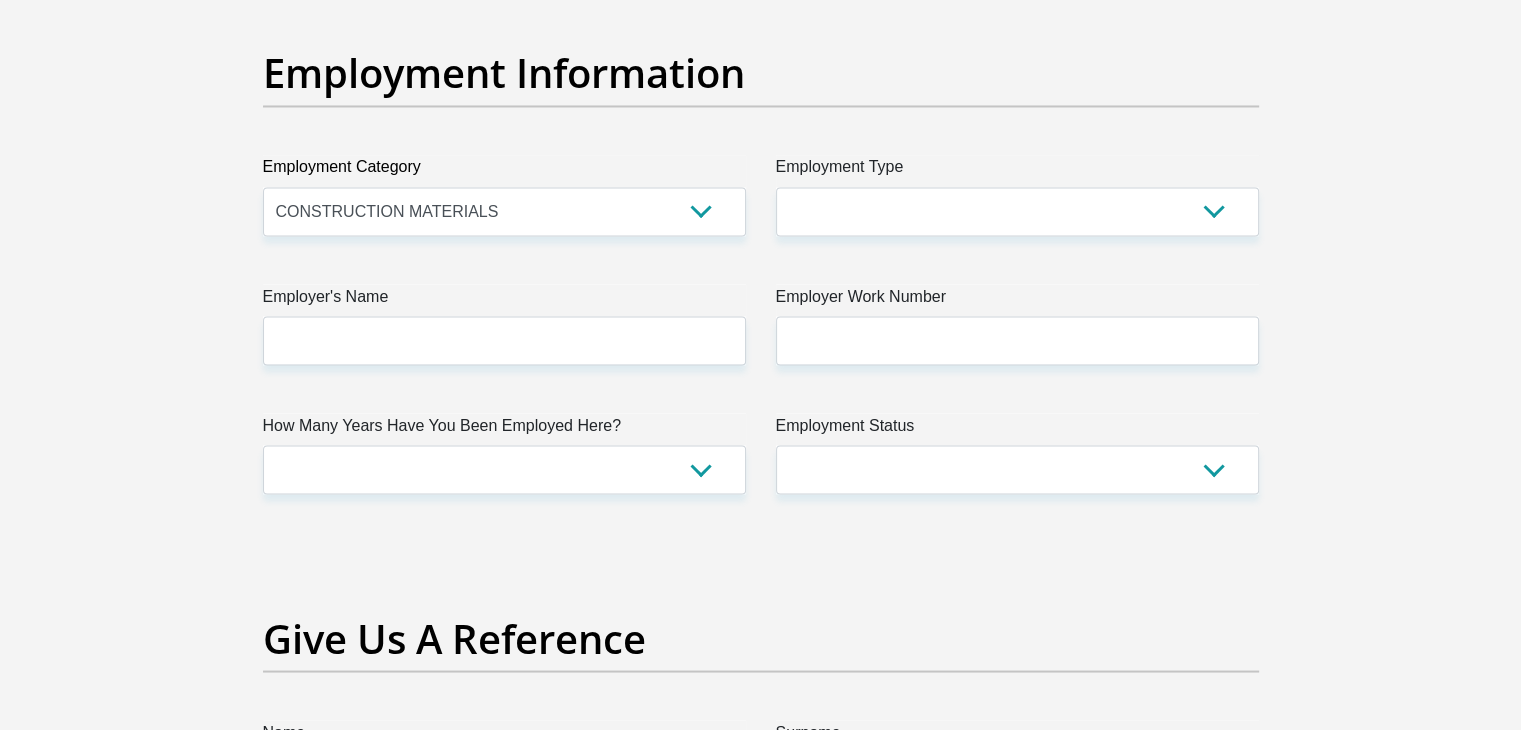 click at bounding box center [761, 671] 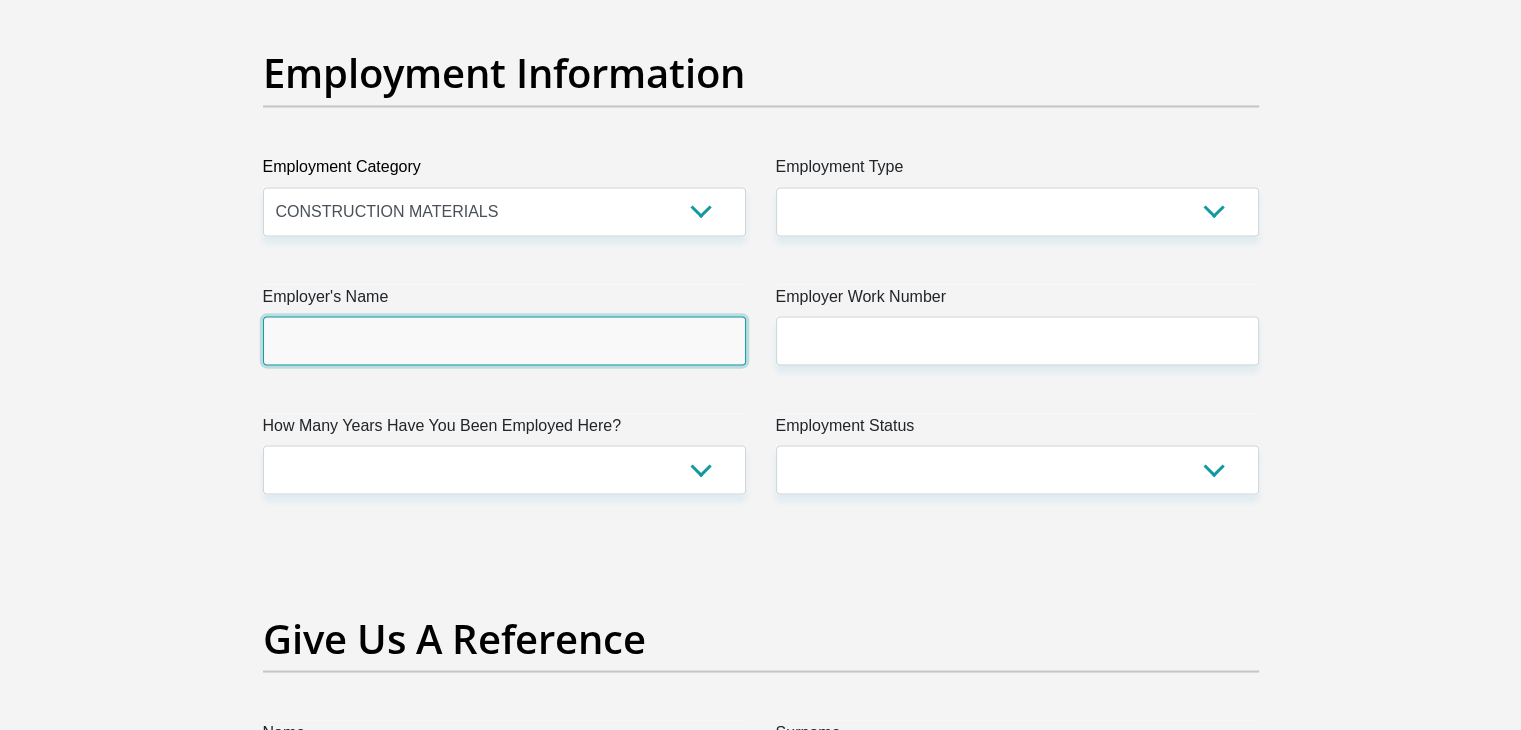 click on "Employer's Name" at bounding box center (504, 340) 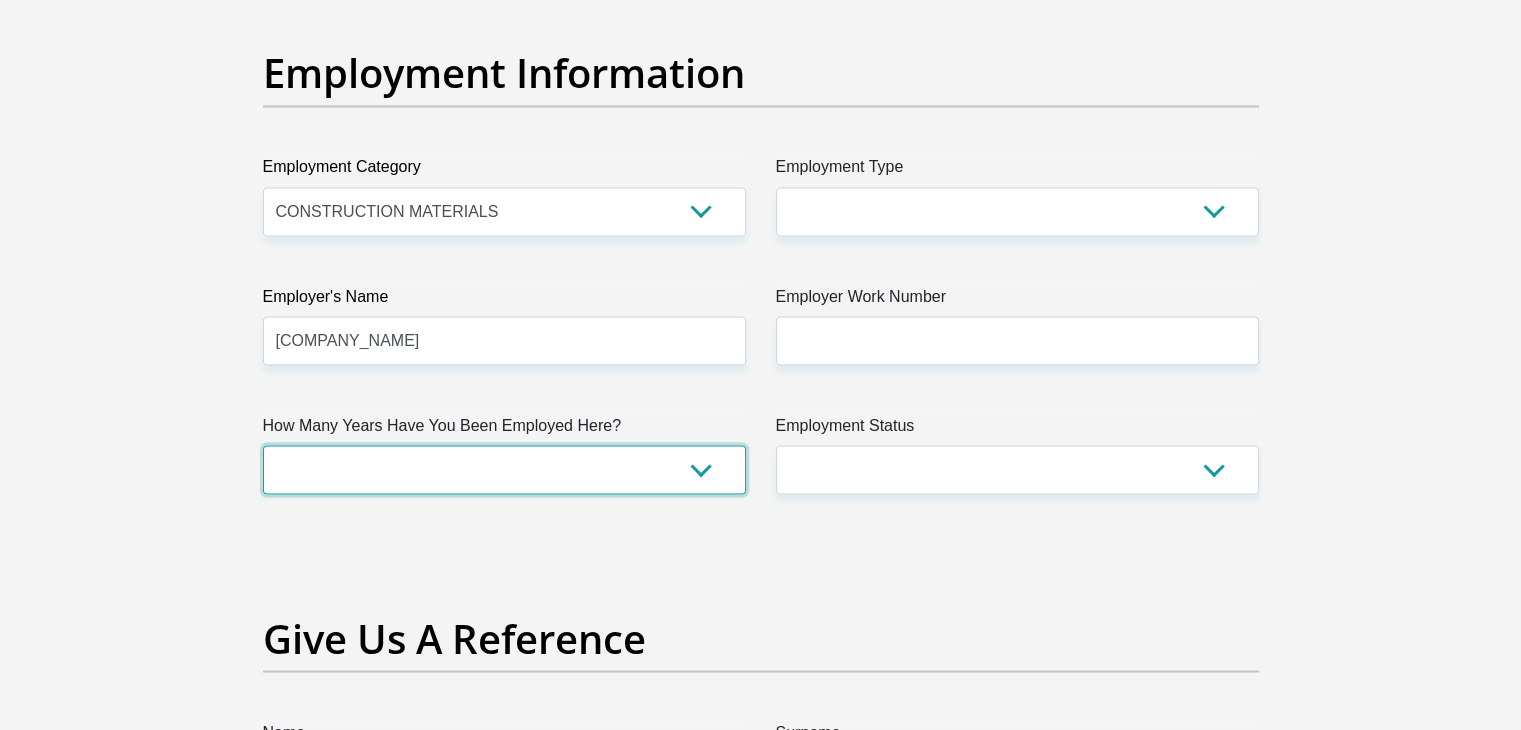 click on "less than 1 year
1-3 years
3-5 years
5+ years" at bounding box center [504, 469] 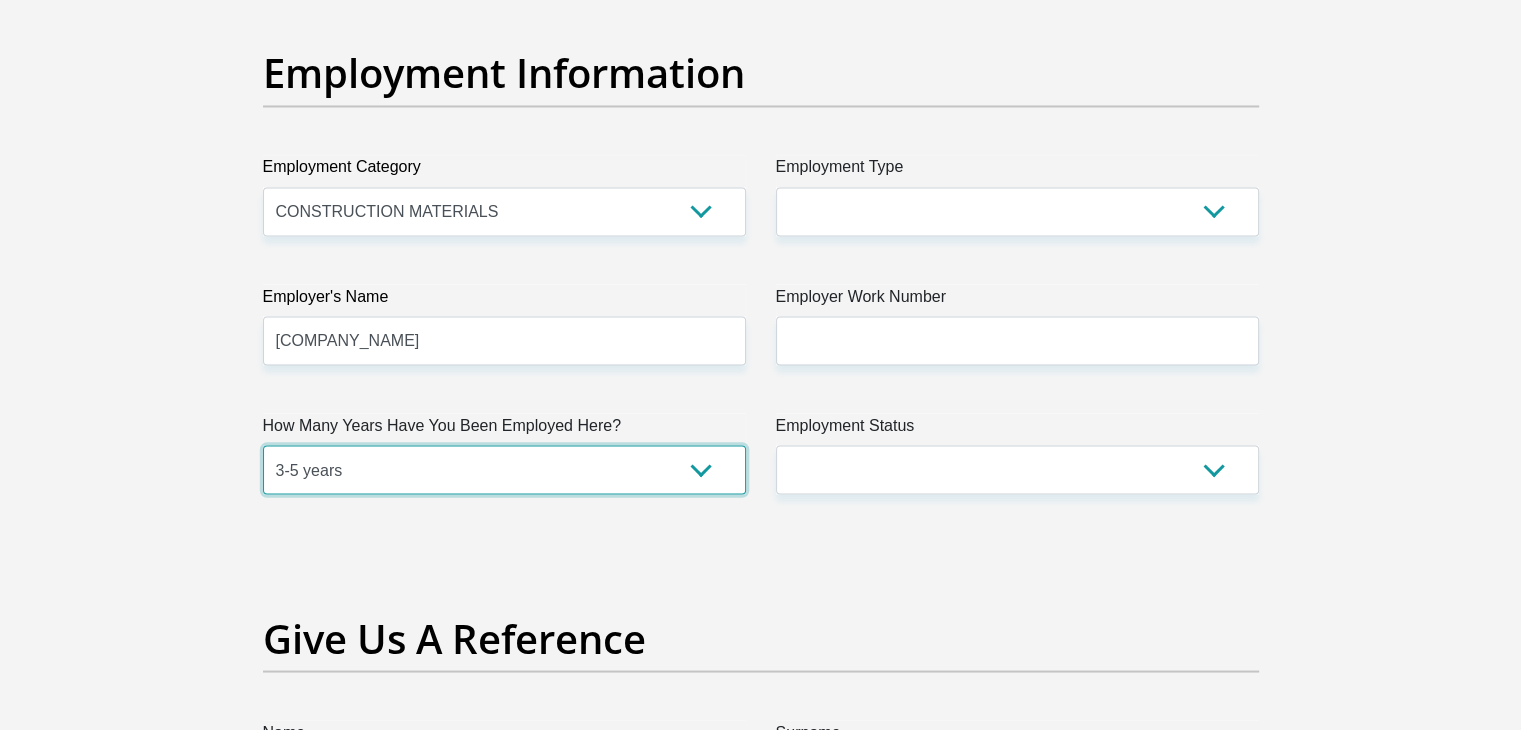 click on "less than 1 year
1-3 years
3-5 years
5+ years" at bounding box center (504, 469) 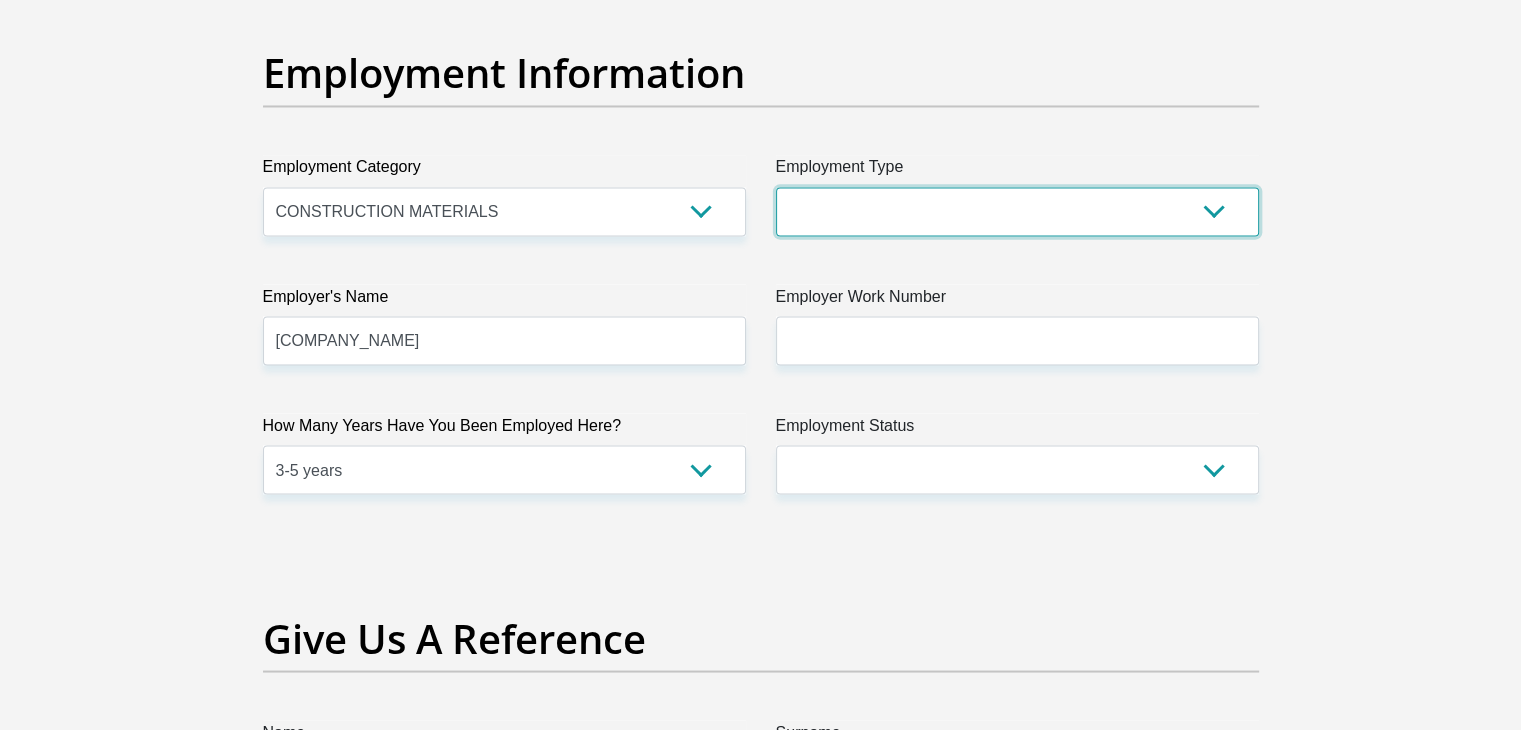 click on "College/Lecturer
Craft Seller
Creative
Driver
Executive
Farmer
Forces - Non Commissioned
Forces - Officer
Hawker
Housewife
Labourer
Licenced Professional
Manager
Miner
Non Licenced Professional
Office Staff/Clerk
Outside Worker
Pensioner
Permanent Teacher
Production/Manufacturing
Sales
Self-Employed
Semi-Professional Worker
Service Industry  Social Worker  Student" at bounding box center (1017, 211) 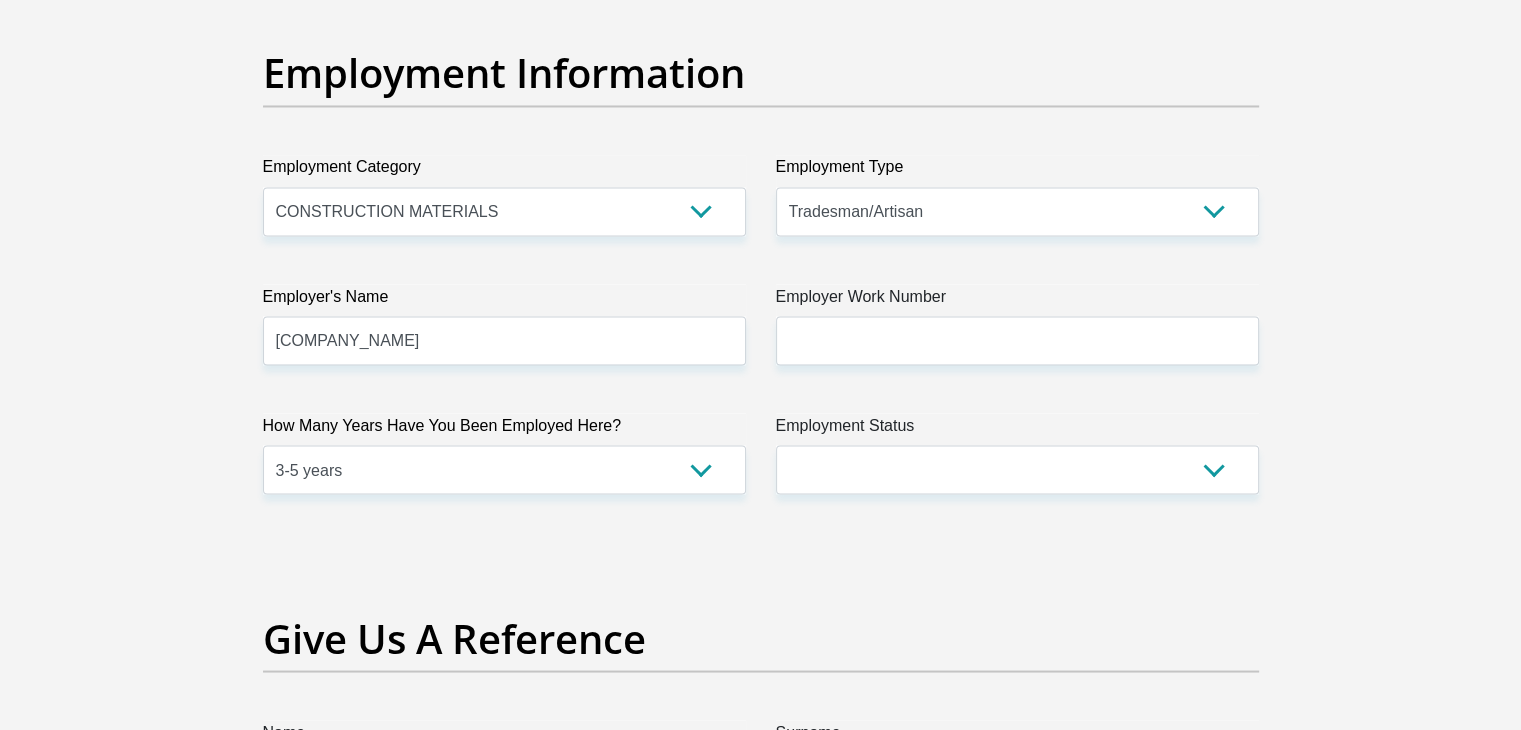 click on "Title
Mr
Ms
Mrs
Dr
Other
First Name
Lekentle
Surname
Thobejane
ID Number
8811275412080
Please input valid ID number
Race
Black
Coloured
Indian
White
Other
Contact Number
0818159303
Please input valid contact number
Nationality
South Africa
Afghanistan
Aland Islands  Albania  Aruba" at bounding box center [761, -33] 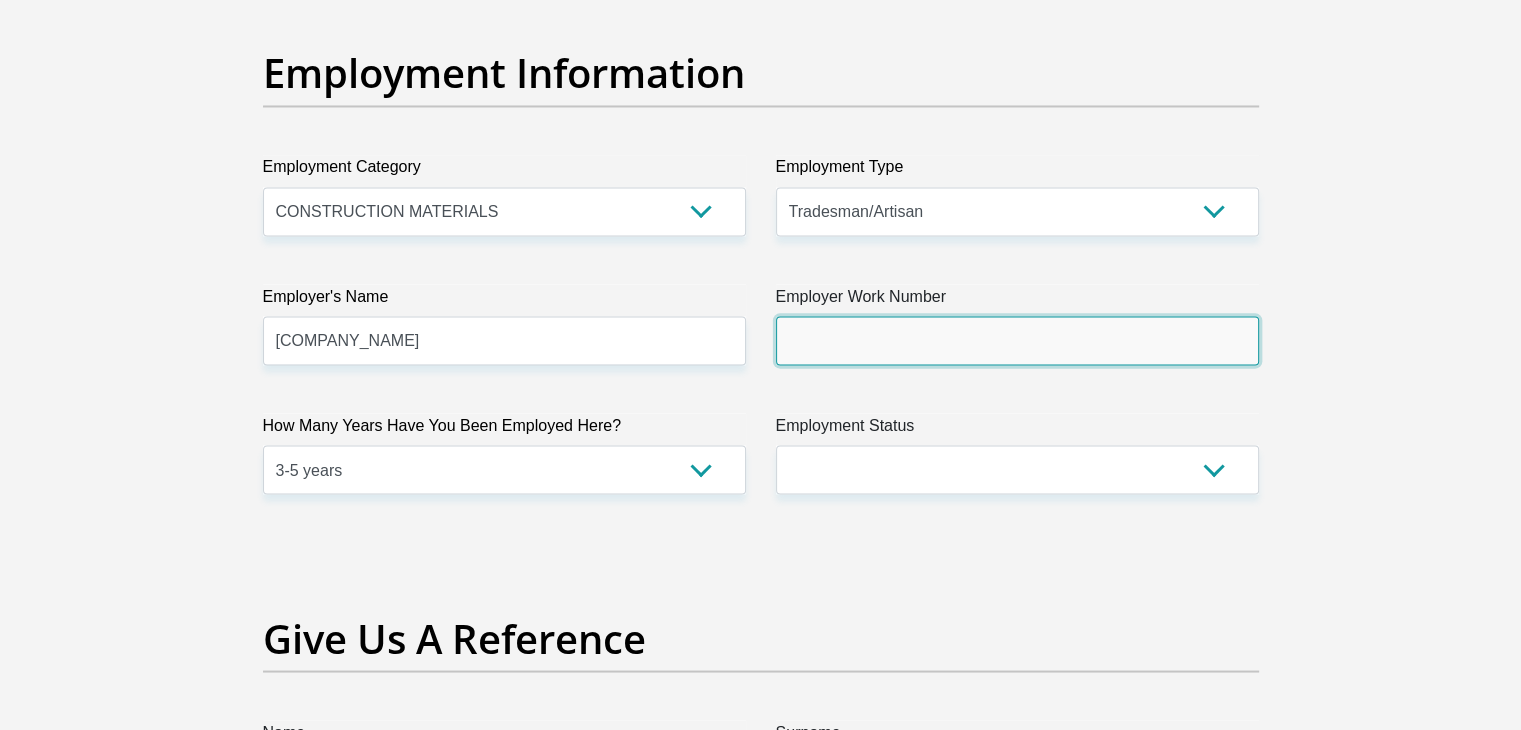 click on "Employer Work Number" at bounding box center [1017, 340] 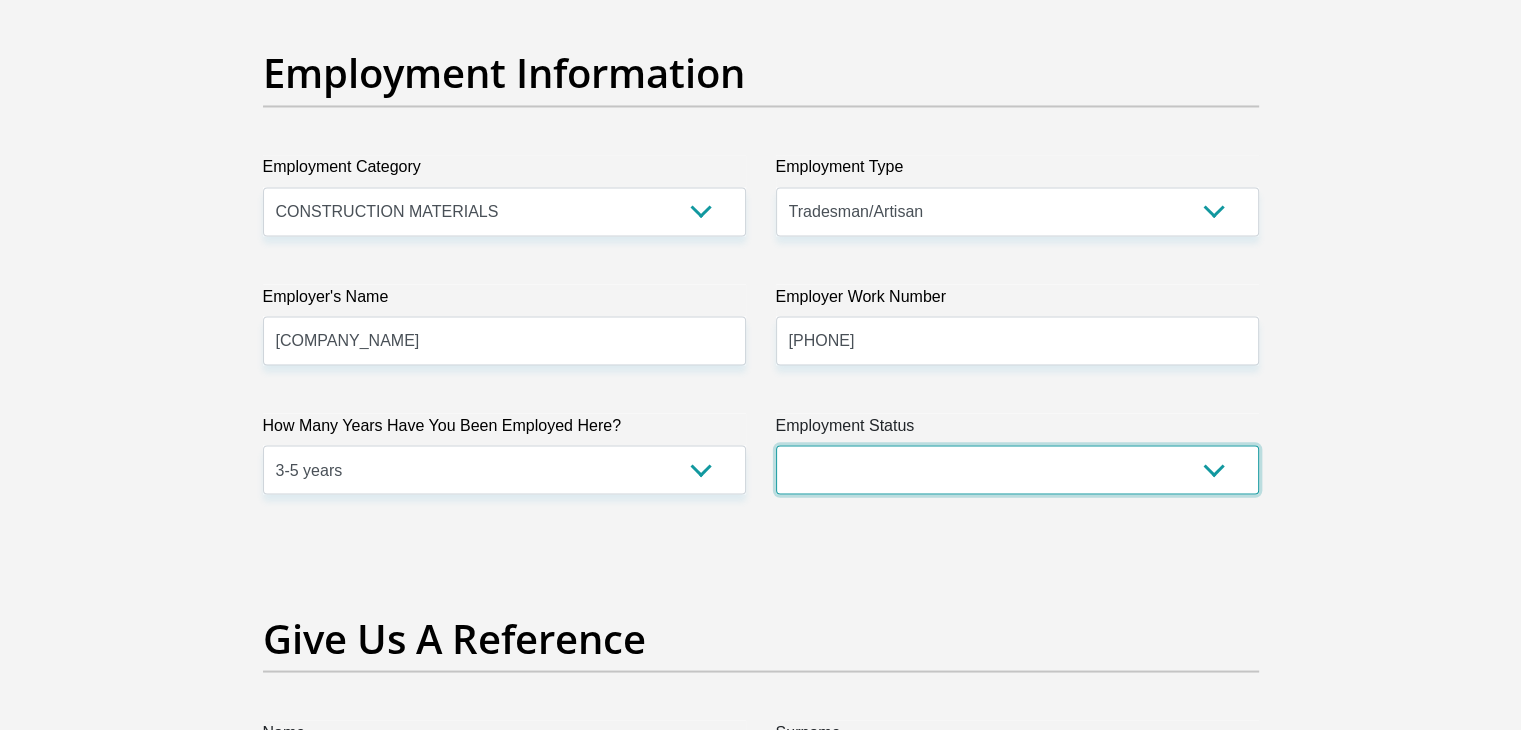 click on "Permanent/Full-time
Part-time/Casual
Contract Worker
Self-Employed
Housewife
Retired
Student
Medically Boarded
Disability
Unemployed" at bounding box center [1017, 469] 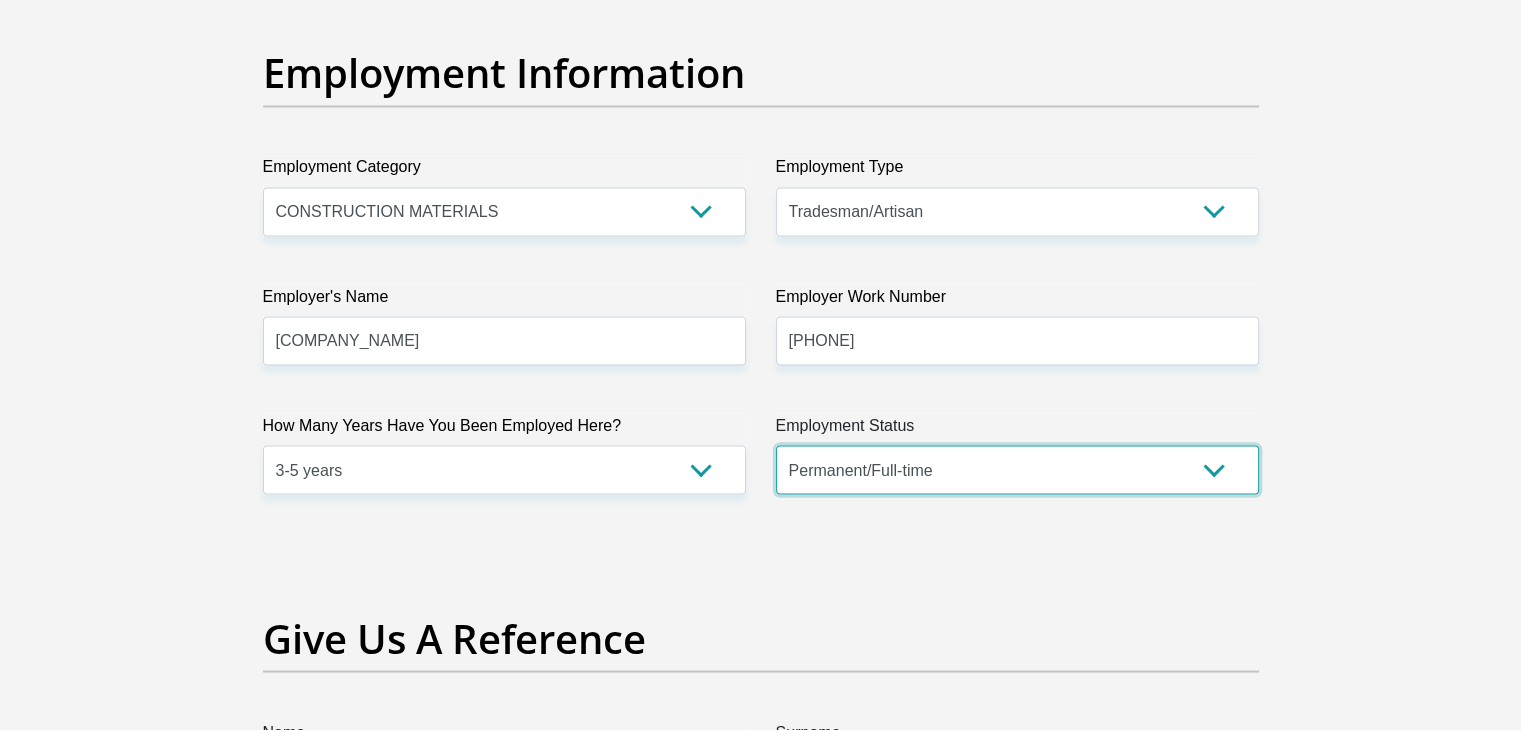 click on "Permanent/Full-time
Part-time/Casual
Contract Worker
Self-Employed
Housewife
Retired
Student
Medically Boarded
Disability
Unemployed" at bounding box center [1017, 469] 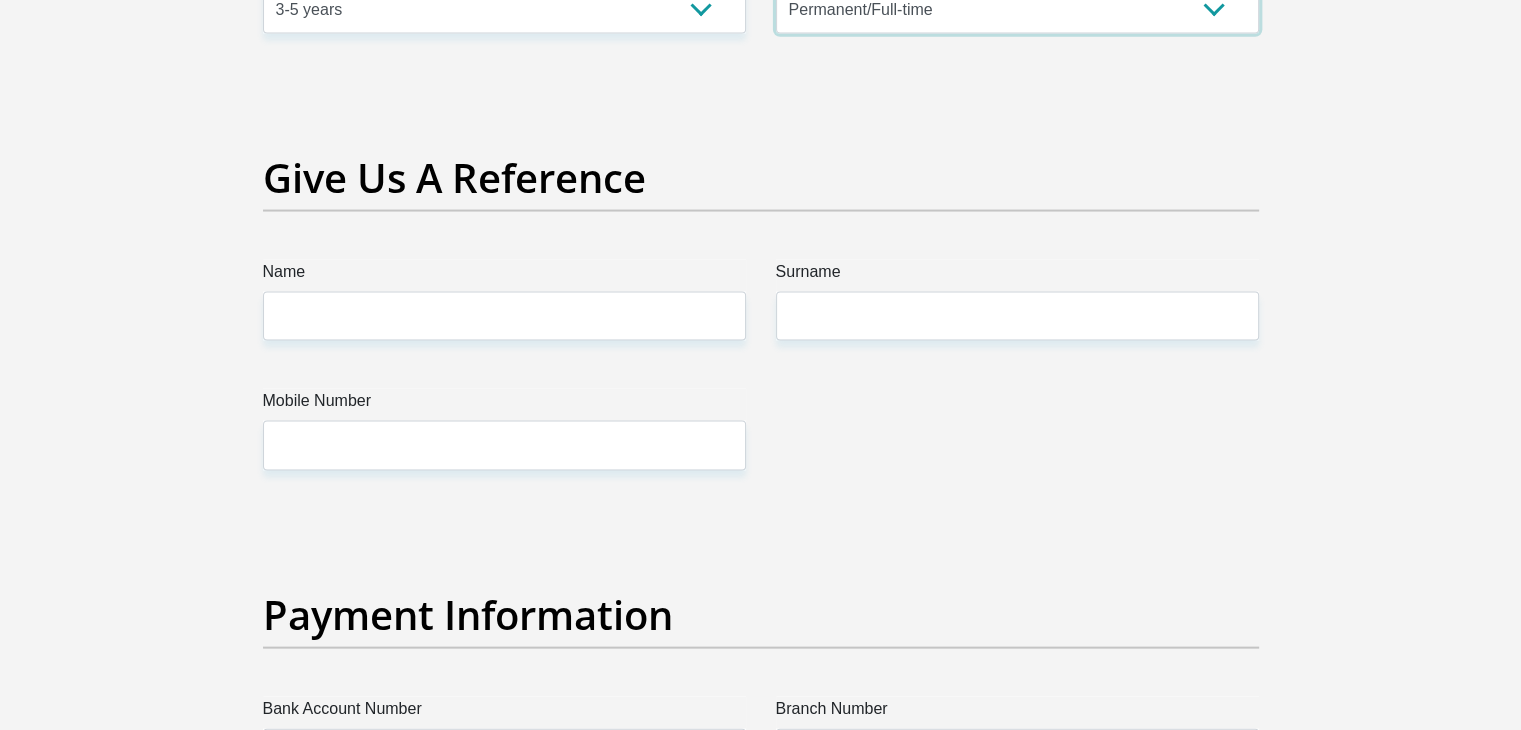scroll, scrollTop: 4080, scrollLeft: 0, axis: vertical 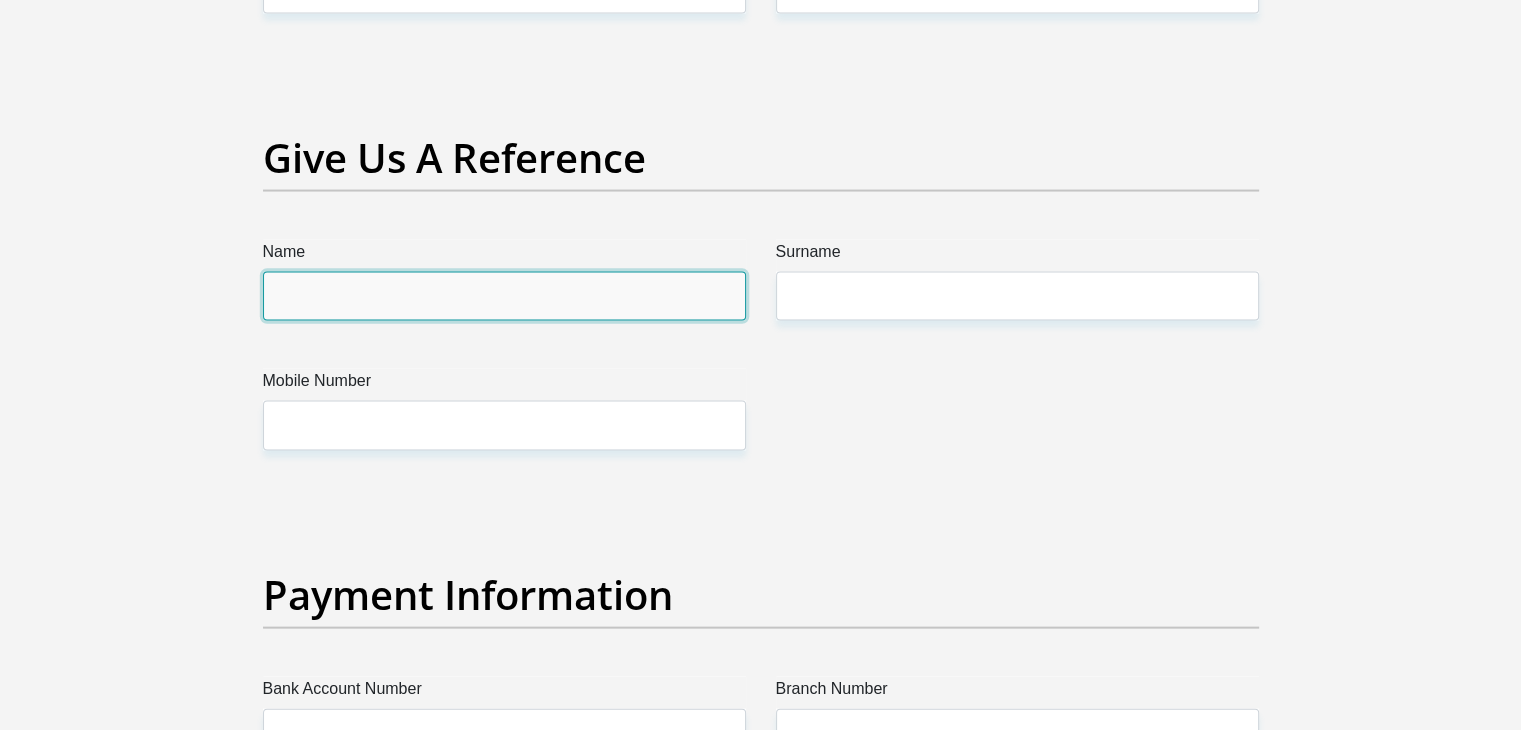 click on "Name" at bounding box center [504, 296] 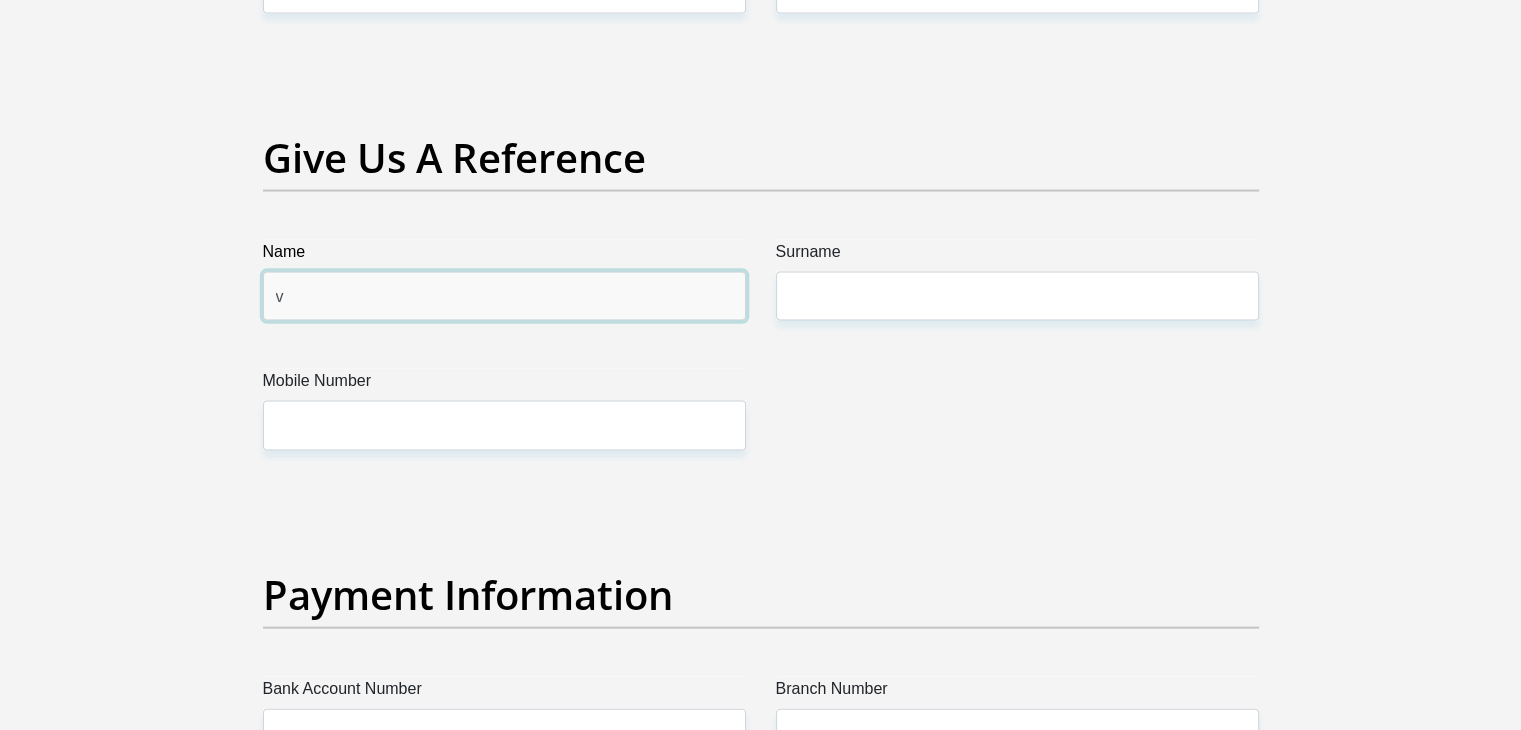 type on "virginia" 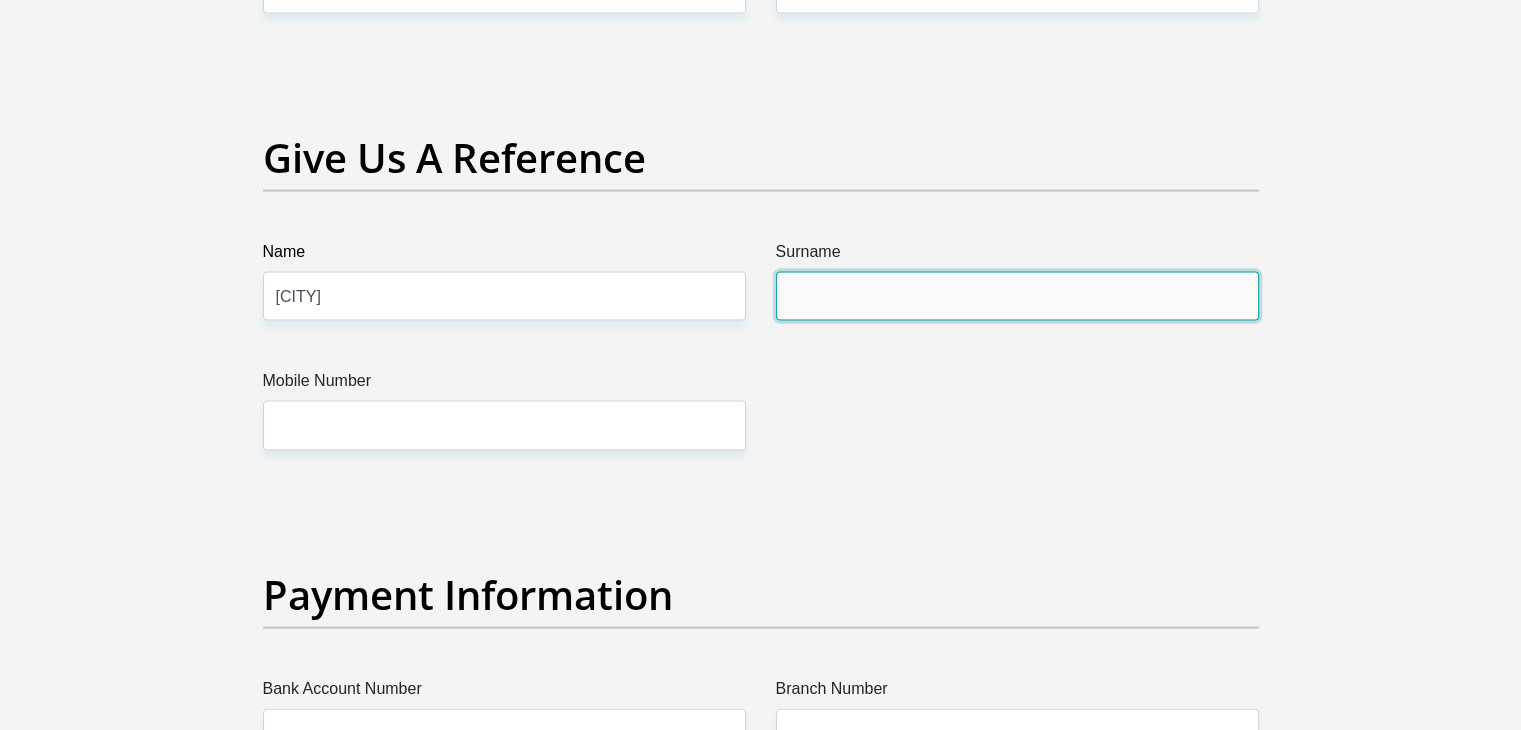 click on "Surname" at bounding box center (1017, 296) 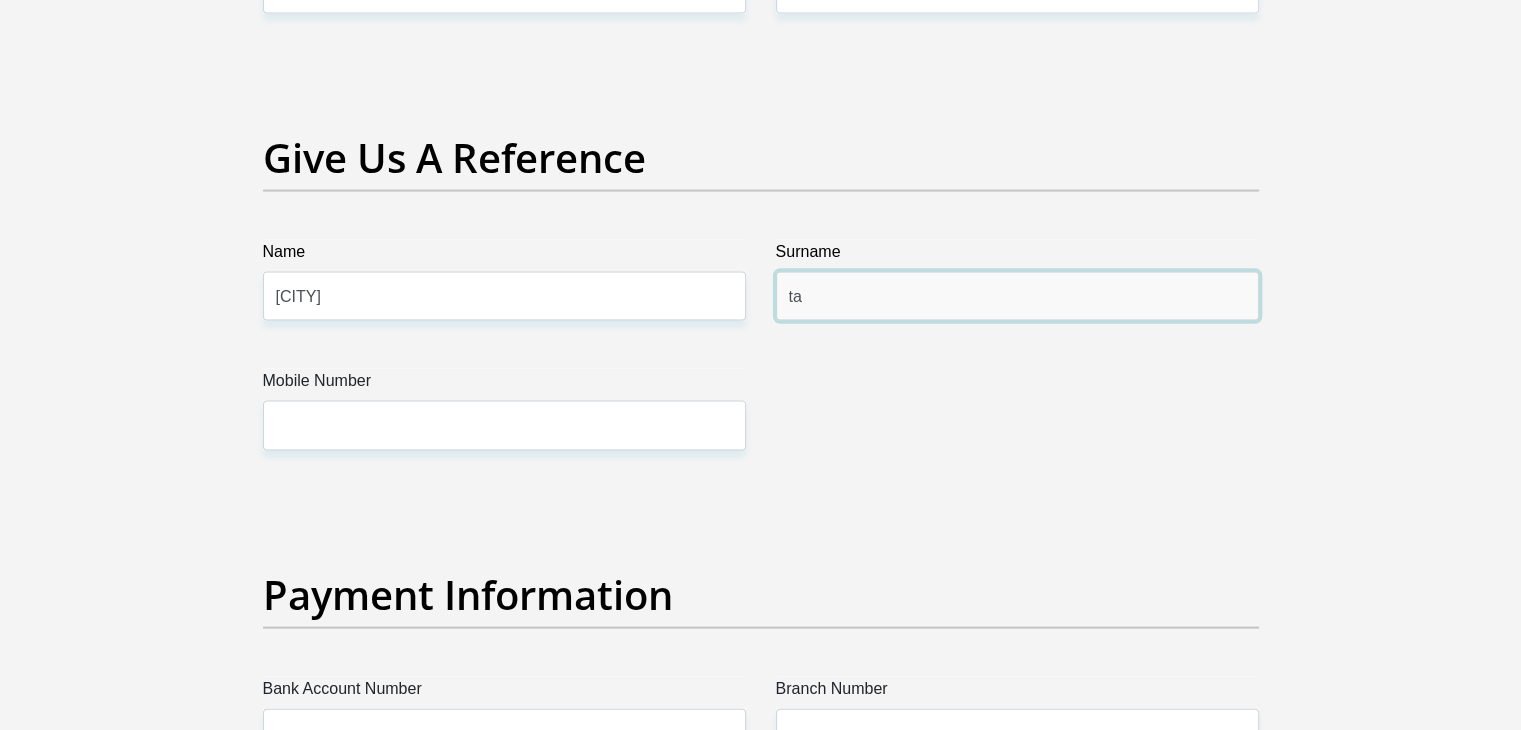 type on "t" 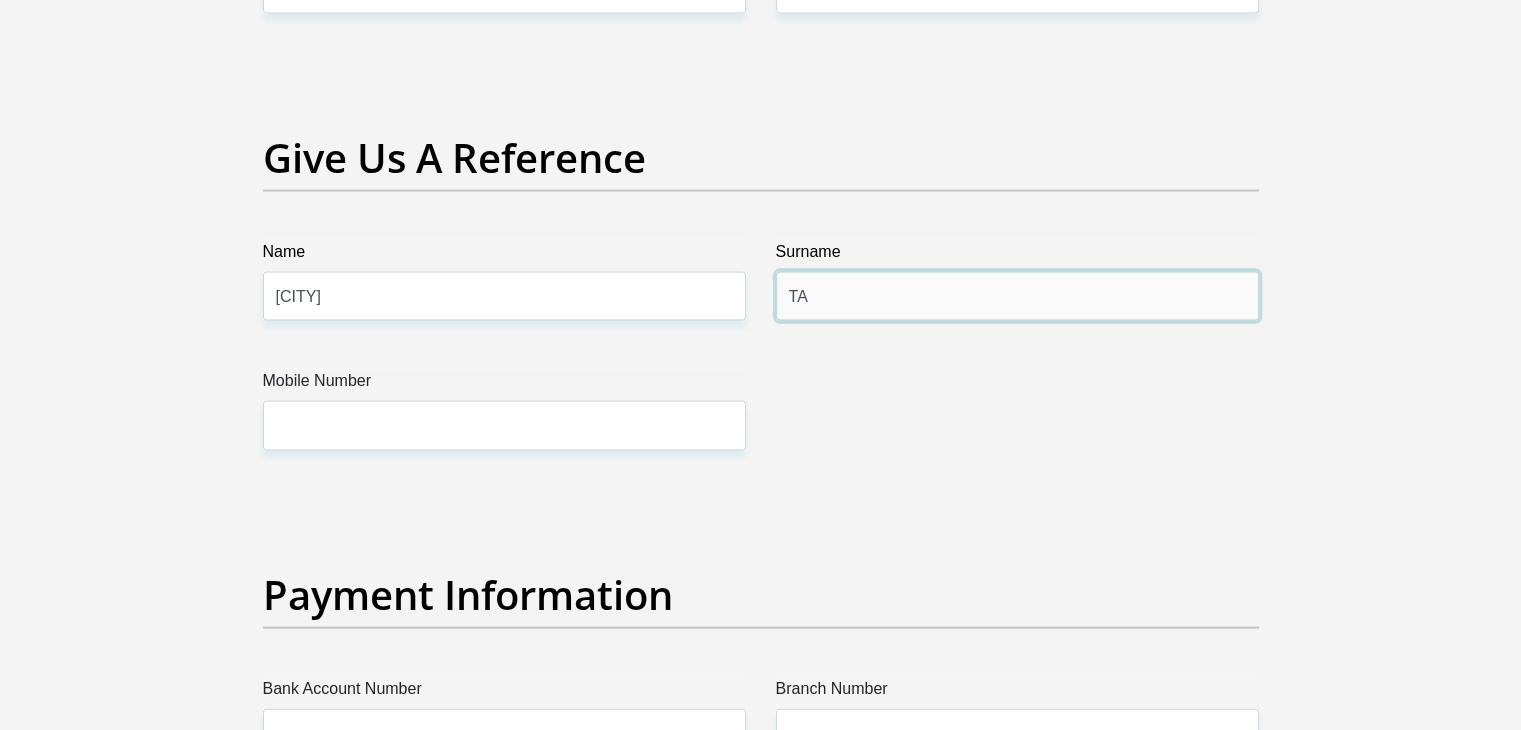 type on "tamela" 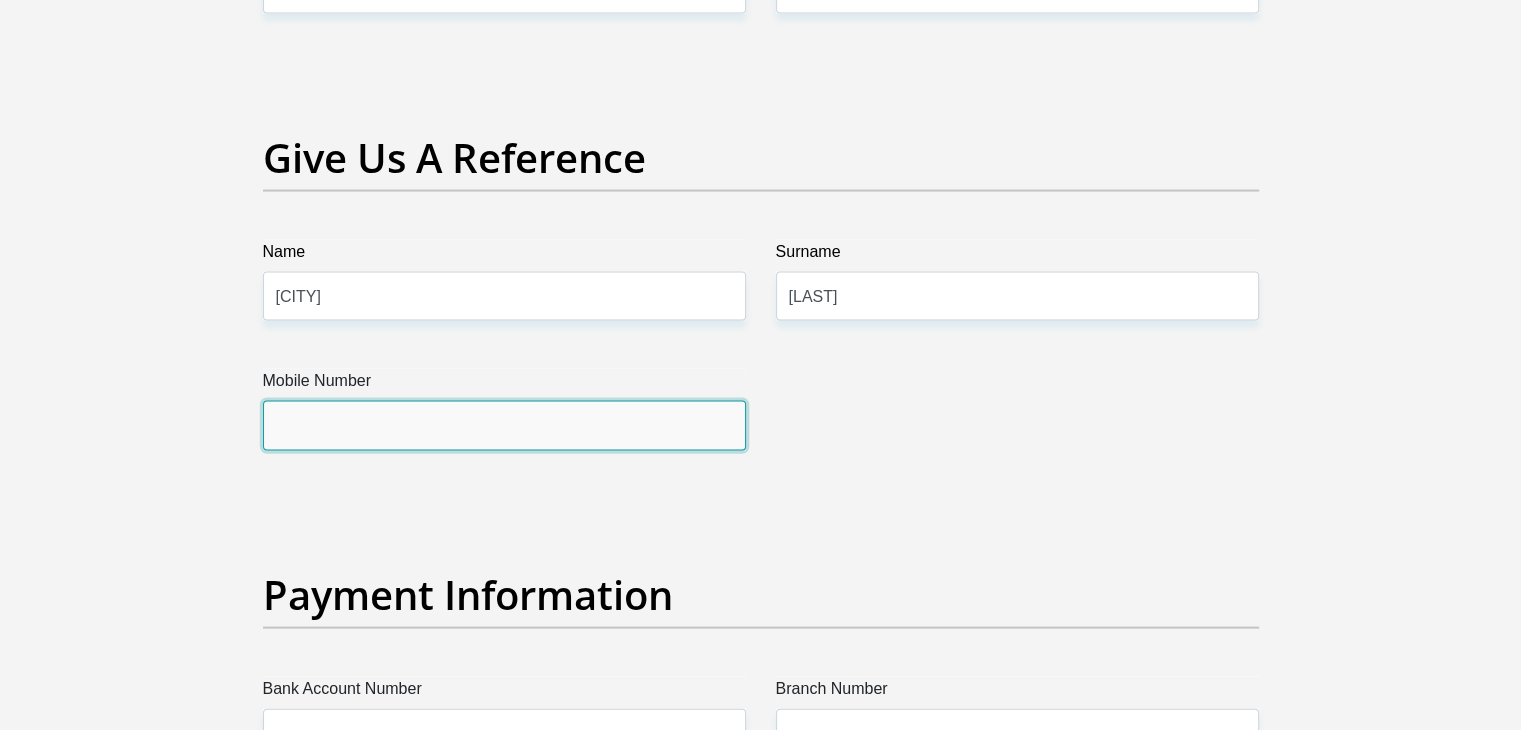 click on "Mobile Number" at bounding box center (504, 425) 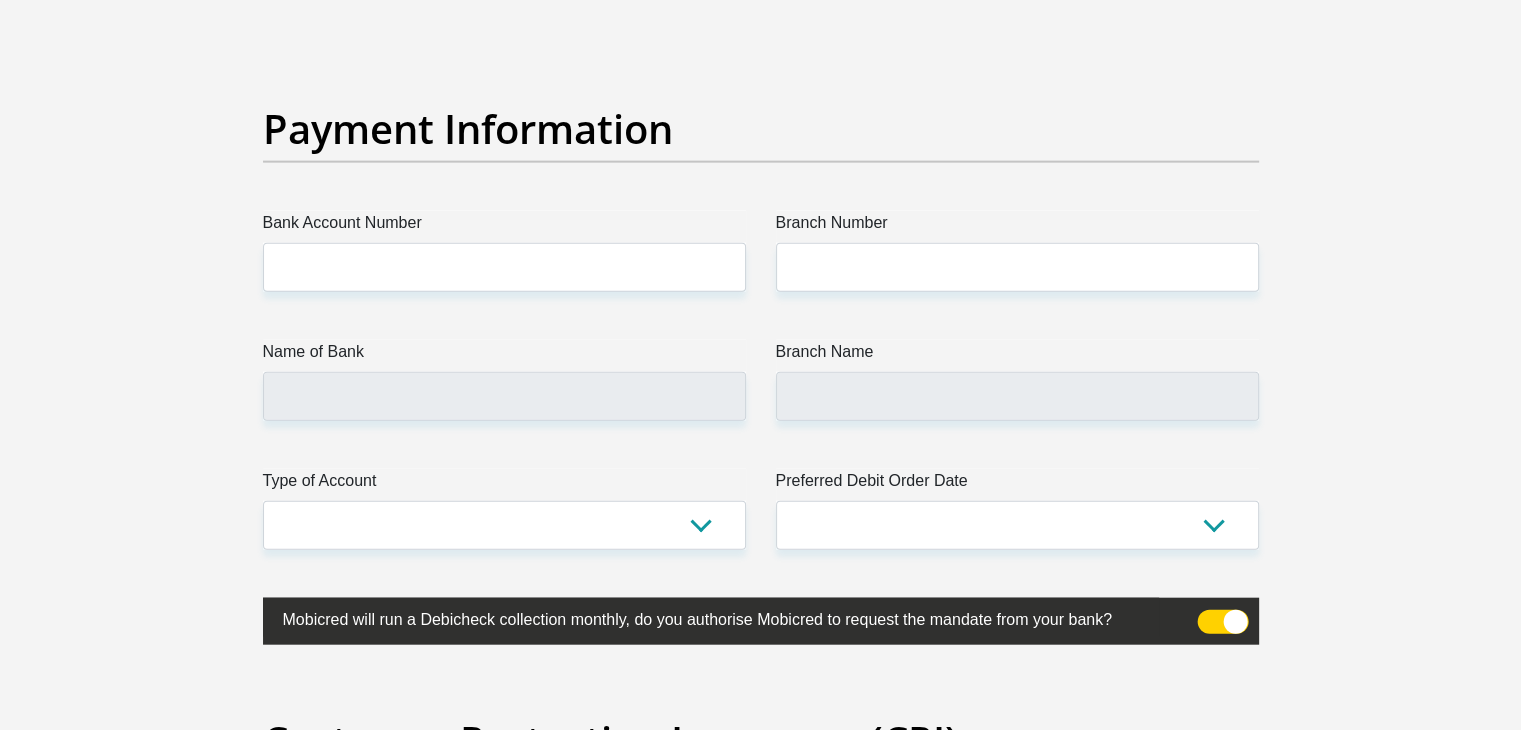 scroll, scrollTop: 4559, scrollLeft: 0, axis: vertical 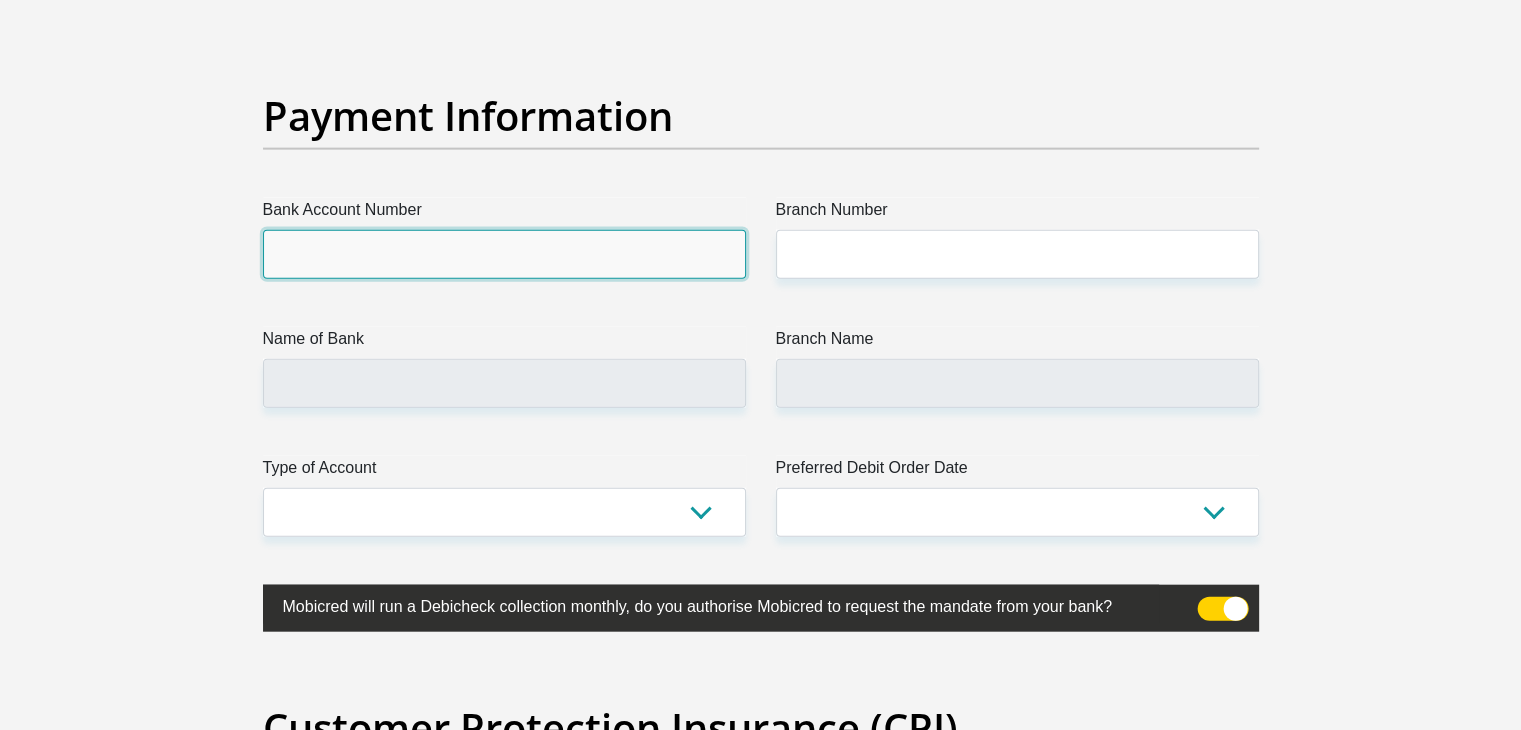 click on "Bank Account Number" at bounding box center [504, 254] 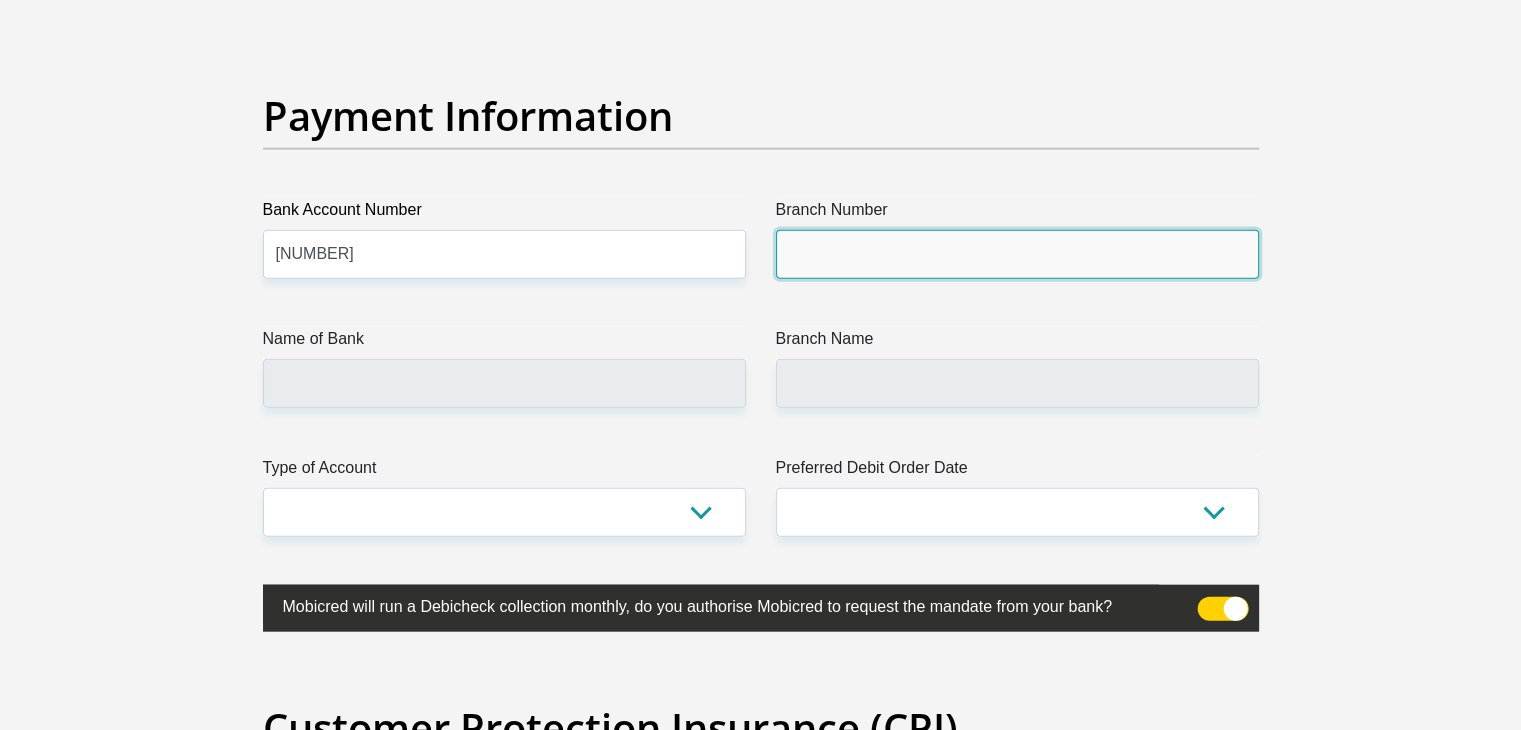 click on "Branch Number" at bounding box center [1017, 254] 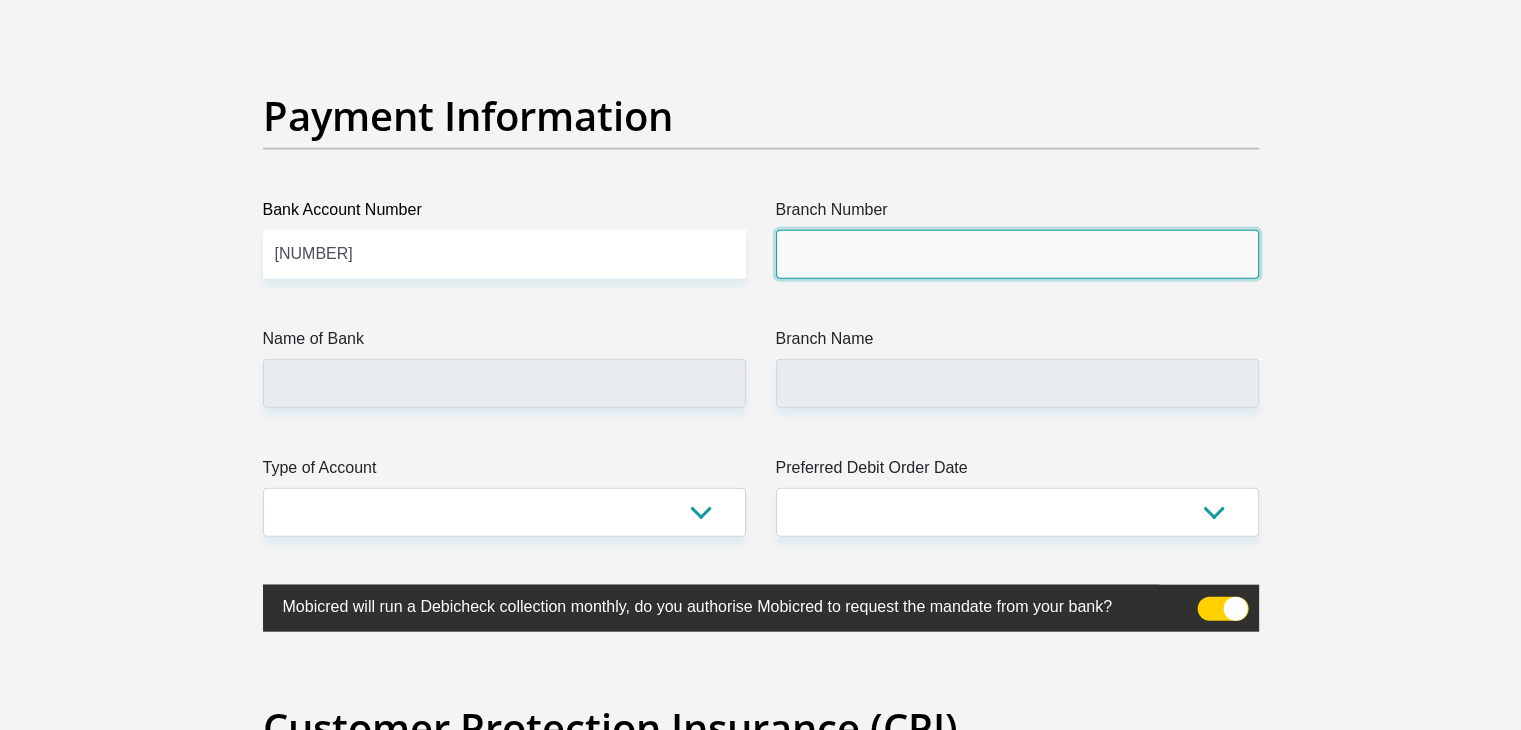 type on "470010" 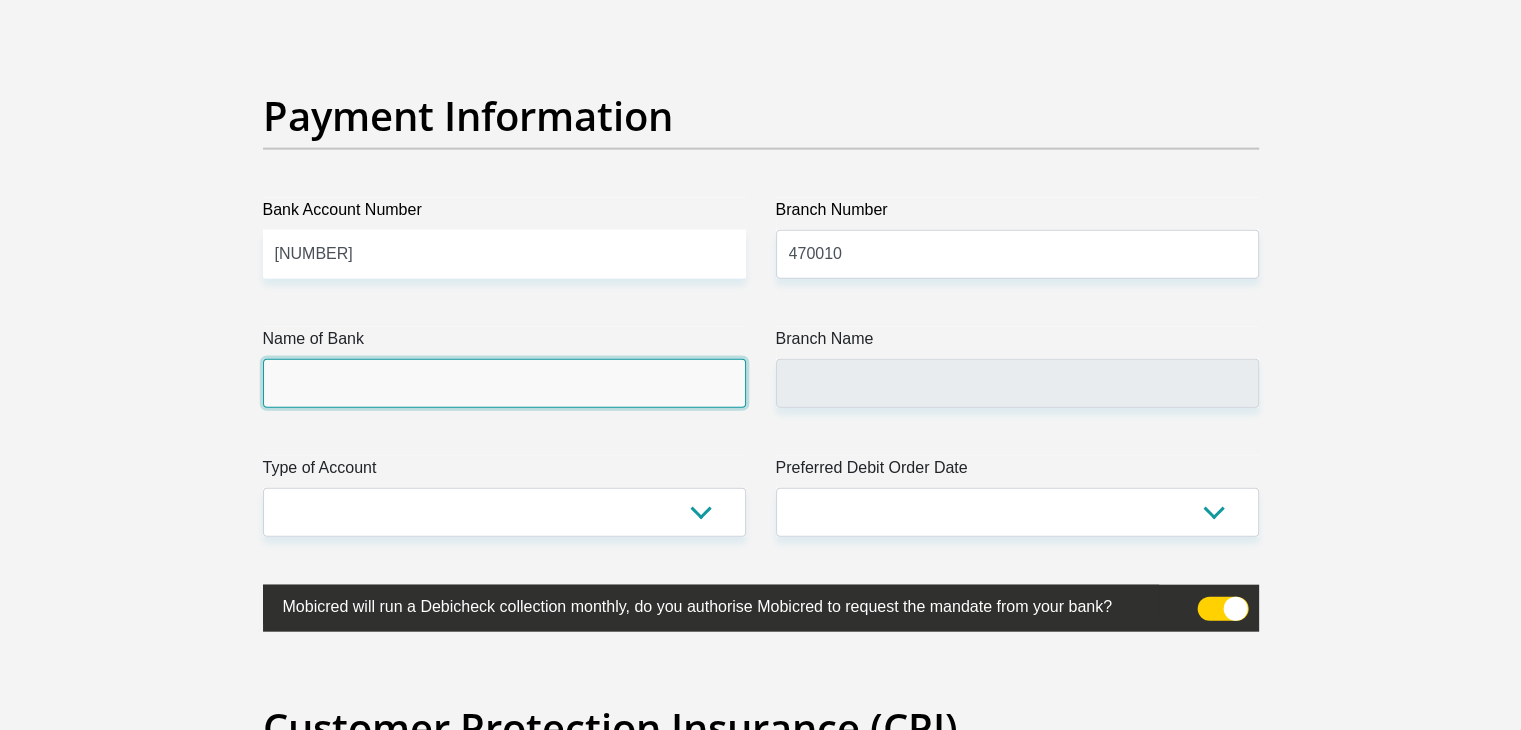 click on "Name of Bank" at bounding box center (504, 383) 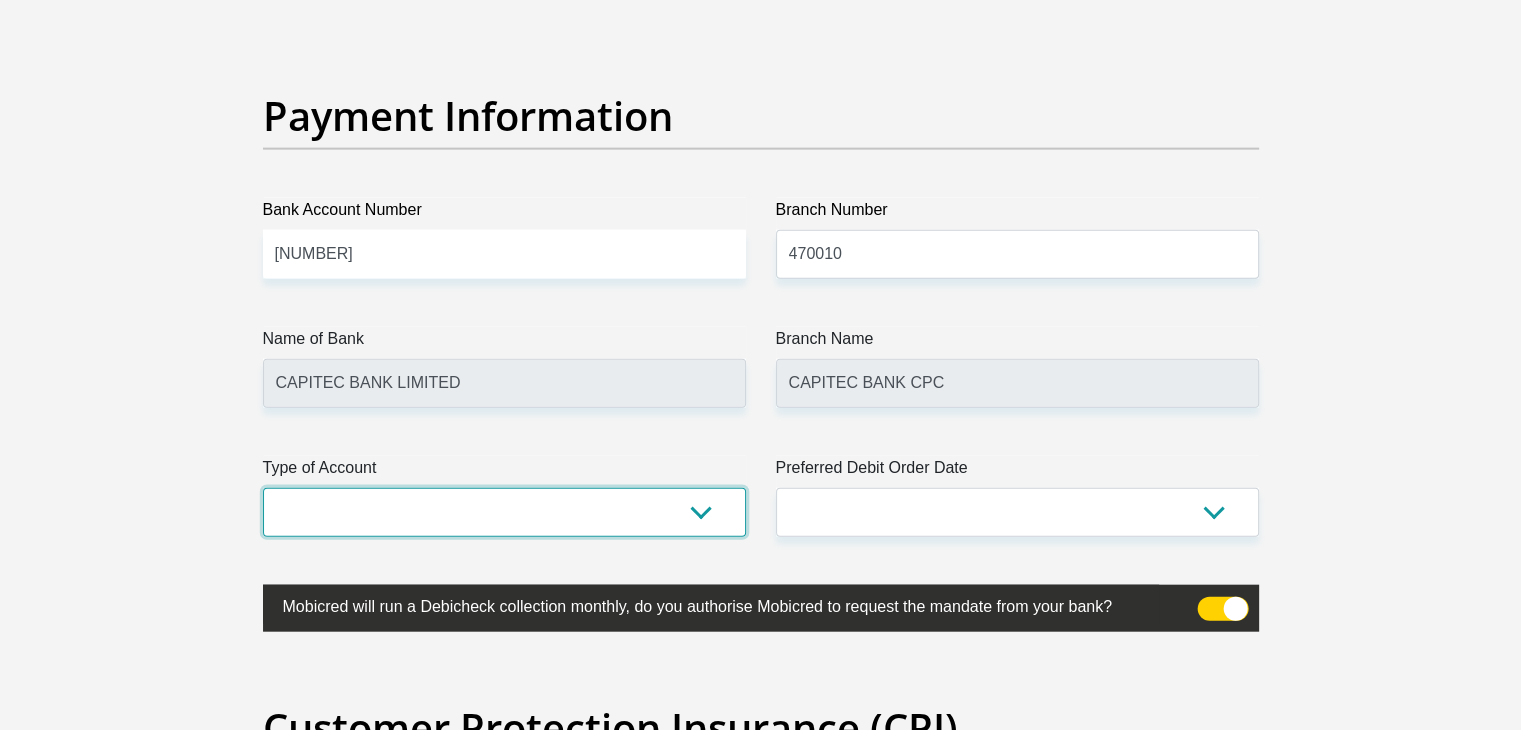 click on "Cheque
Savings" at bounding box center (504, 512) 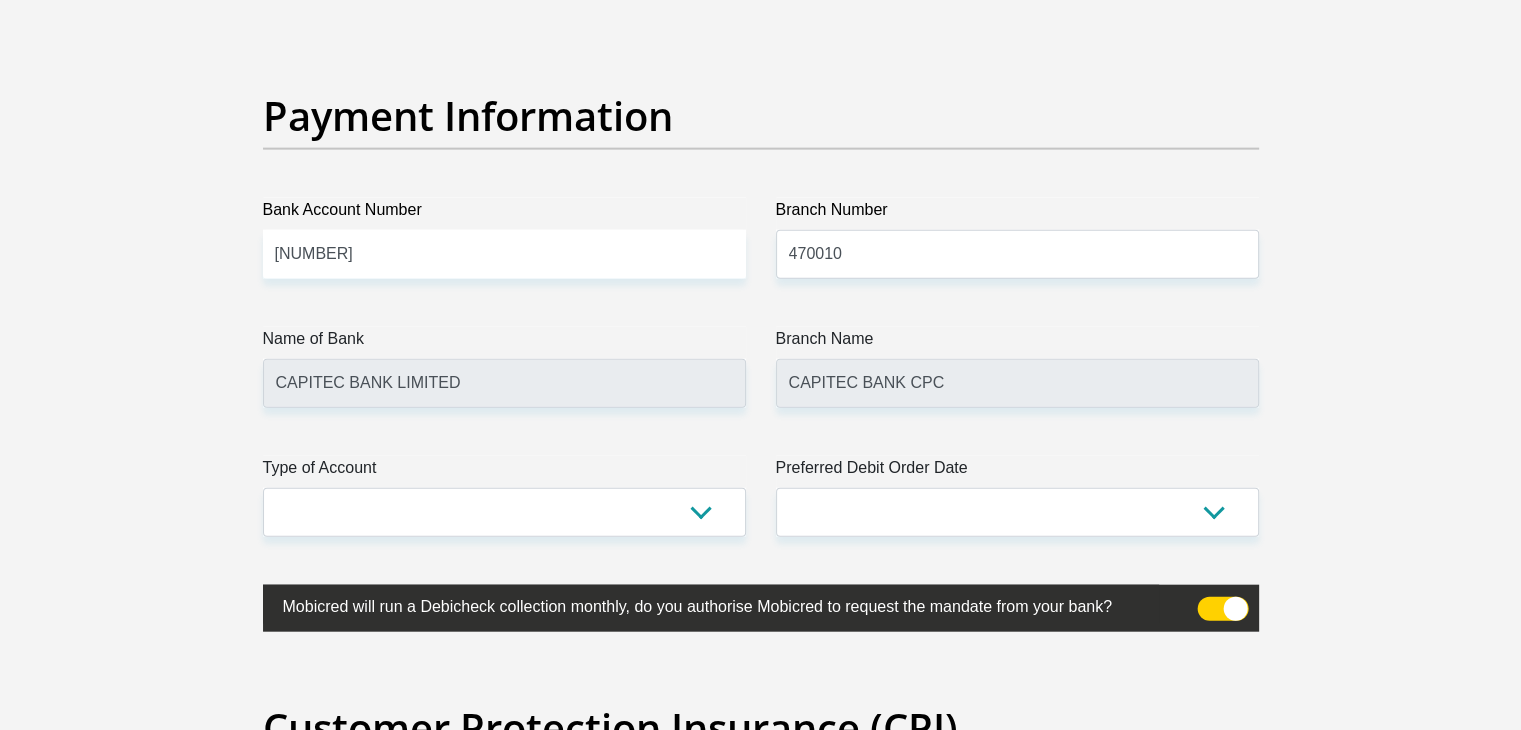 click at bounding box center (761, 608) 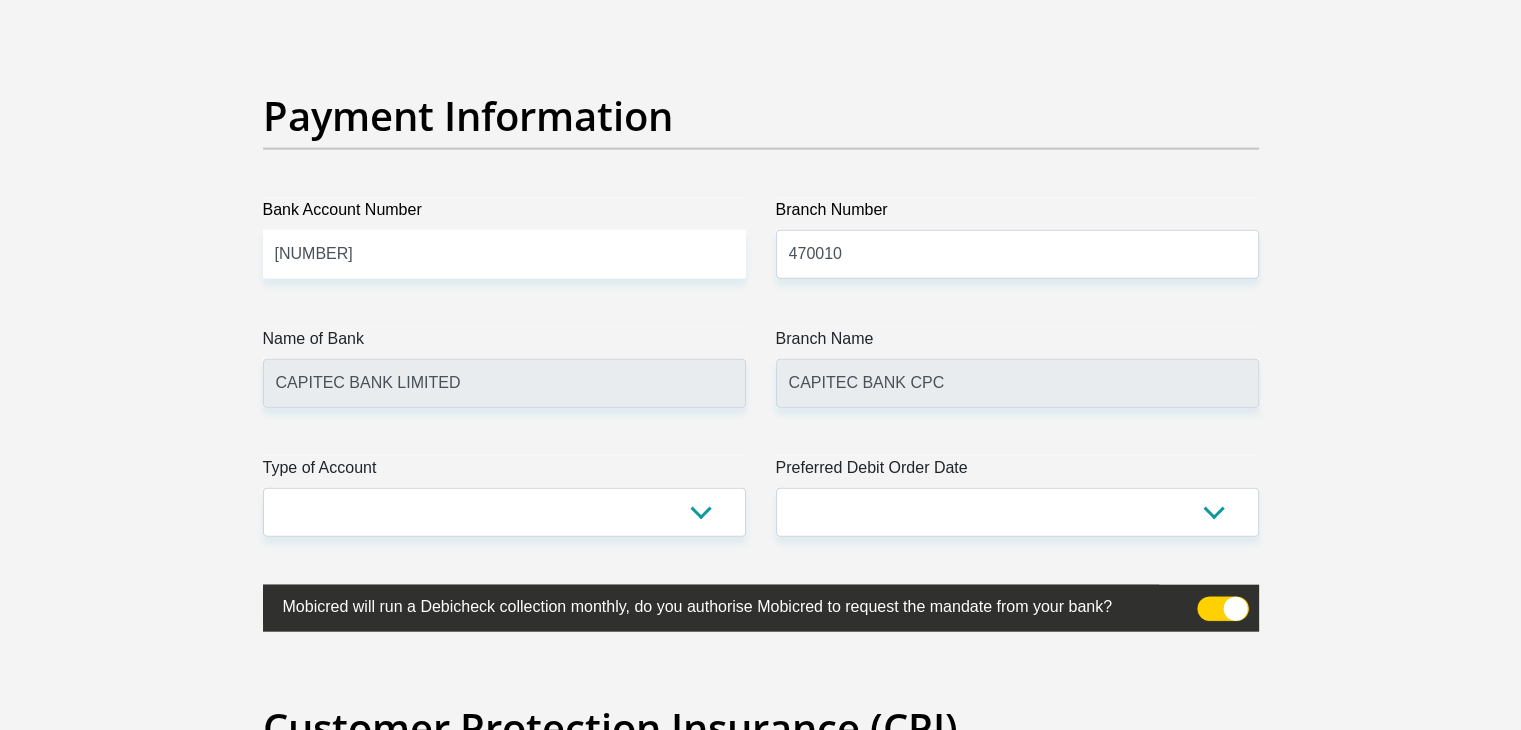 click at bounding box center [1209, 602] 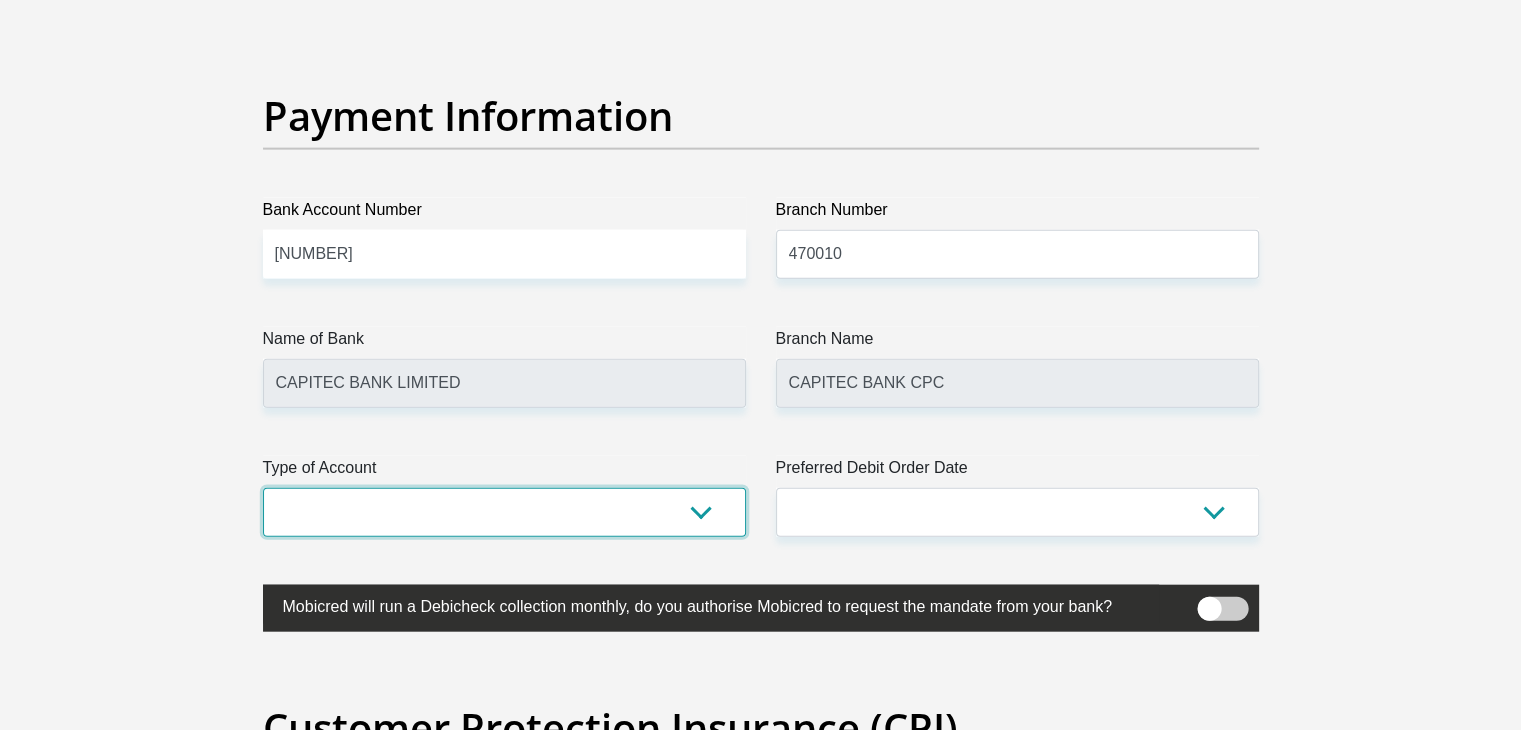 click on "Cheque
Savings" at bounding box center [504, 512] 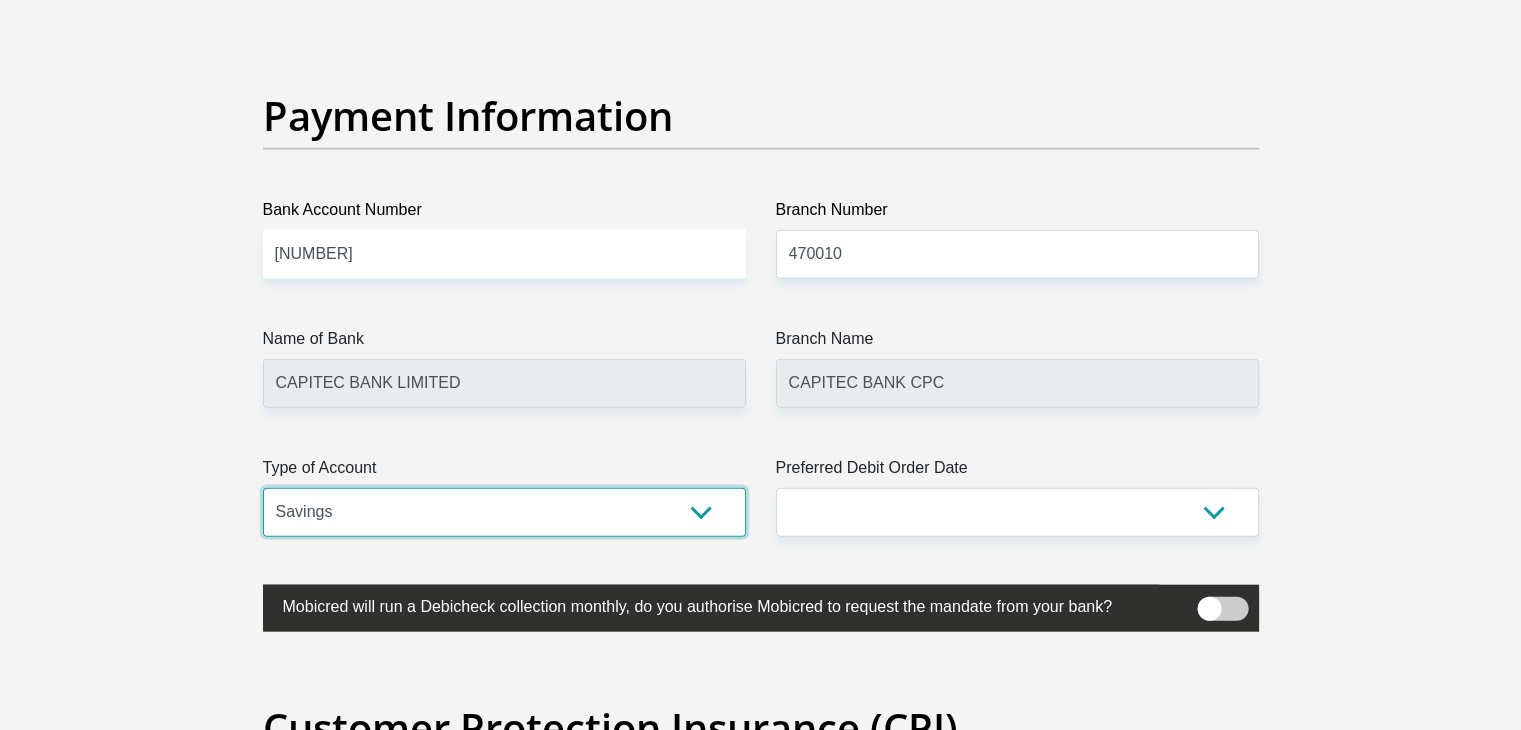 click on "Cheque
Savings" at bounding box center [504, 512] 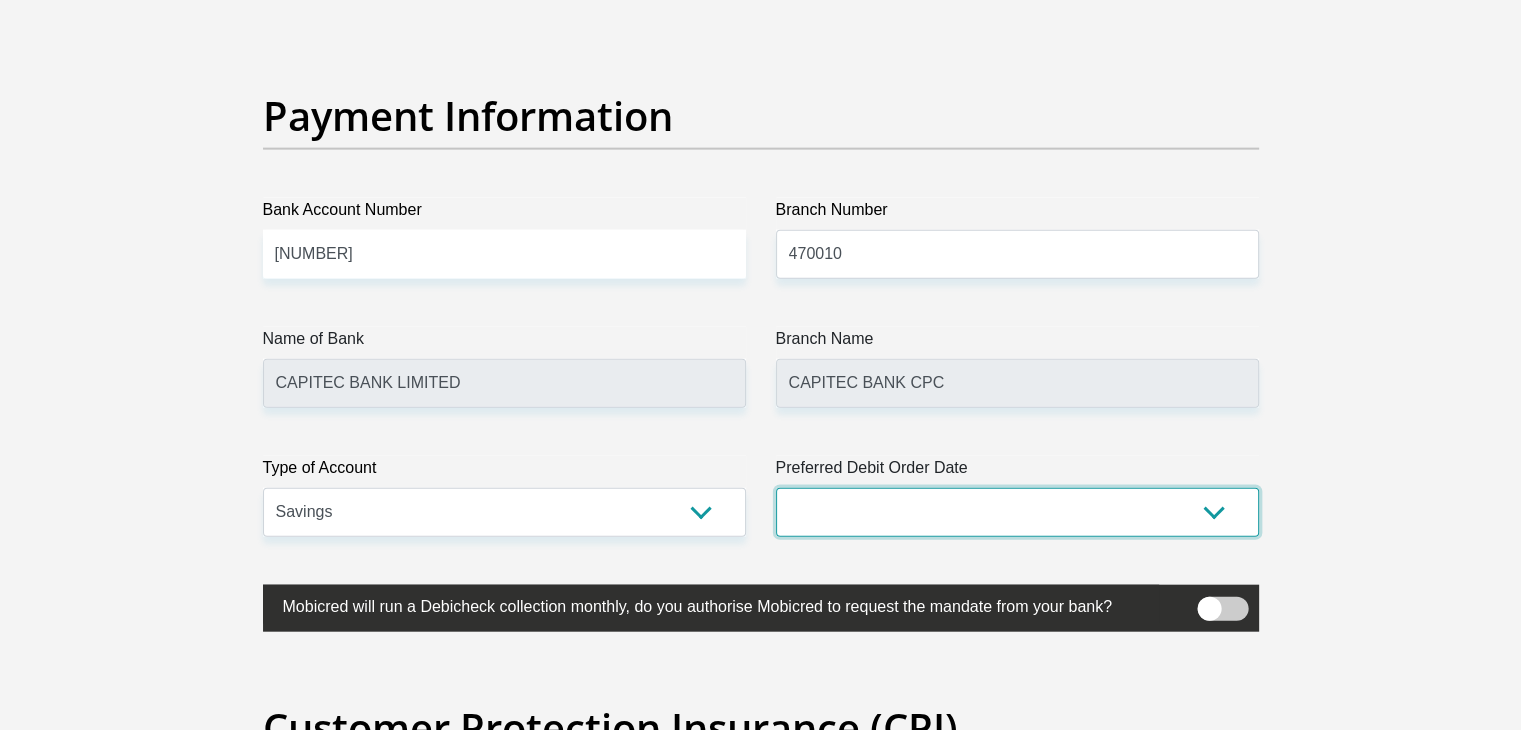 click on "1st
2nd
3rd
4th
5th
7th
18th
19th
20th
21st
22nd
23rd
24th
25th
26th
27th
28th
29th
30th" at bounding box center [1017, 512] 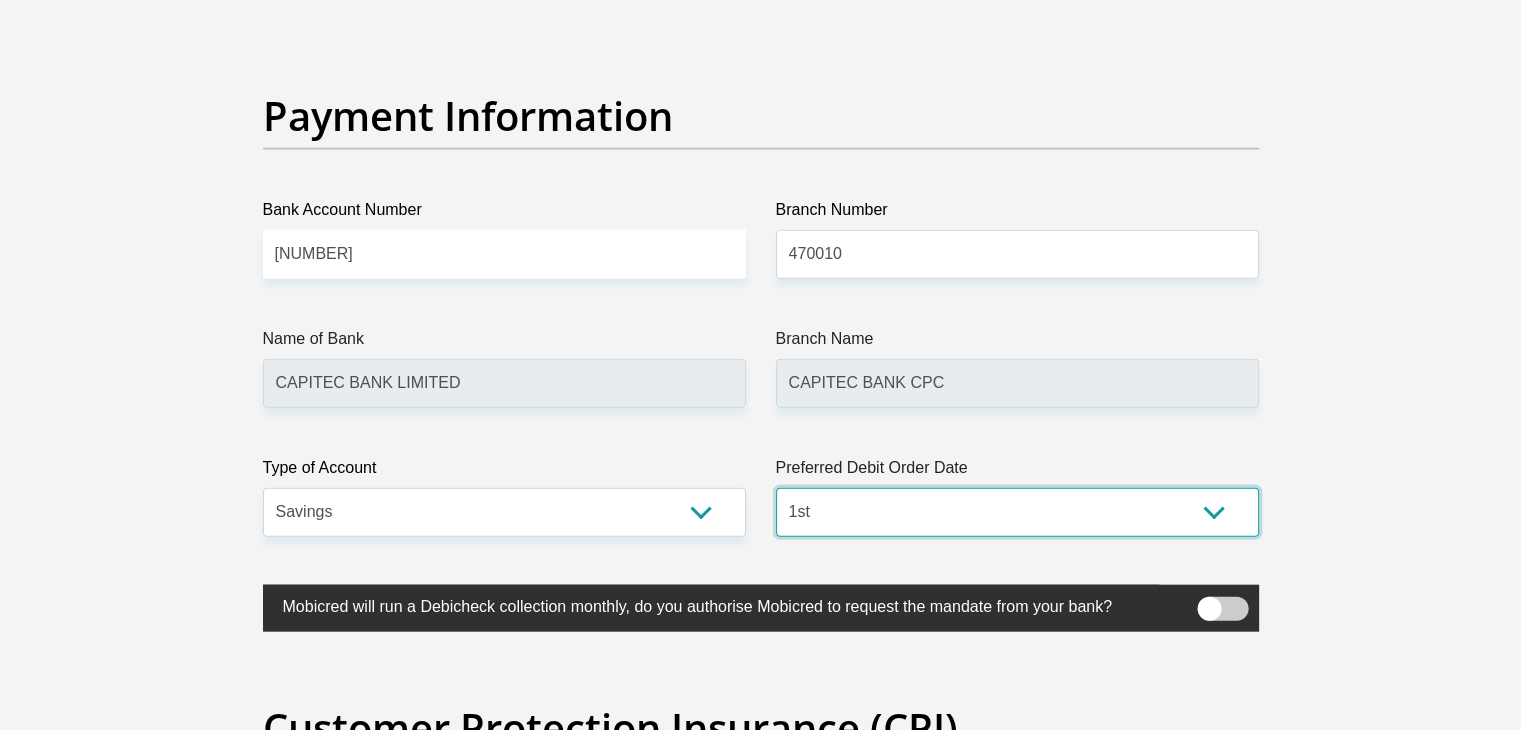 click on "1st
2nd
3rd
4th
5th
7th
18th
19th
20th
21st
22nd
23rd
24th
25th
26th
27th
28th
29th
30th" at bounding box center [1017, 512] 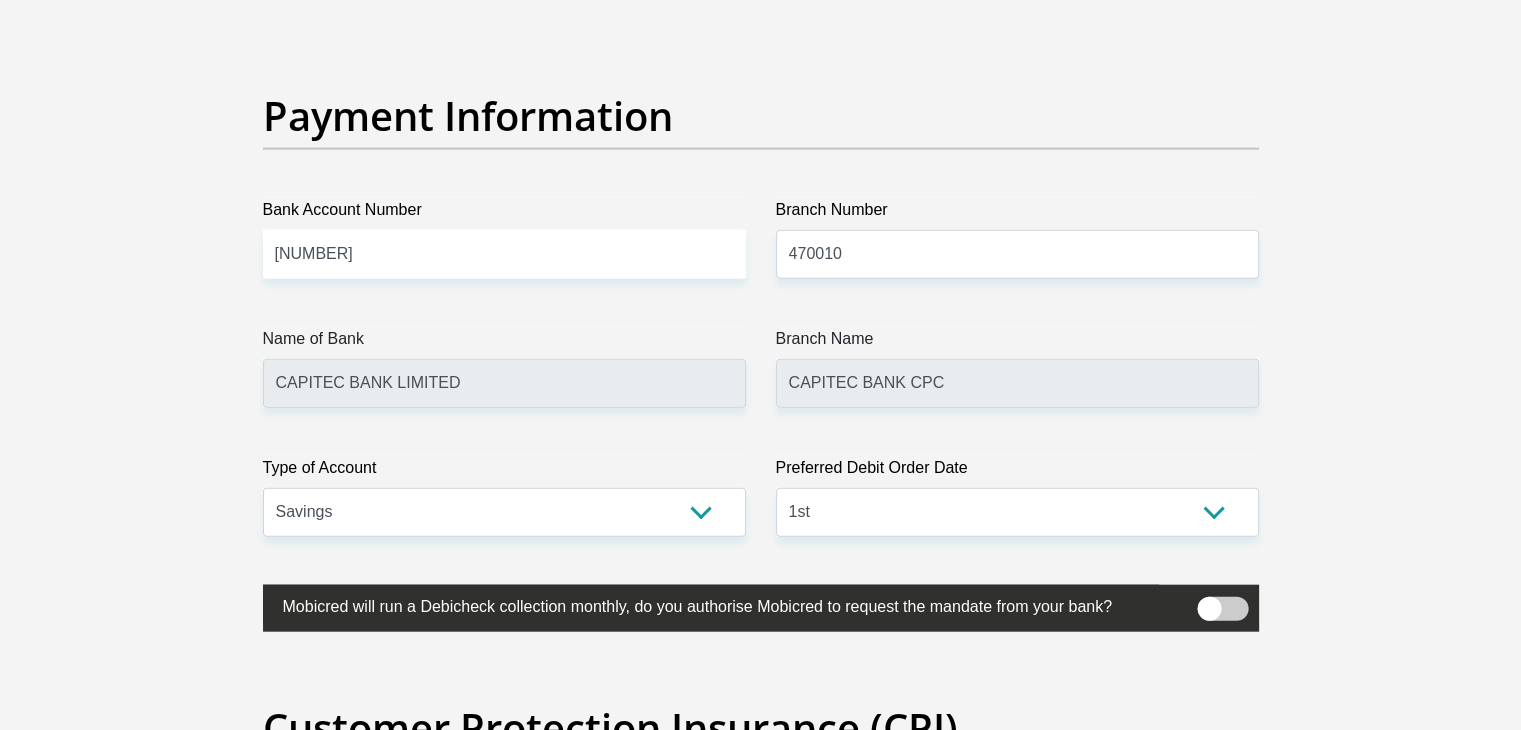 click at bounding box center [1222, 609] 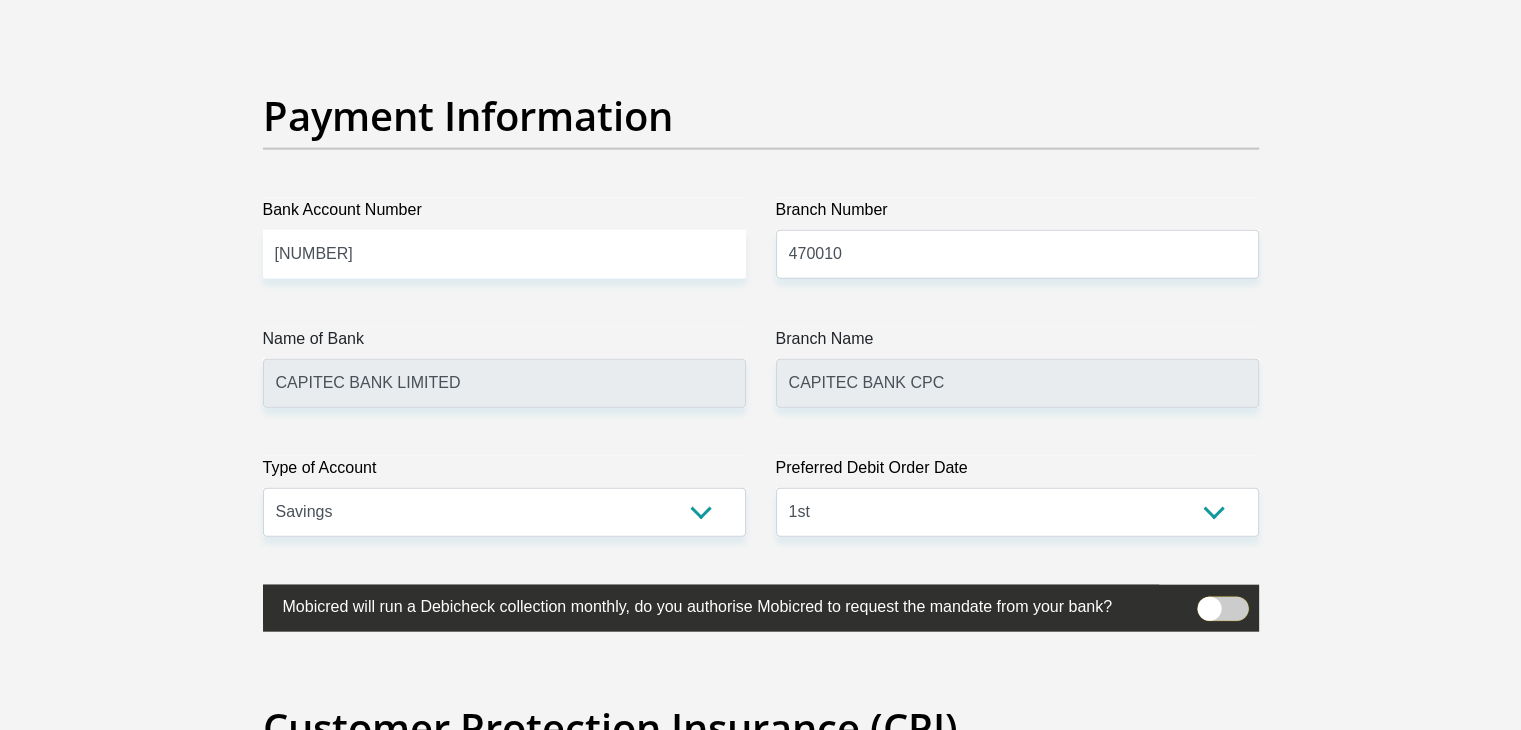 click at bounding box center (1209, 602) 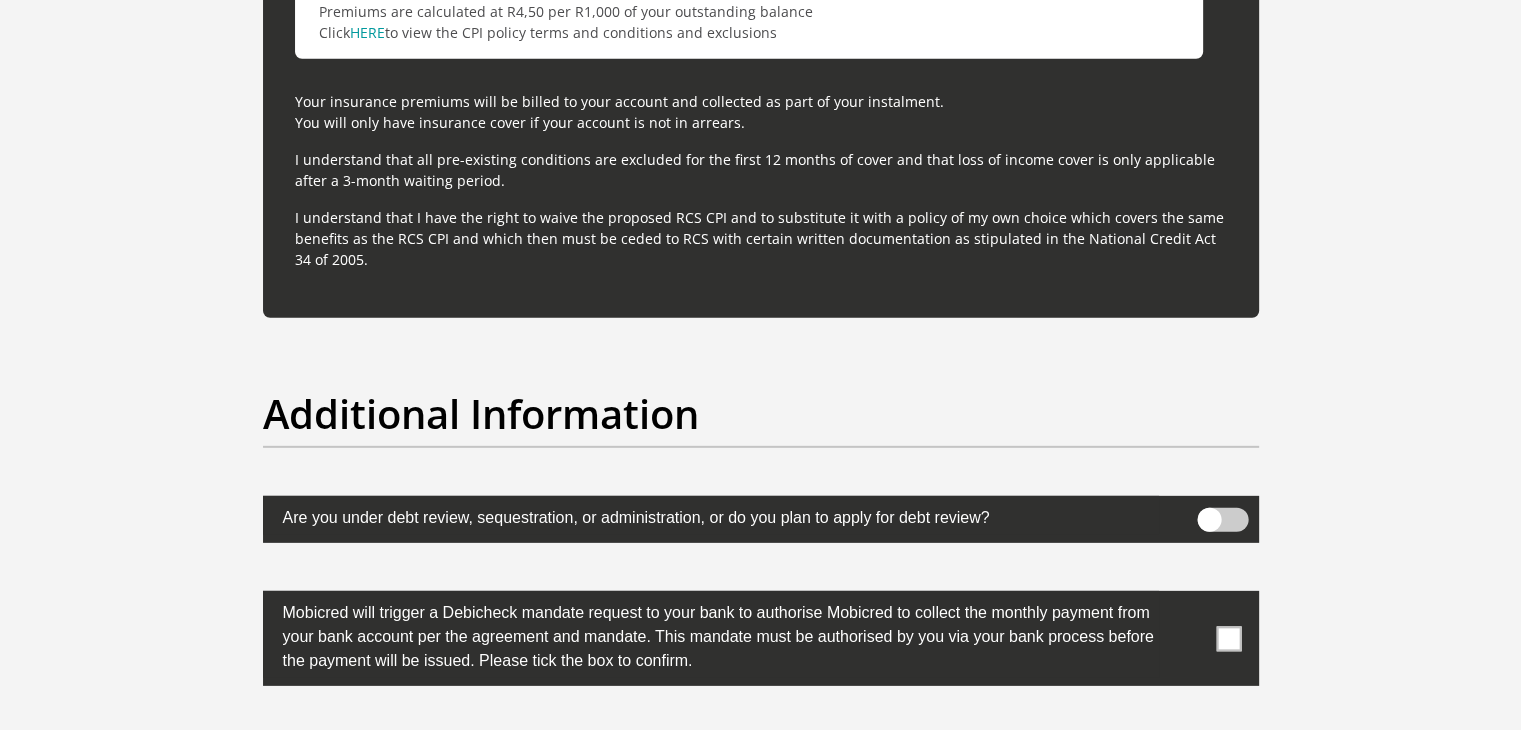 scroll, scrollTop: 6014, scrollLeft: 0, axis: vertical 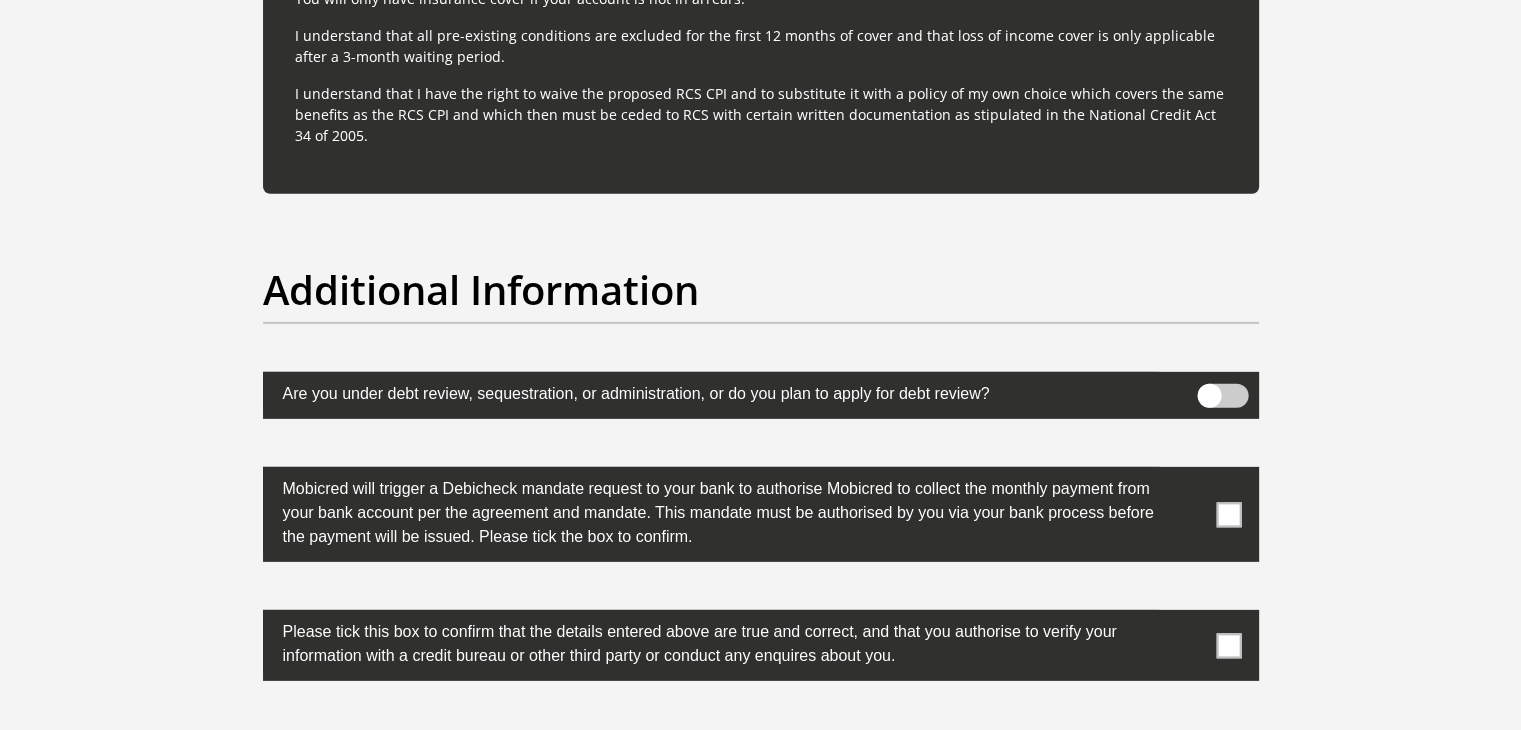 click at bounding box center (1222, 396) 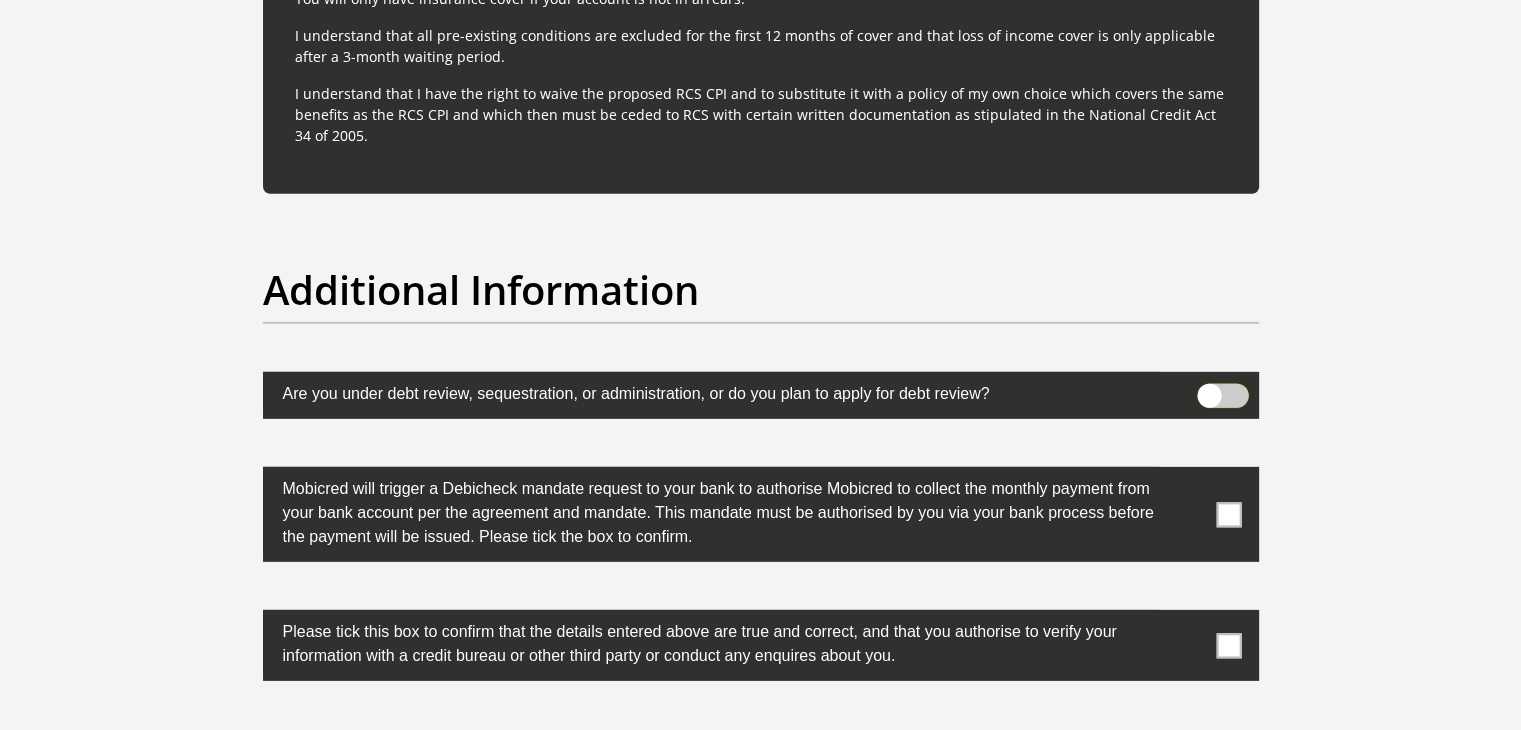 click at bounding box center (1209, 389) 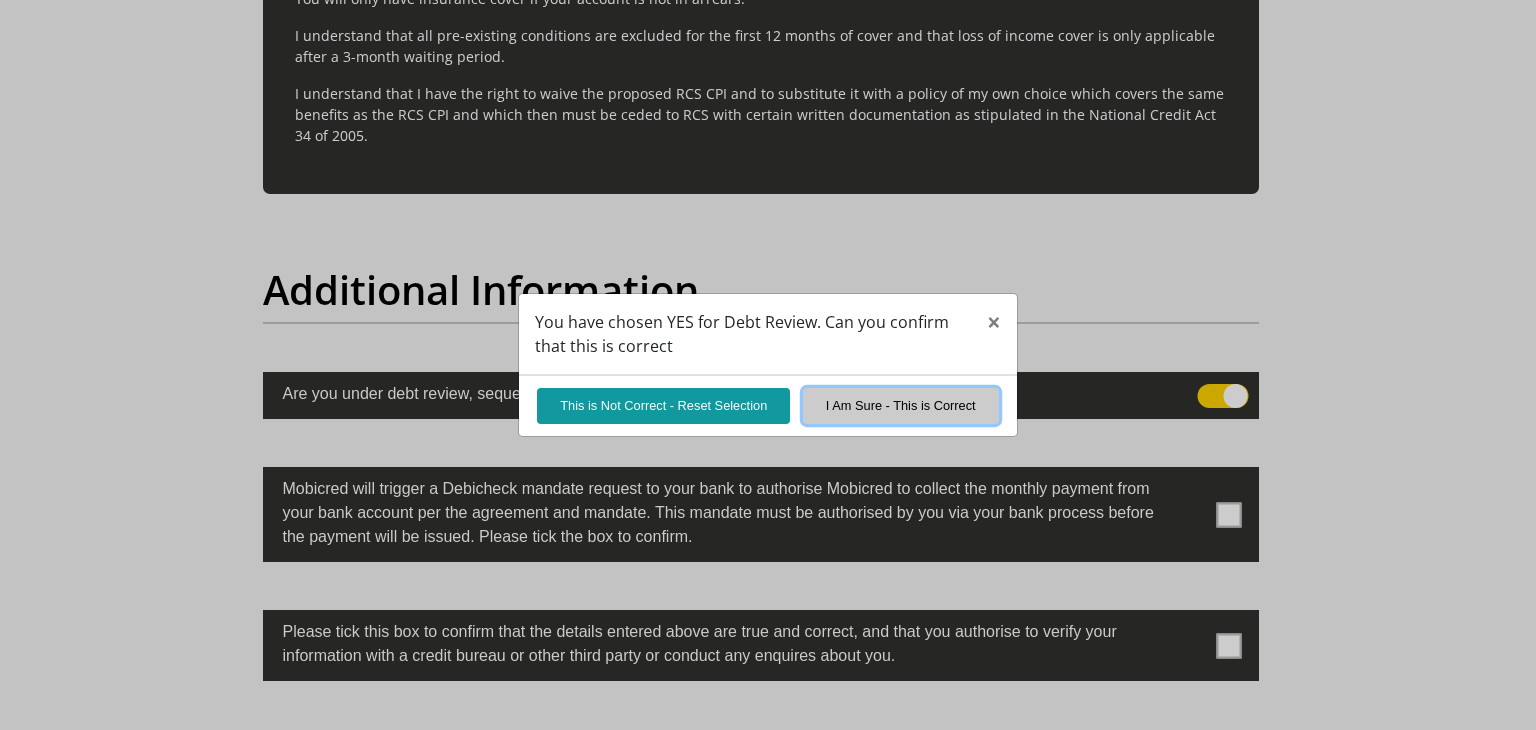 click on "I Am Sure - This is Correct" at bounding box center [901, 405] 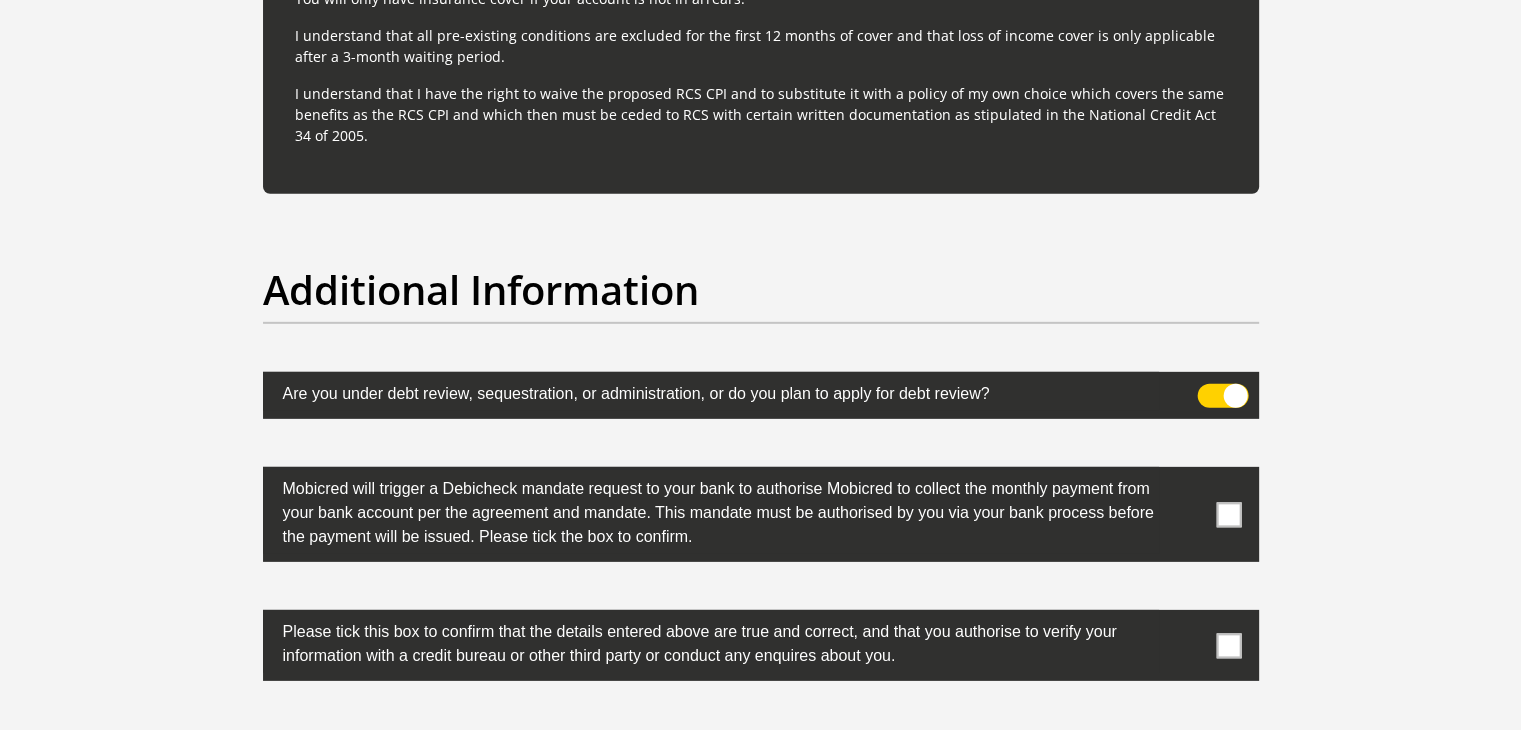 click at bounding box center [1228, 514] 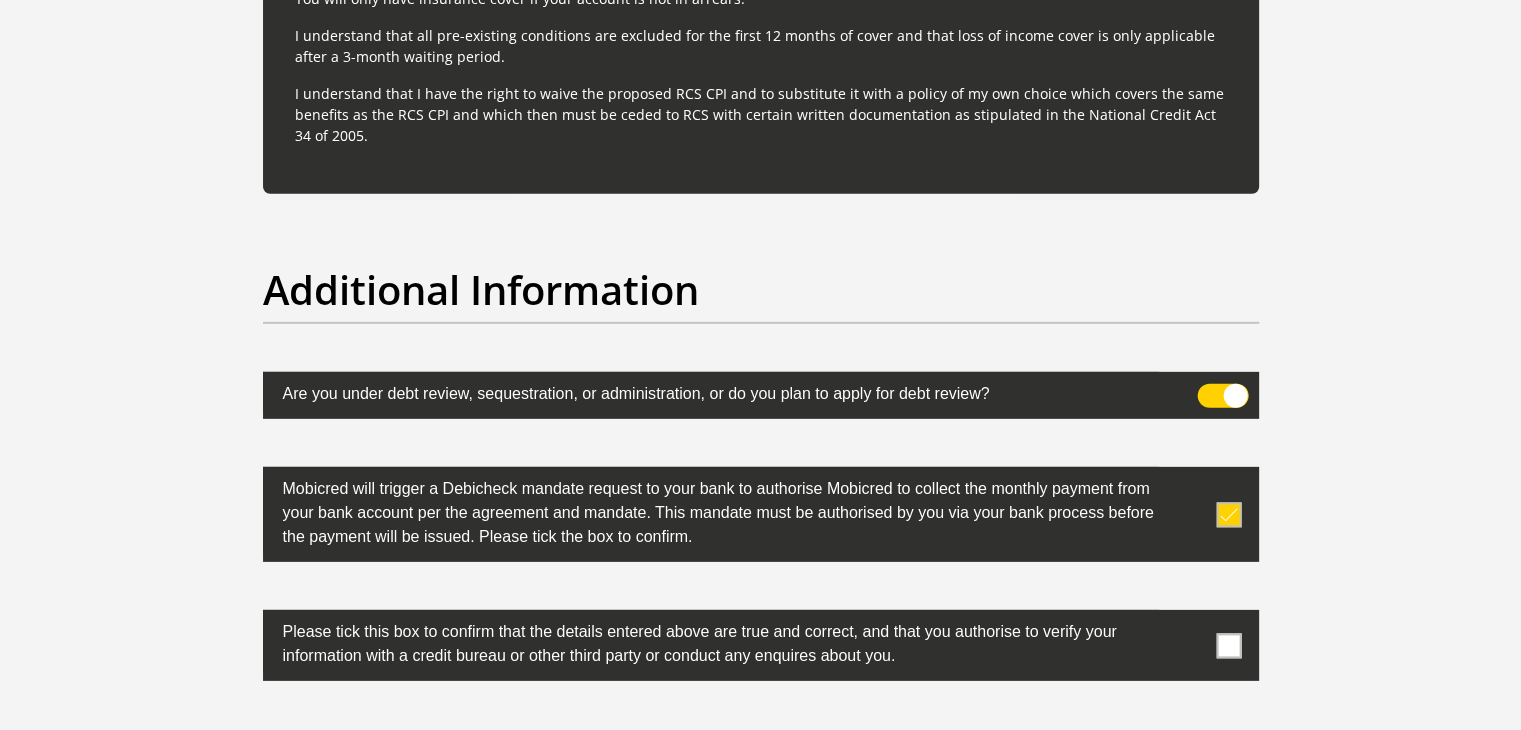click at bounding box center [1228, 645] 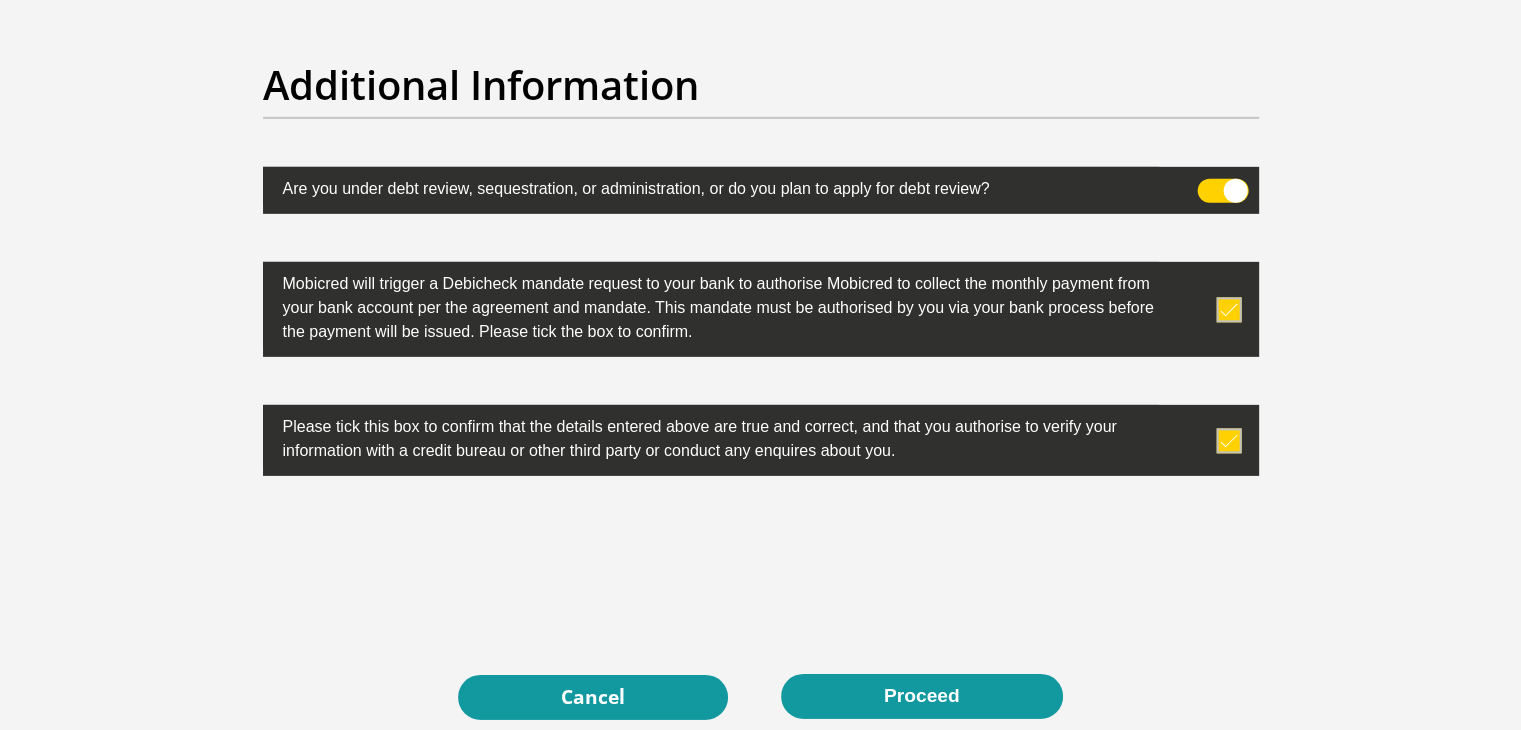 scroll, scrollTop: 6352, scrollLeft: 0, axis: vertical 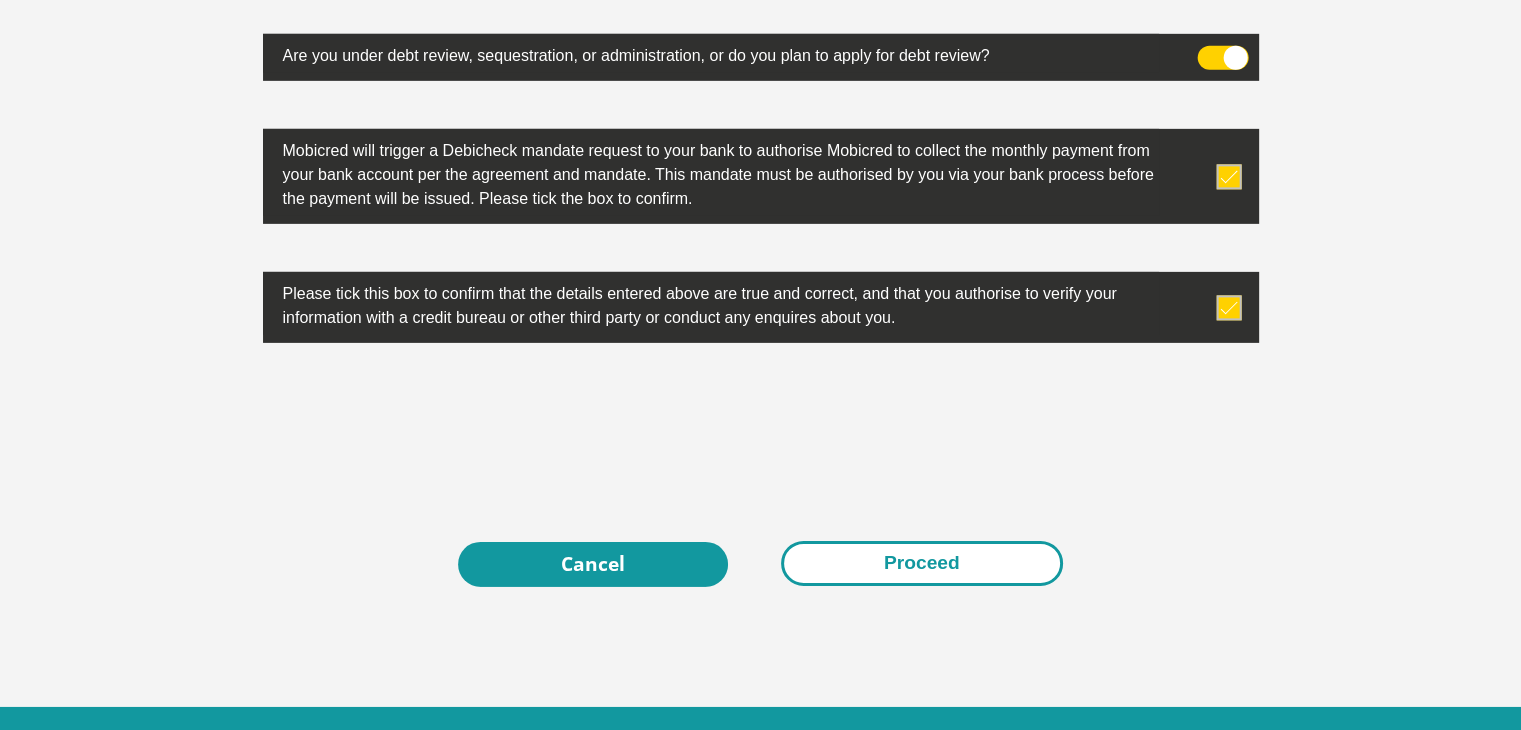 click on "Proceed" at bounding box center (922, 563) 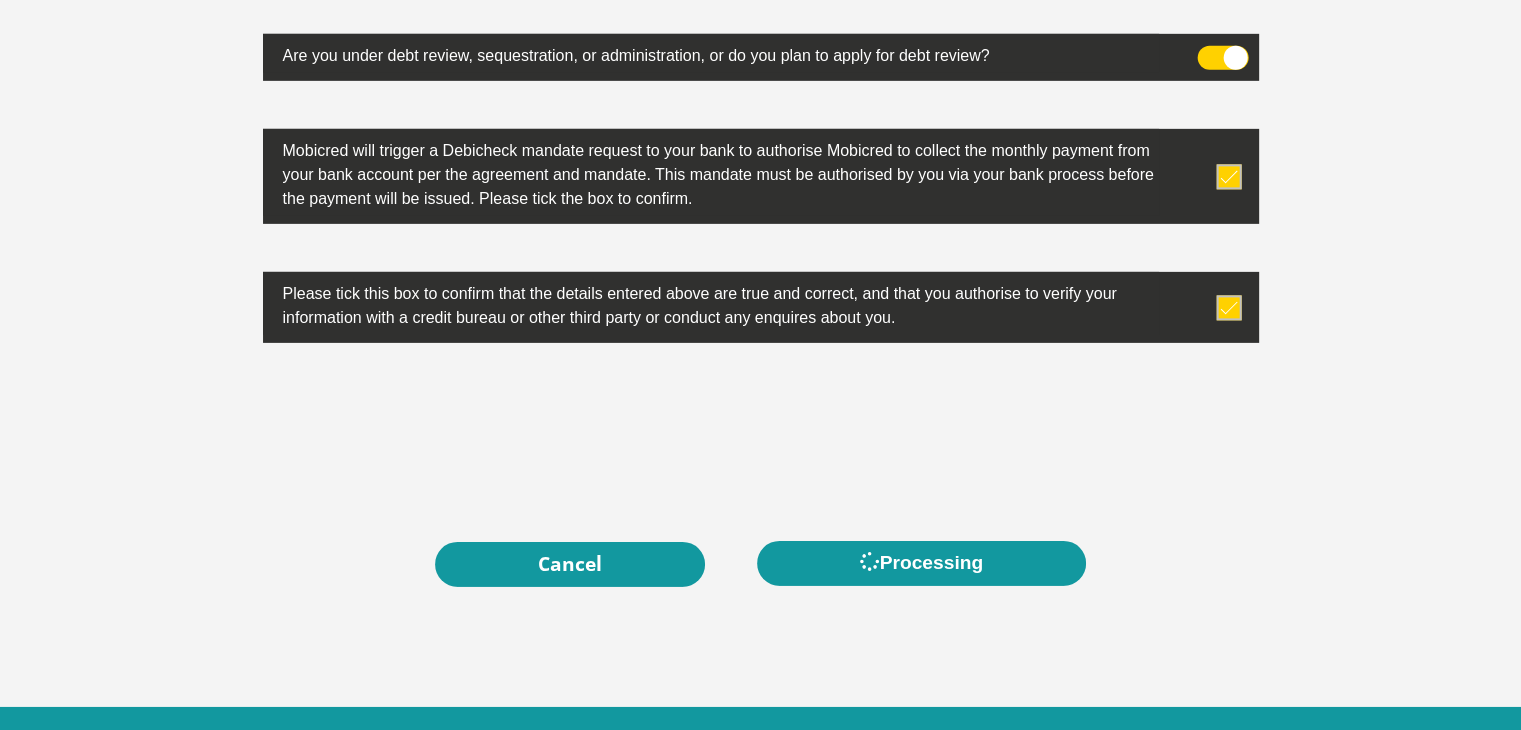 scroll, scrollTop: 0, scrollLeft: 0, axis: both 